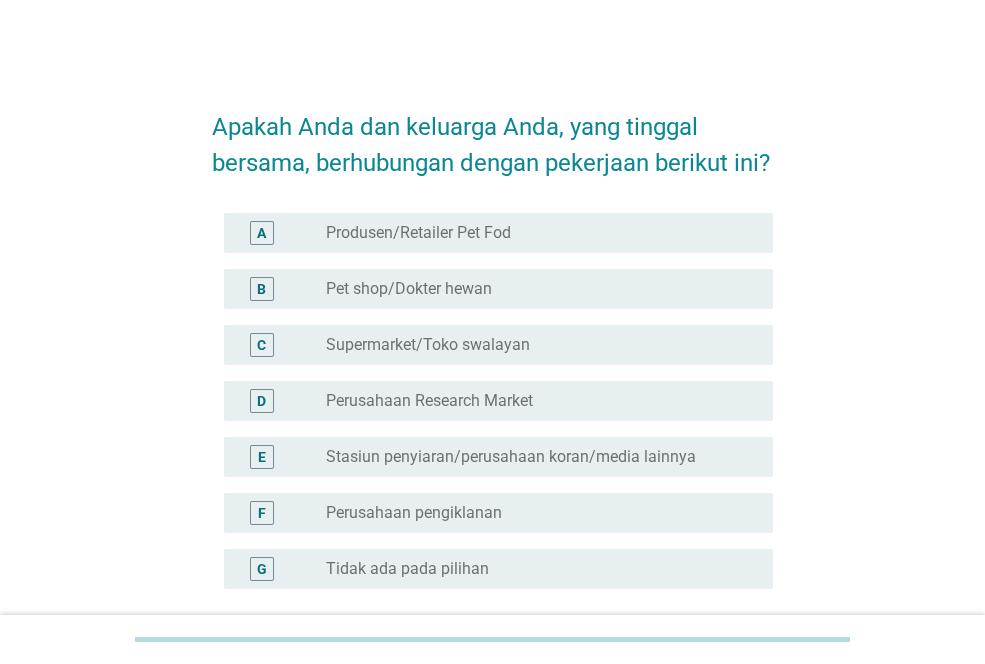 scroll, scrollTop: 200, scrollLeft: 0, axis: vertical 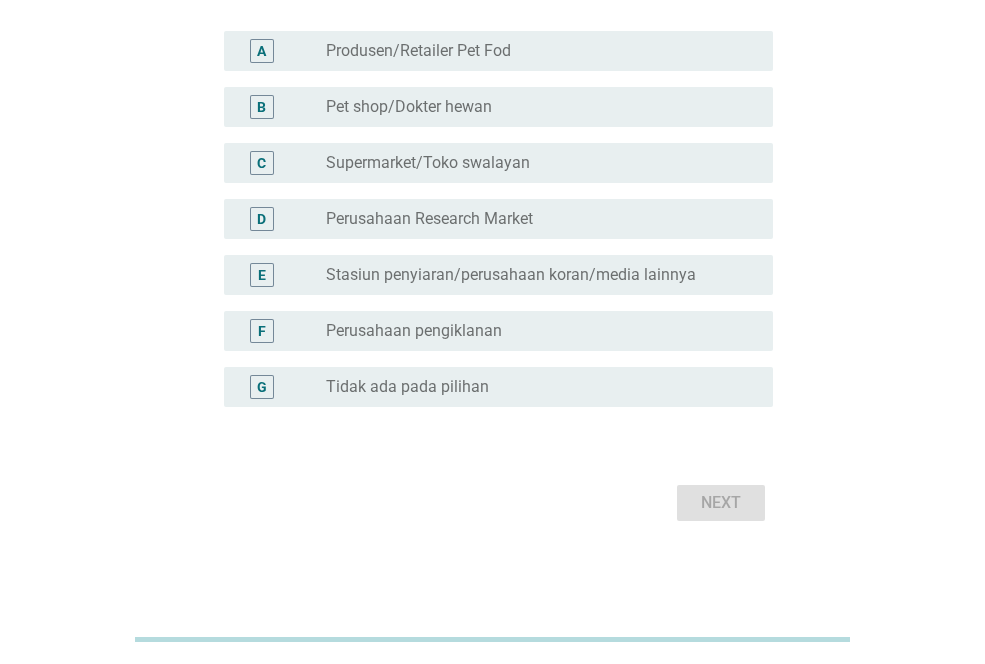 click on "radio_button_unchecked Tidak ada pada pilihan" at bounding box center (533, 387) 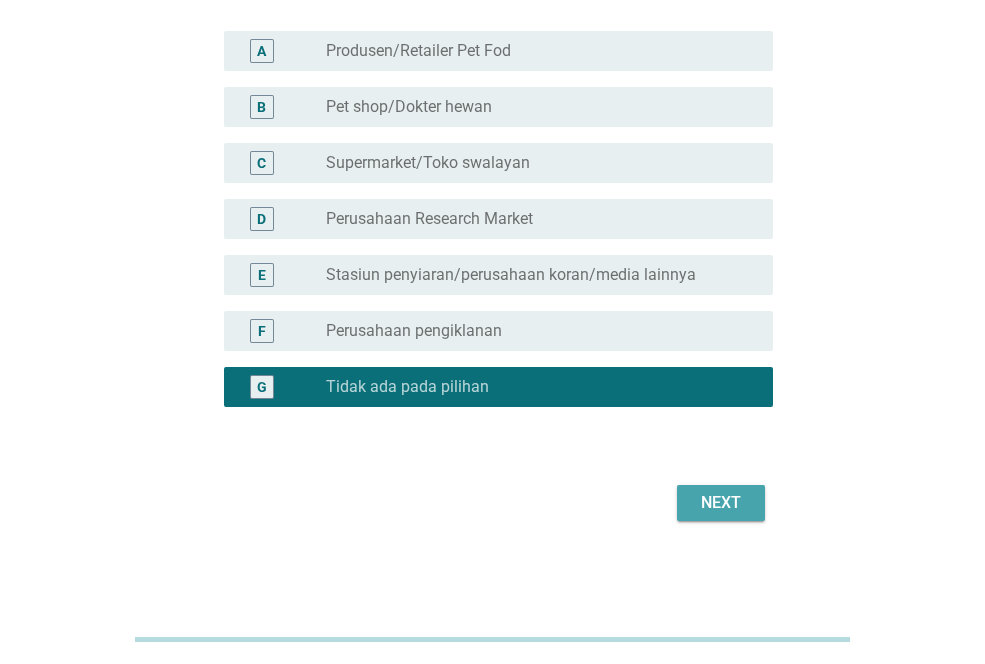 click on "Next" at bounding box center (721, 503) 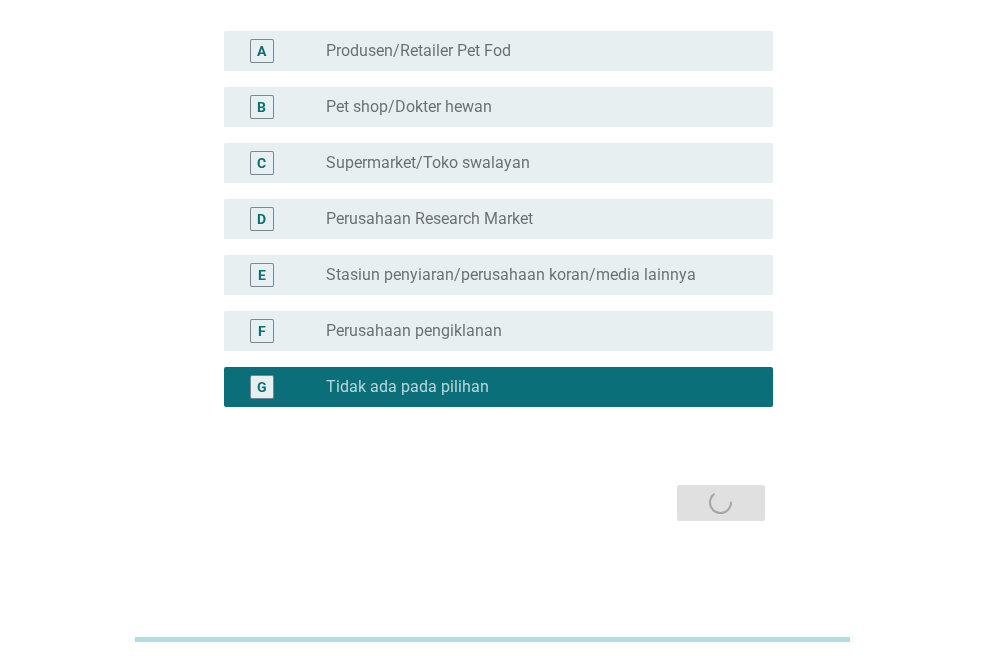 scroll, scrollTop: 0, scrollLeft: 0, axis: both 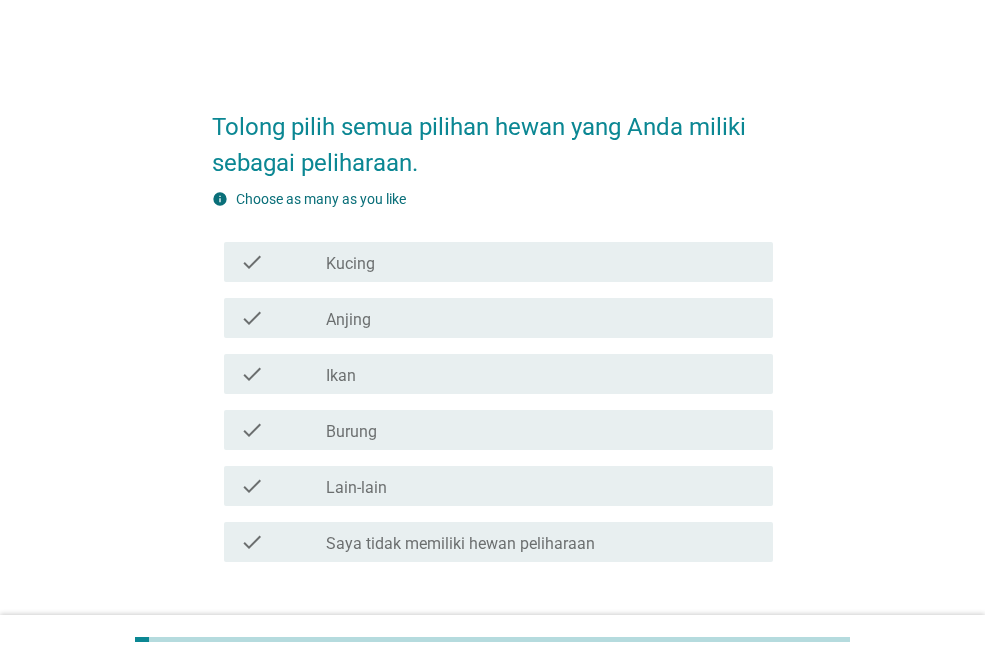 click on "check_box_outline_blank Kucing" at bounding box center (541, 262) 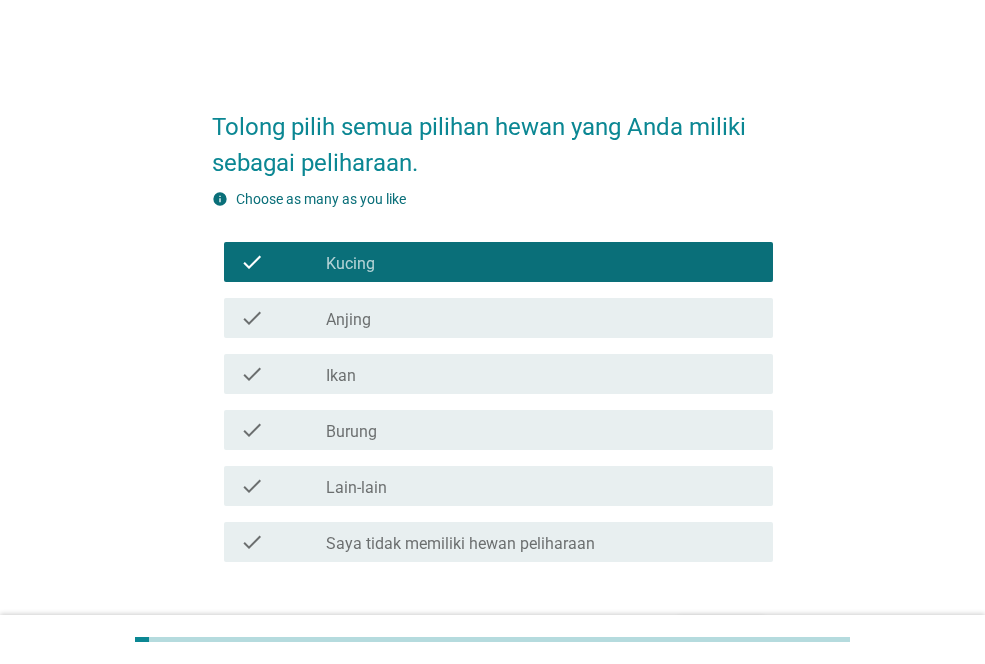 click on "check_box_outline_blank Ikan" at bounding box center (541, 374) 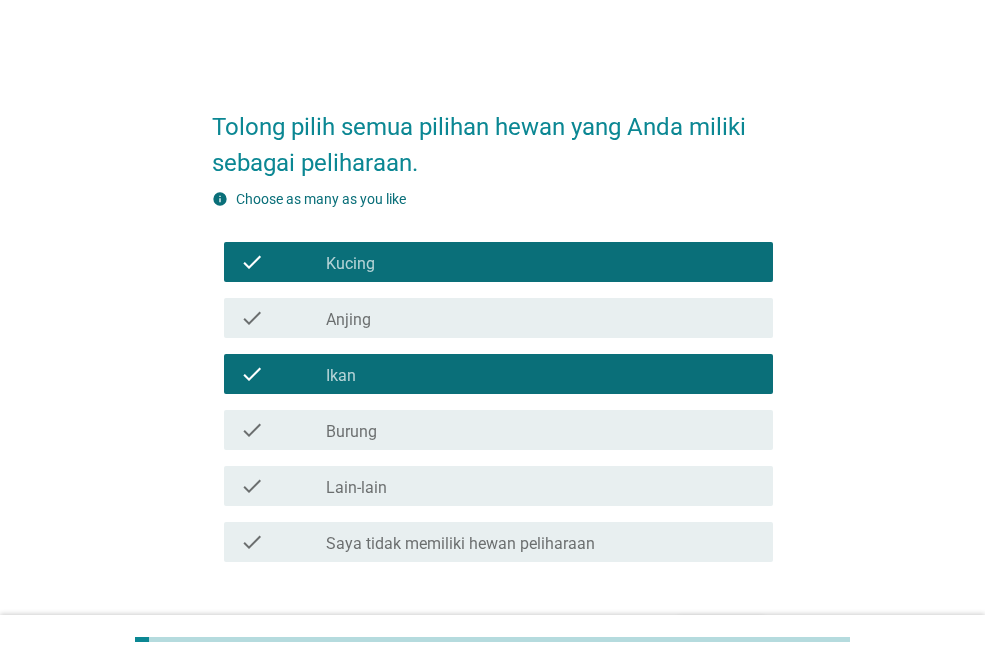 click on "check     check_box_outline_blank Burung" at bounding box center (498, 430) 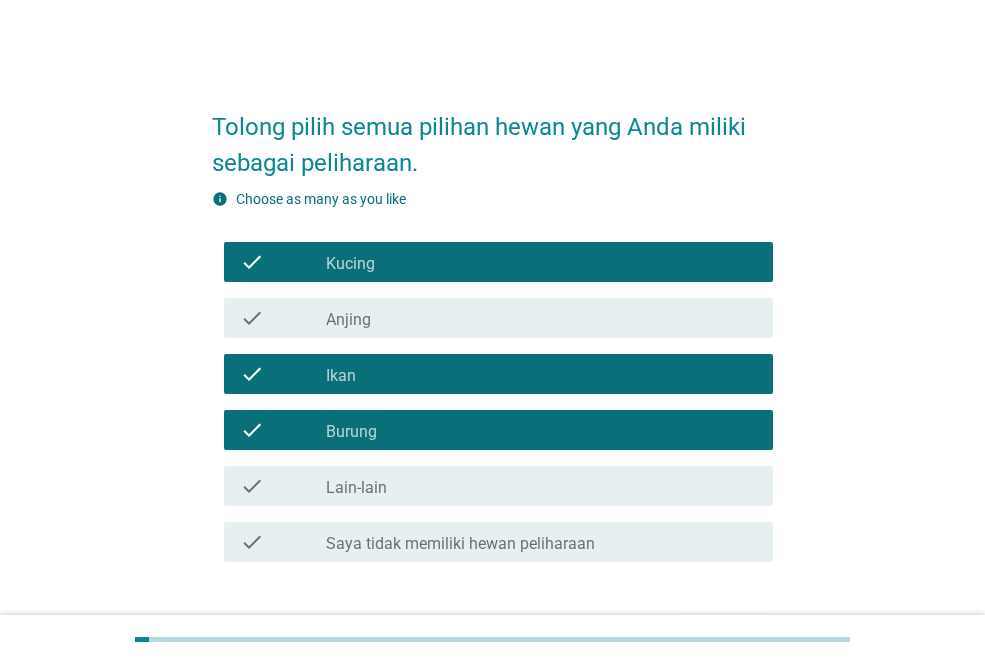 click on "check_box_outline_blank Ikan" at bounding box center [541, 374] 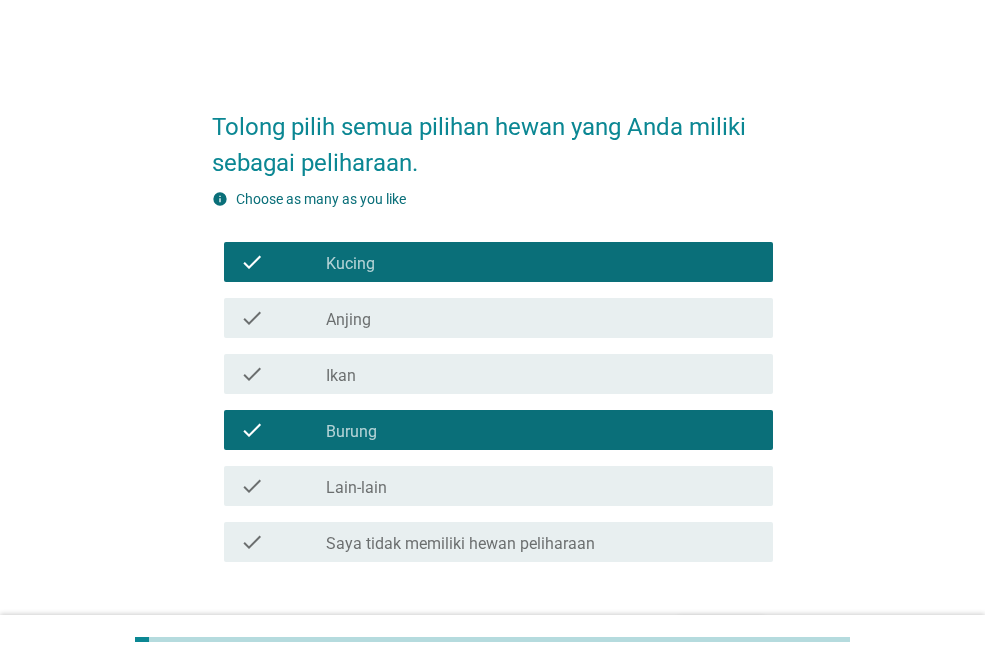 click on "Anjing" at bounding box center [348, 320] 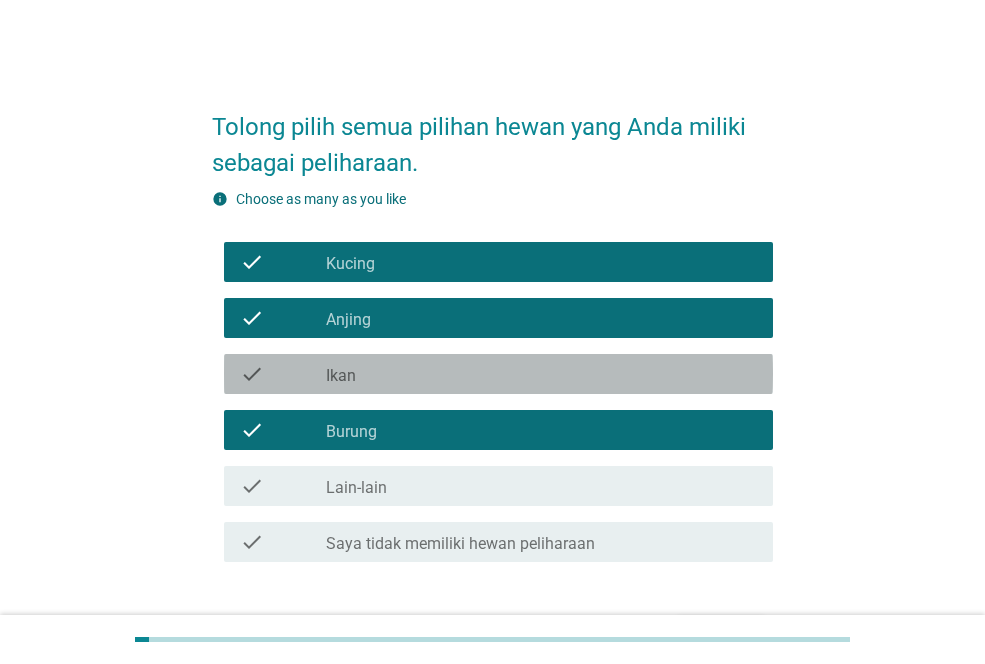 click on "check     check_box_outline_blank Ikan" at bounding box center (498, 374) 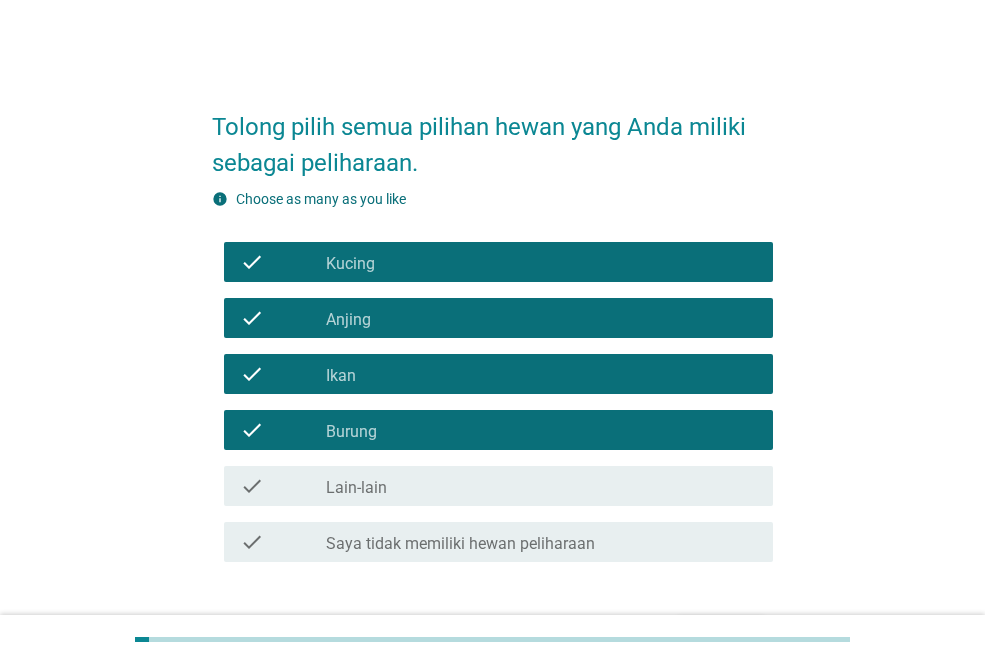 click on "check_box_outline_blank Burung" at bounding box center [541, 430] 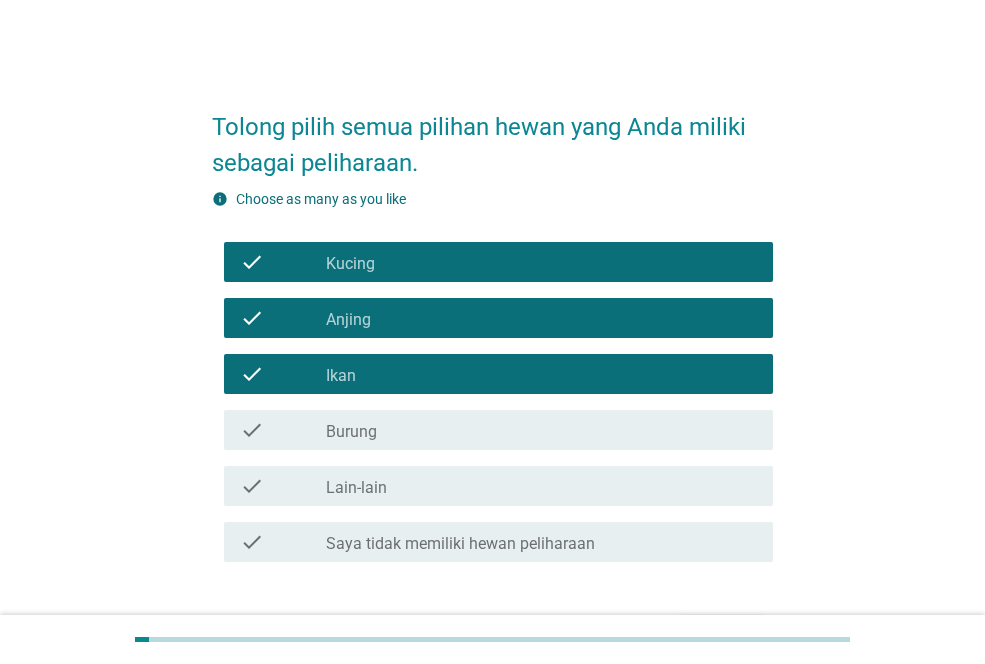 scroll, scrollTop: 131, scrollLeft: 0, axis: vertical 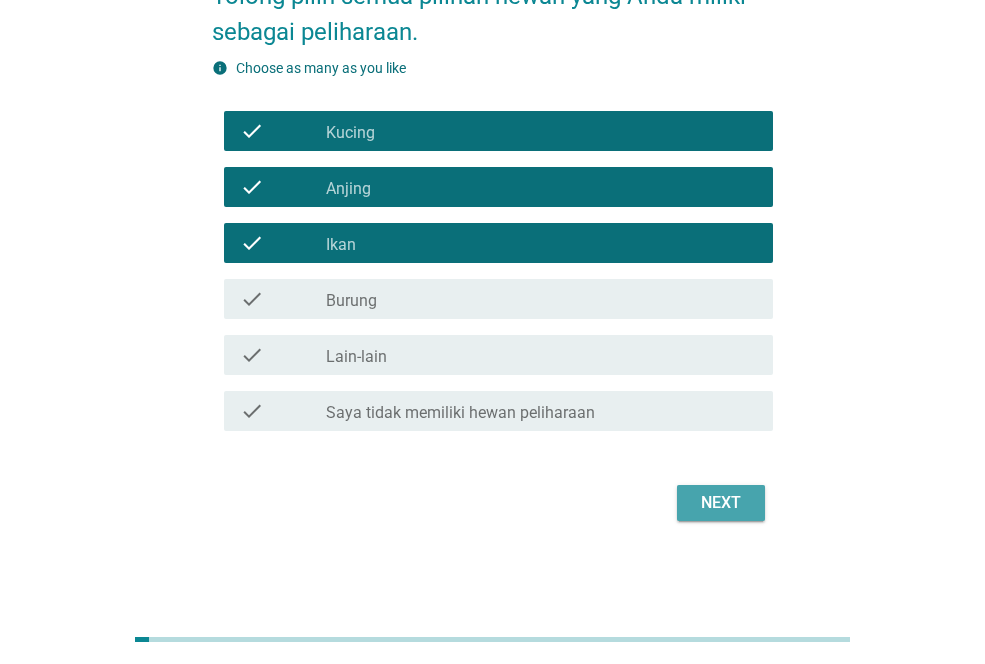 click on "Next" at bounding box center (721, 503) 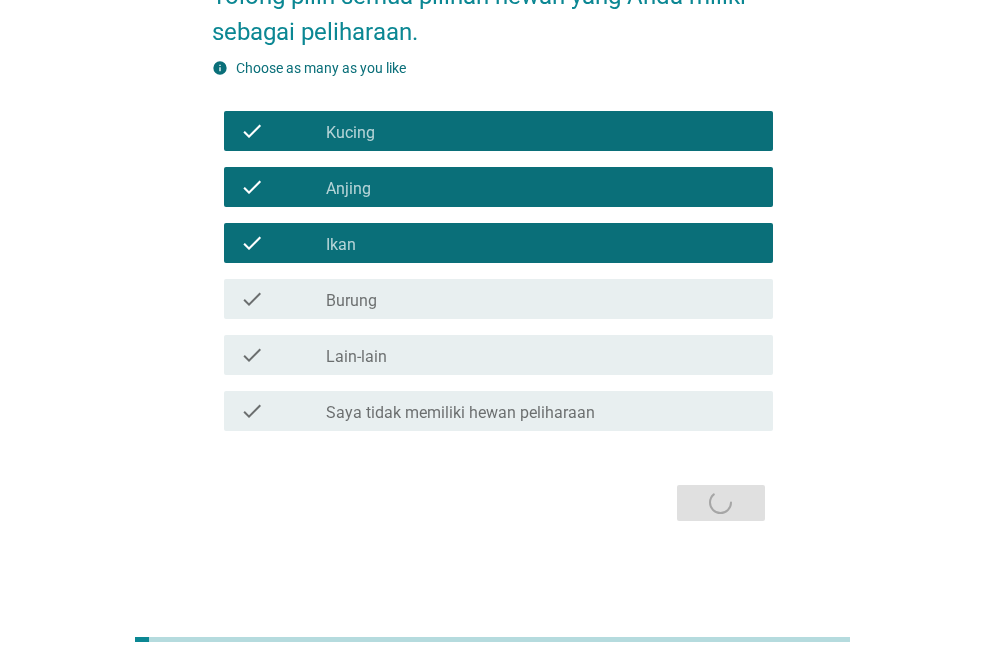 scroll, scrollTop: 0, scrollLeft: 0, axis: both 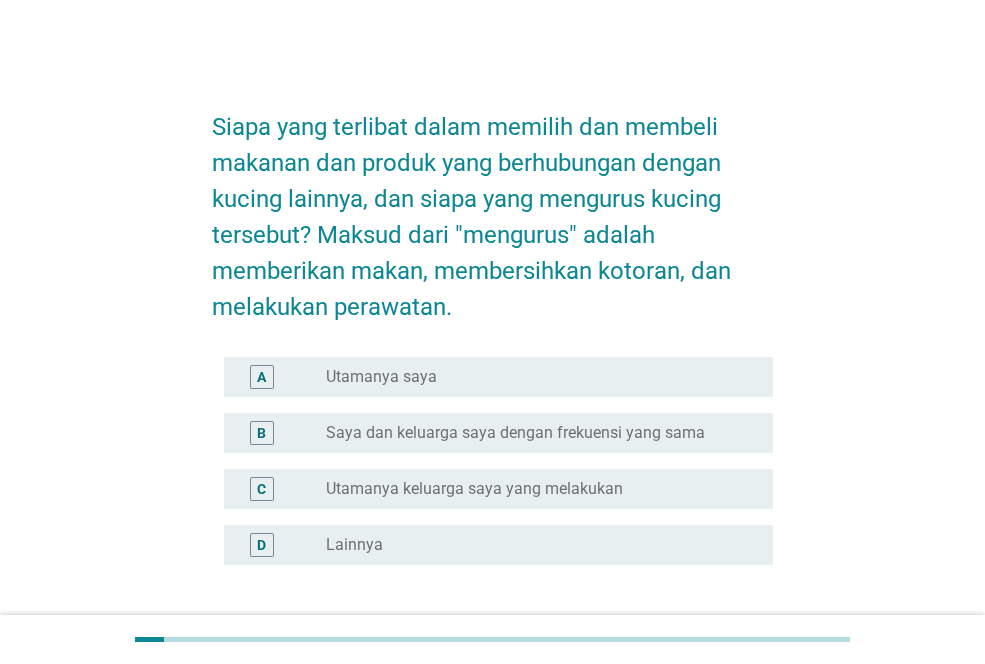 click on "radio_button_unchecked Utamanya saya" at bounding box center (533, 377) 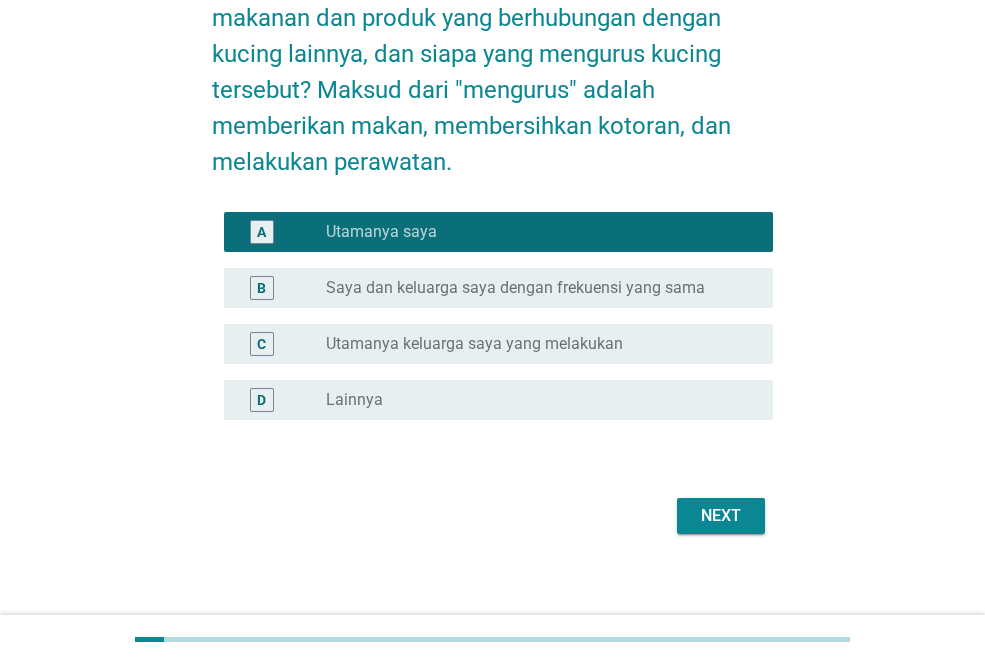 scroll, scrollTop: 158, scrollLeft: 0, axis: vertical 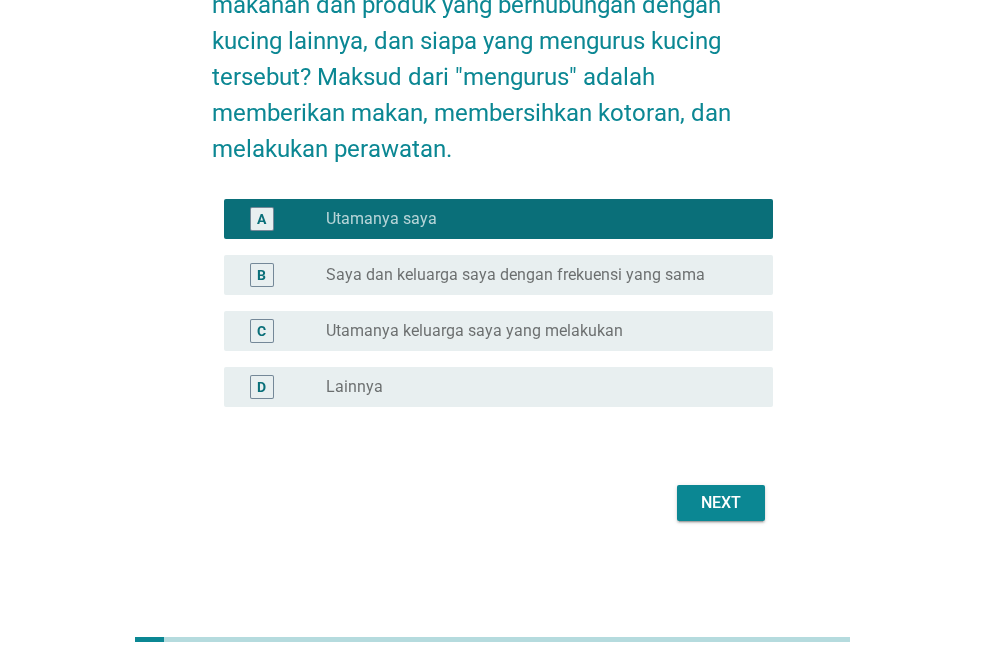 click on "Next" at bounding box center [721, 503] 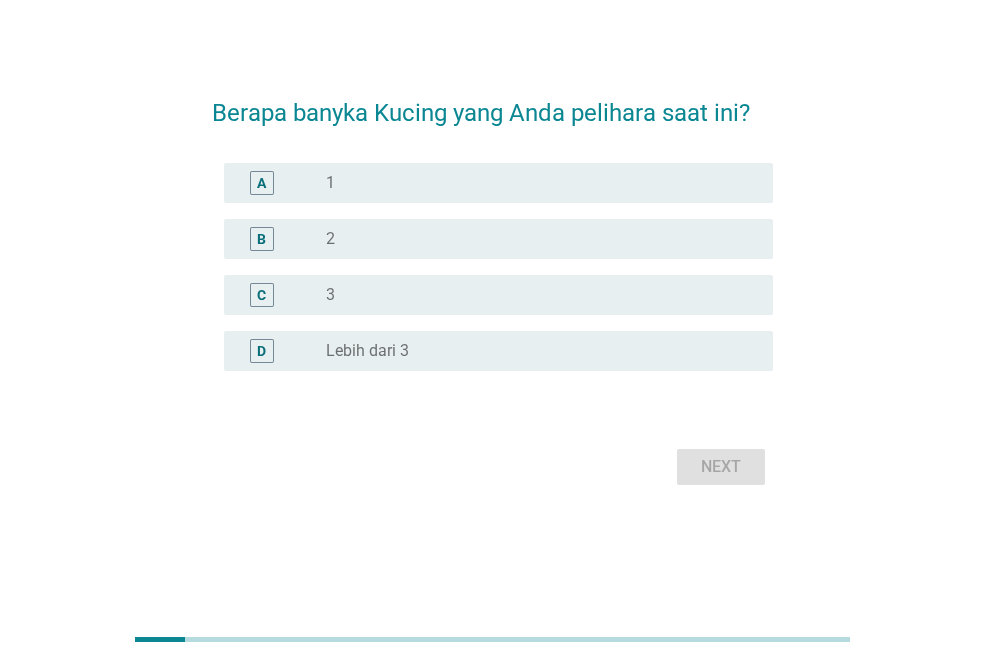 scroll, scrollTop: 0, scrollLeft: 0, axis: both 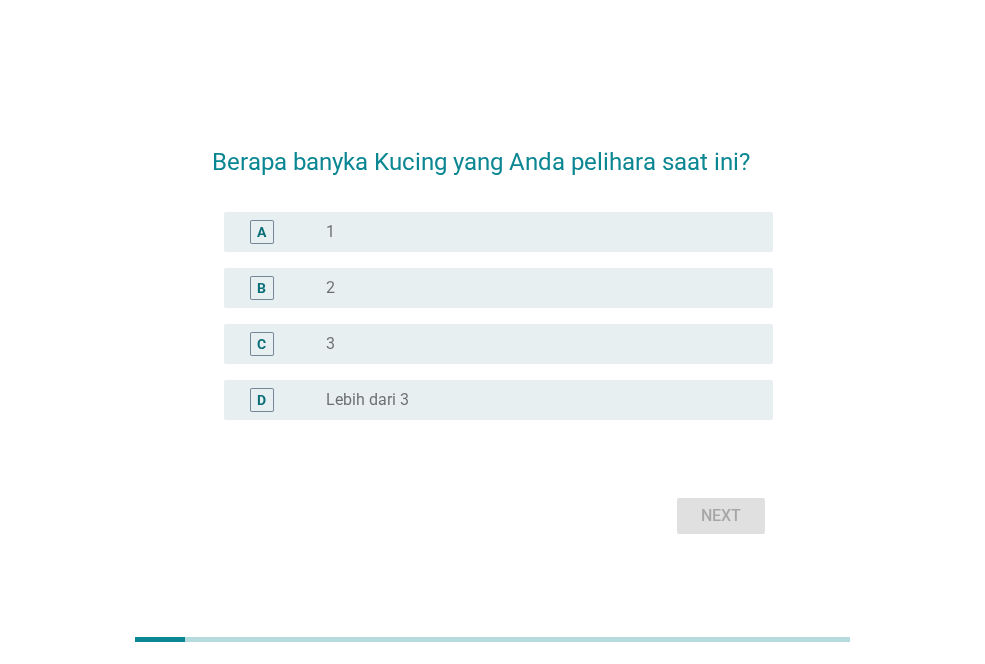 click on "radio_button_unchecked 2" at bounding box center [533, 288] 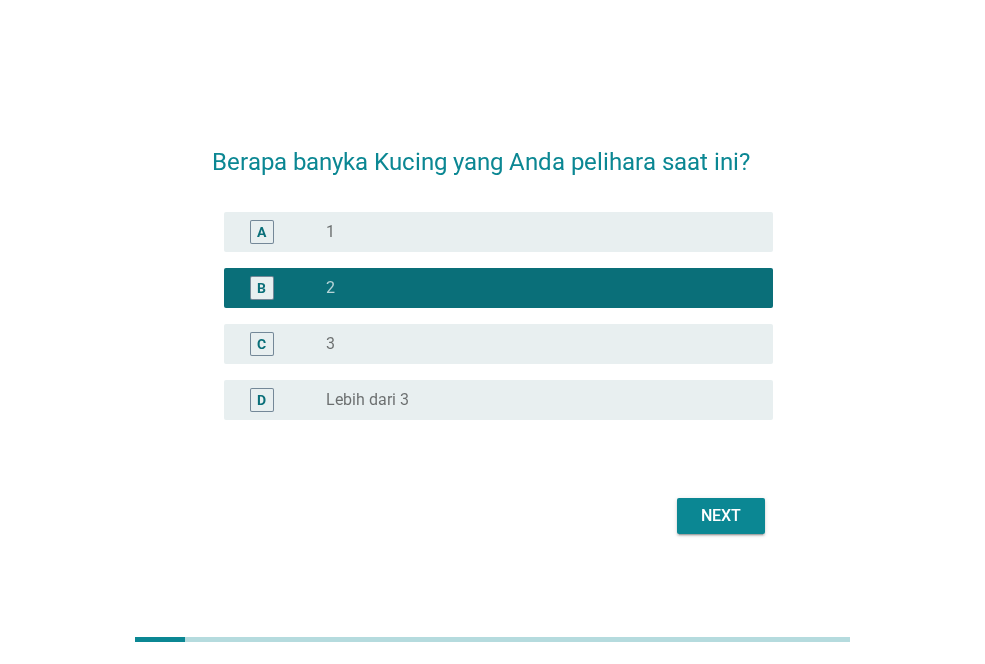 click on "Next" at bounding box center [721, 516] 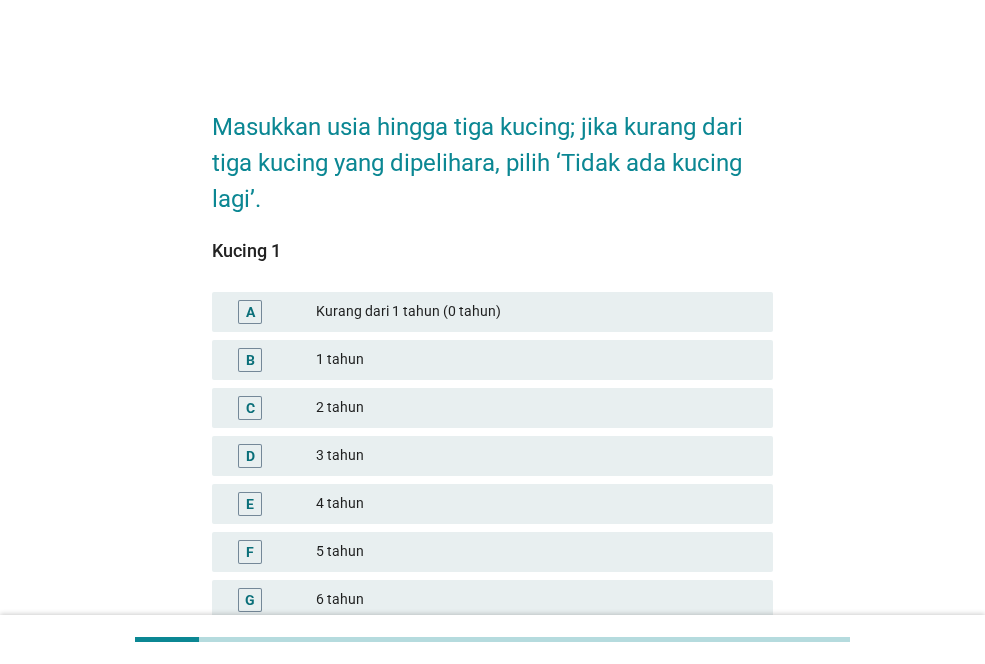 click on "1 tahun" at bounding box center (536, 360) 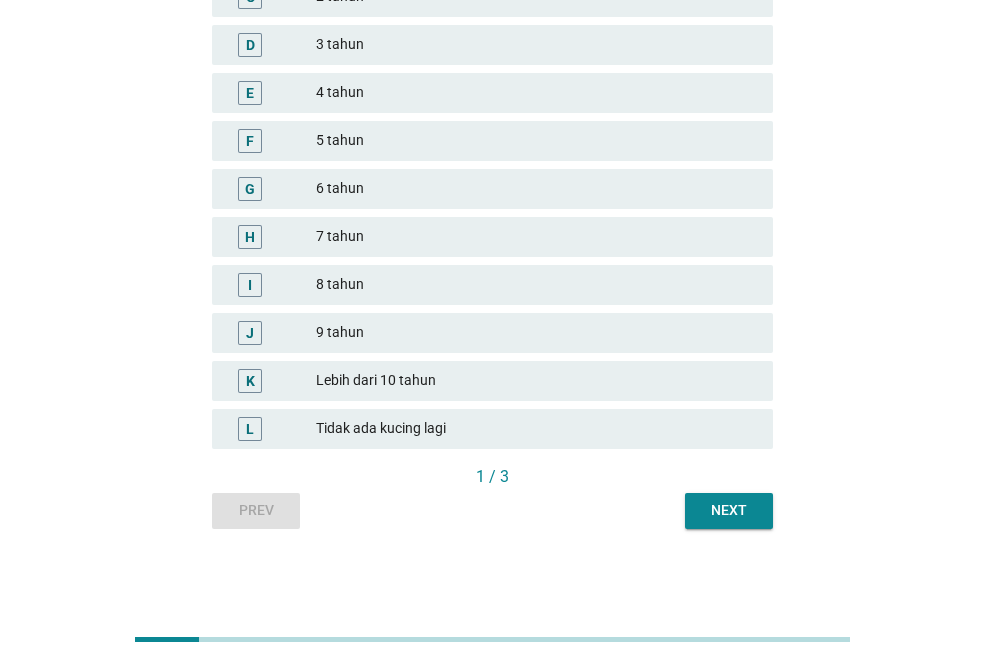 scroll, scrollTop: 413, scrollLeft: 0, axis: vertical 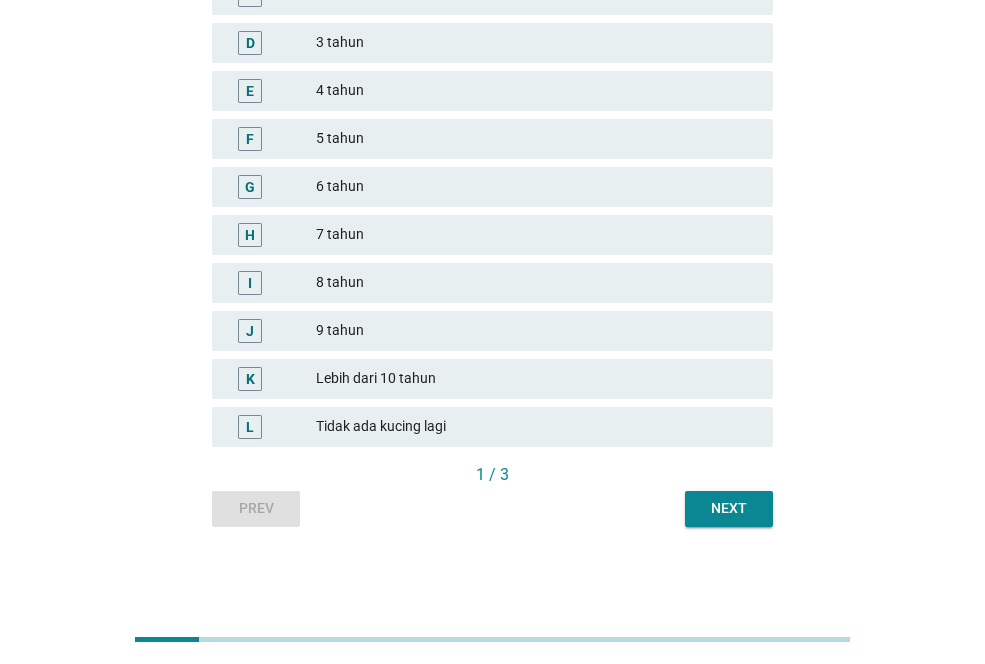 click on "Next" at bounding box center [729, 509] 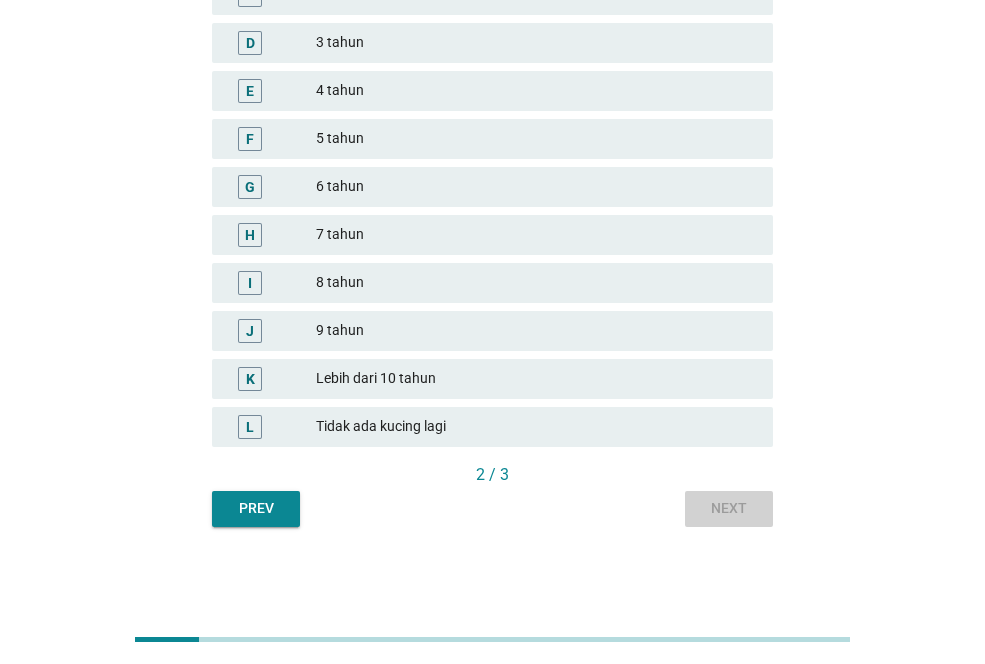 scroll, scrollTop: 0, scrollLeft: 0, axis: both 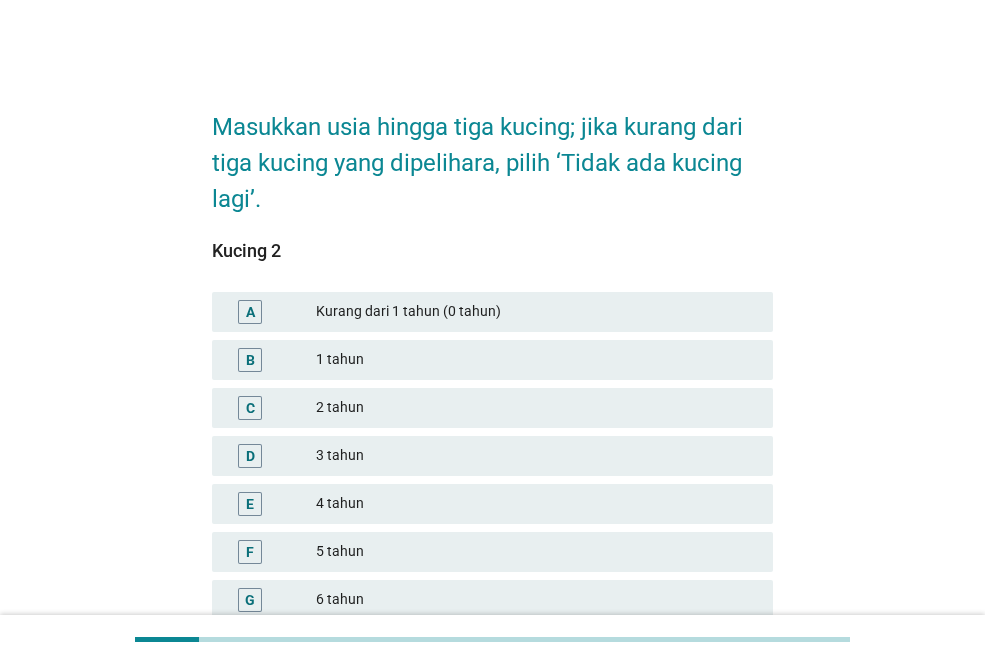click on "C   2 tahun" at bounding box center (492, 408) 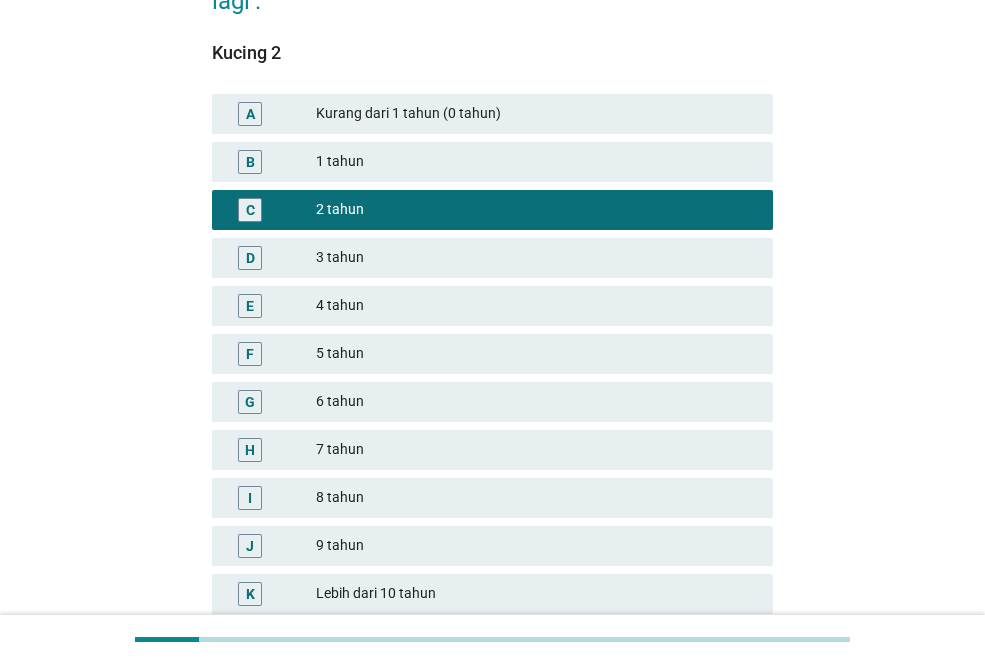 scroll, scrollTop: 200, scrollLeft: 0, axis: vertical 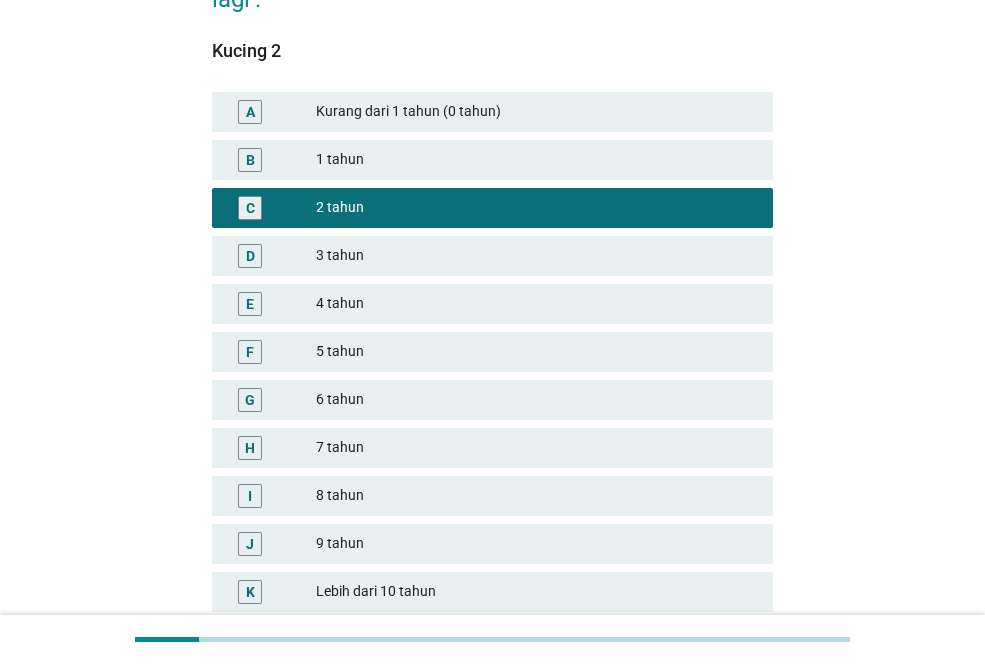 click on "B   1 tahun" at bounding box center [492, 160] 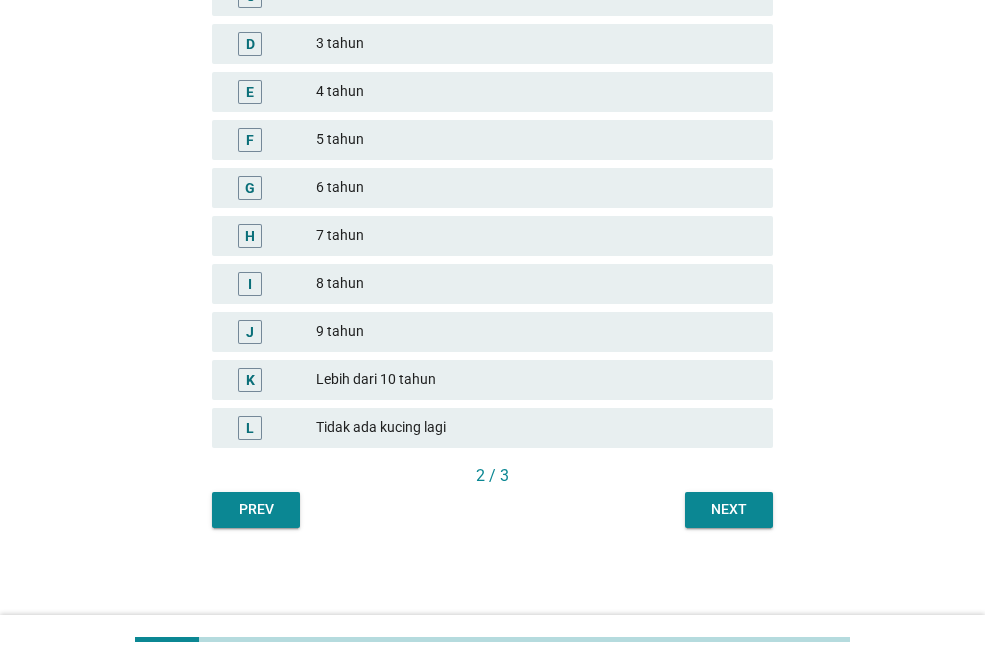 scroll, scrollTop: 413, scrollLeft: 0, axis: vertical 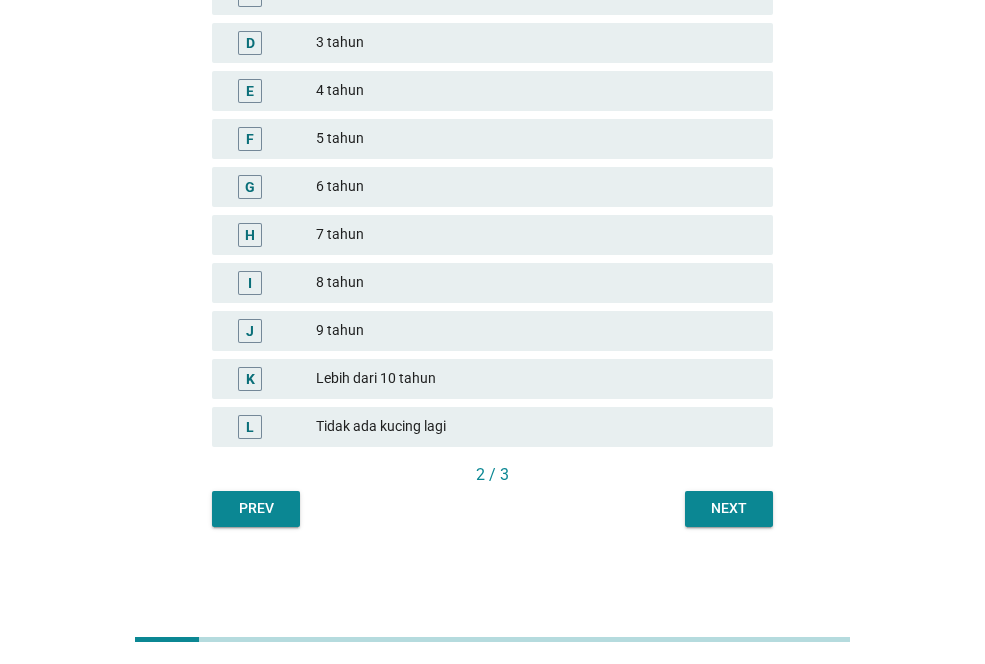 click on "Next" at bounding box center (729, 508) 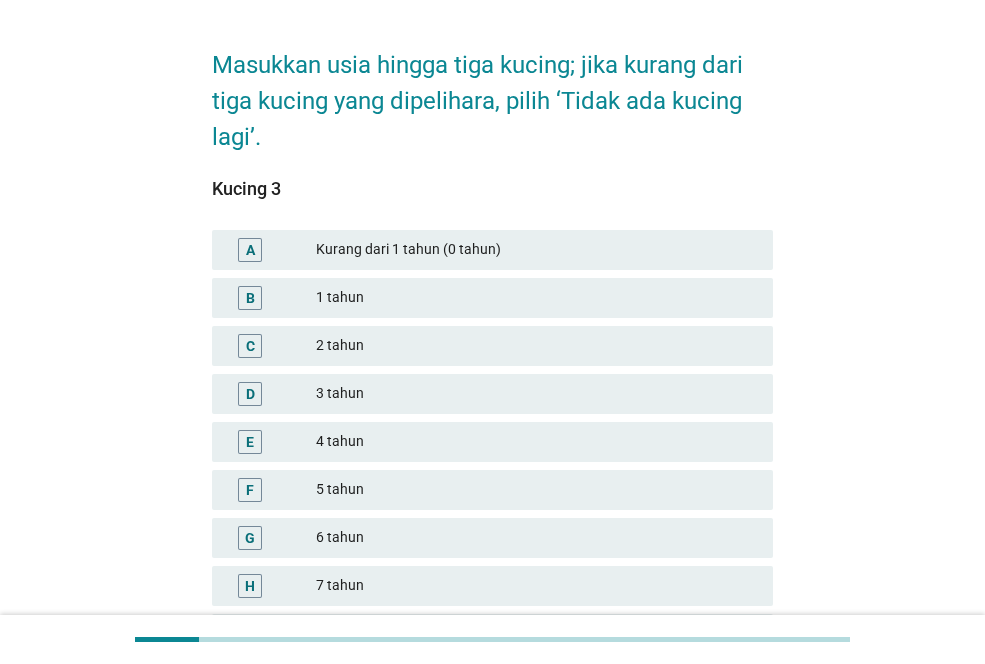 scroll, scrollTop: 400, scrollLeft: 0, axis: vertical 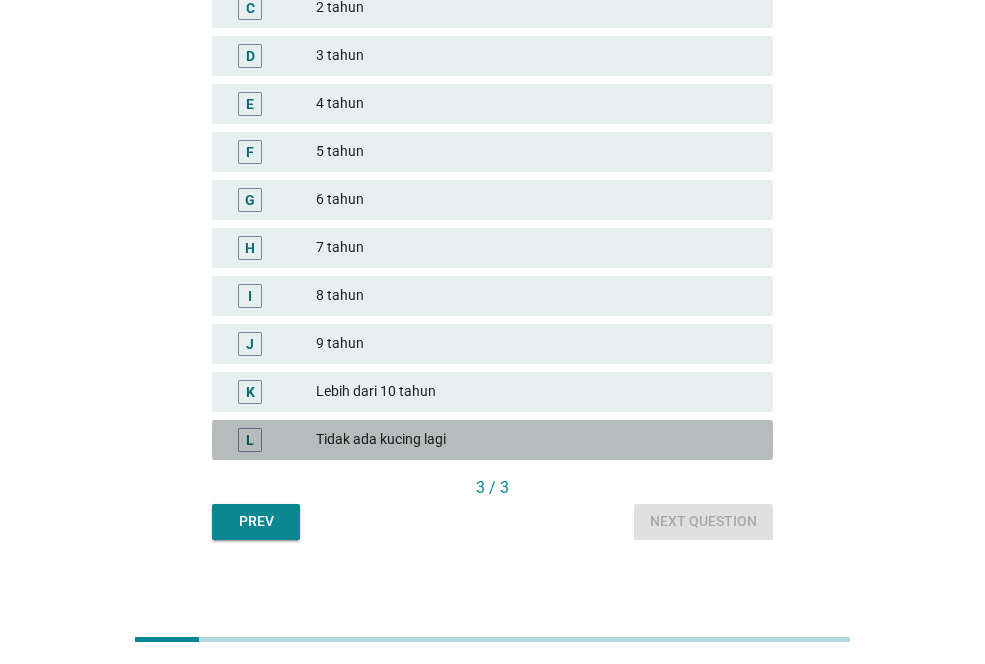 click on "Tidak ada kucing lagi" at bounding box center [536, 440] 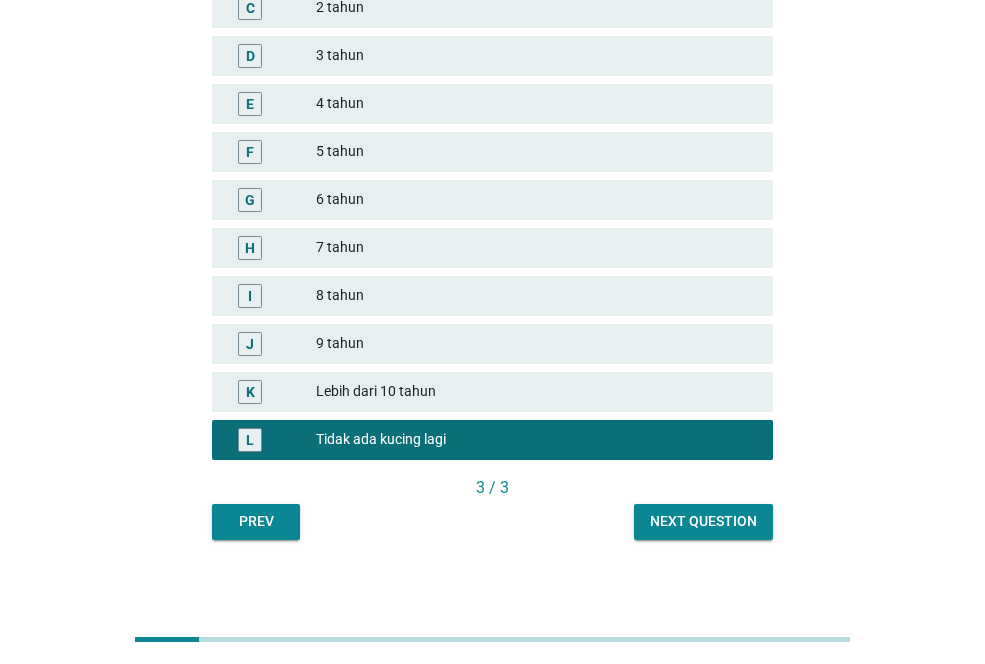 click on "Next question" at bounding box center (703, 521) 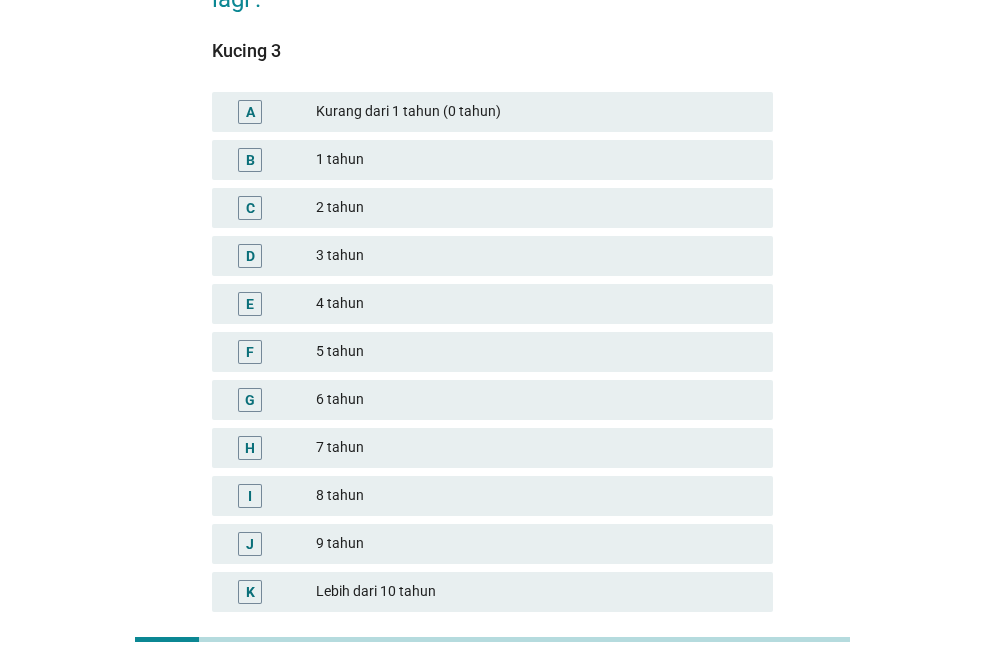 scroll, scrollTop: 0, scrollLeft: 0, axis: both 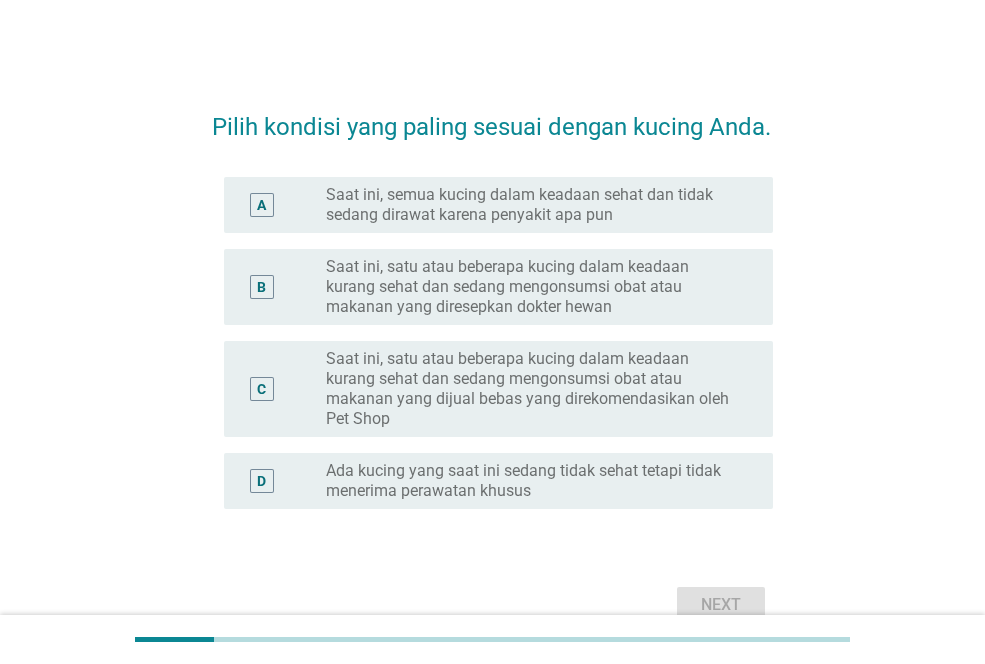 click on "Saat ini, semua kucing dalam keadaan sehat dan tidak sedang dirawat karena penyakit apa pun" at bounding box center [533, 205] 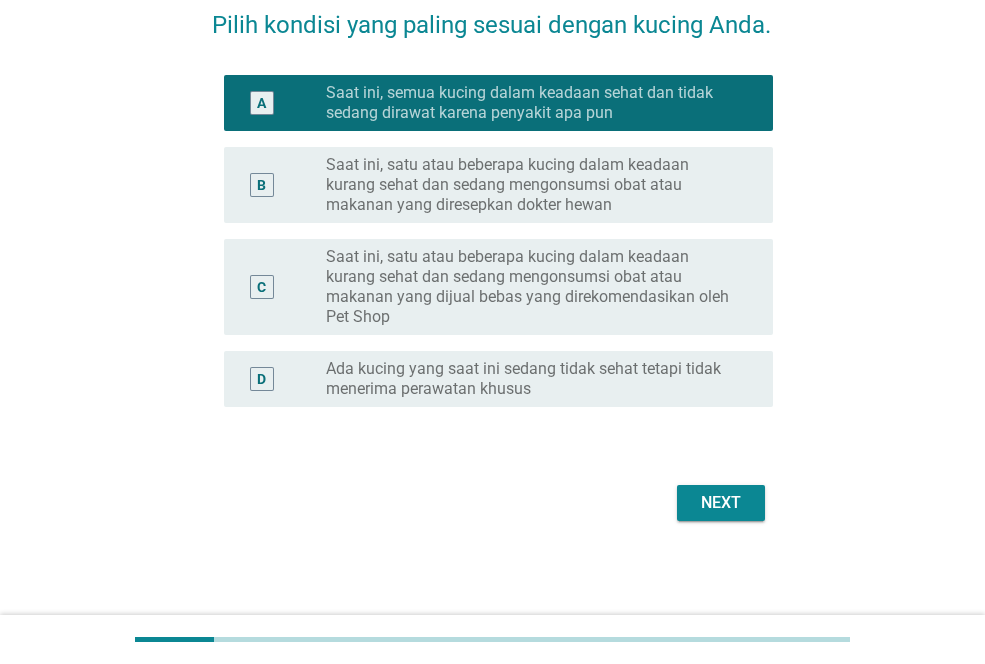 scroll, scrollTop: 118, scrollLeft: 0, axis: vertical 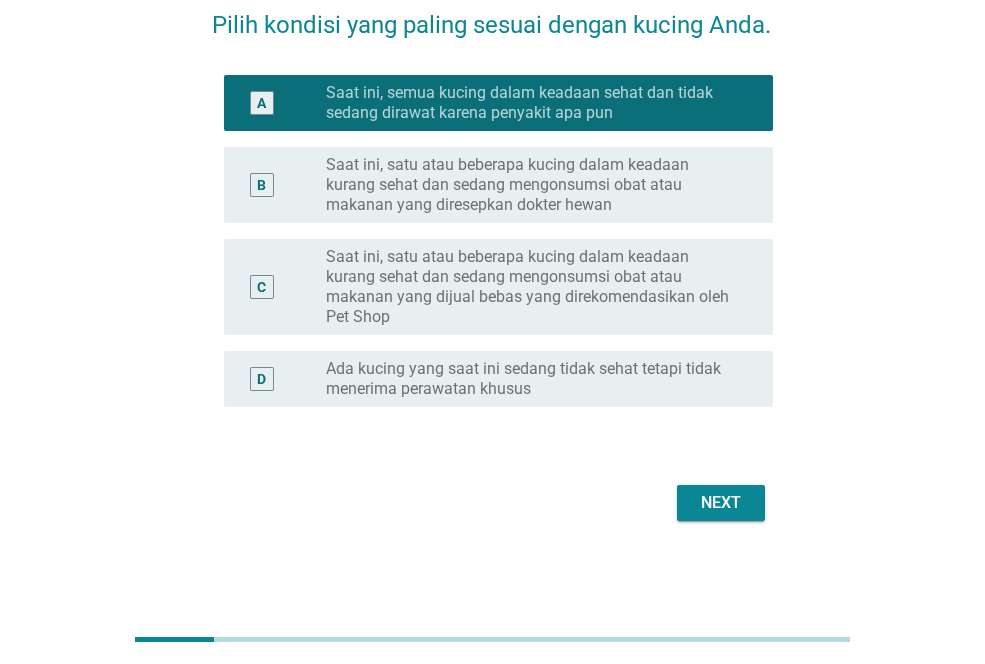 click on "Next" at bounding box center (721, 503) 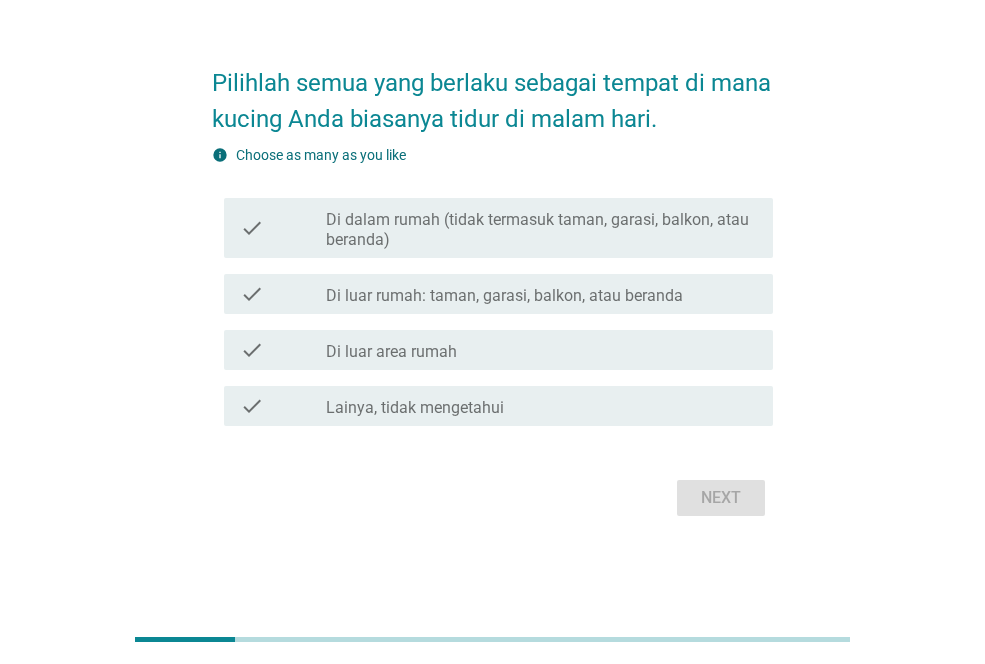 scroll, scrollTop: 0, scrollLeft: 0, axis: both 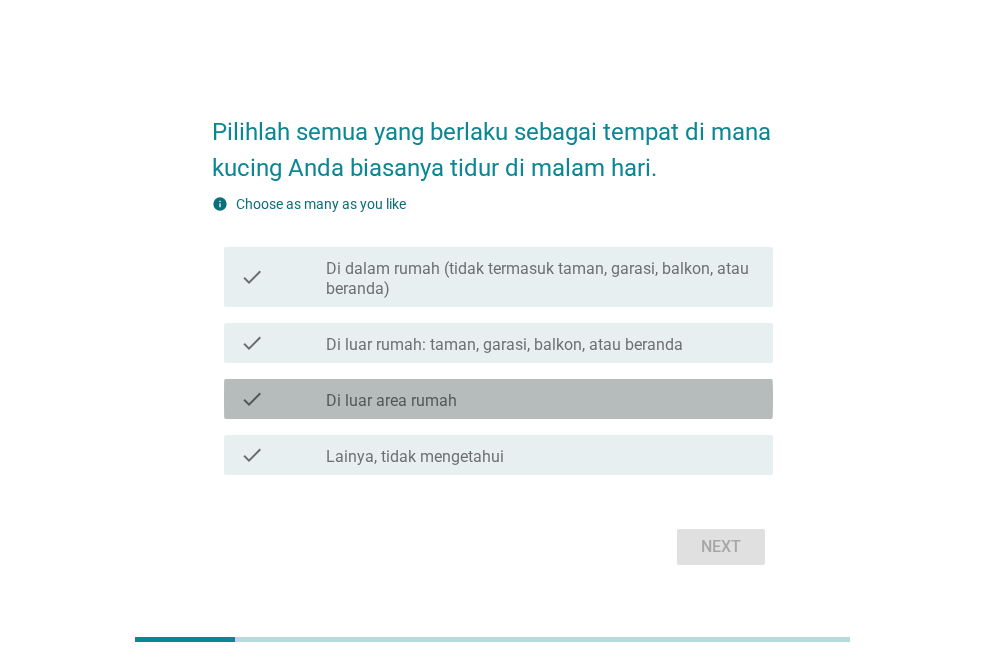 click on "check_box_outline_blank Di luar area rumah" at bounding box center (541, 399) 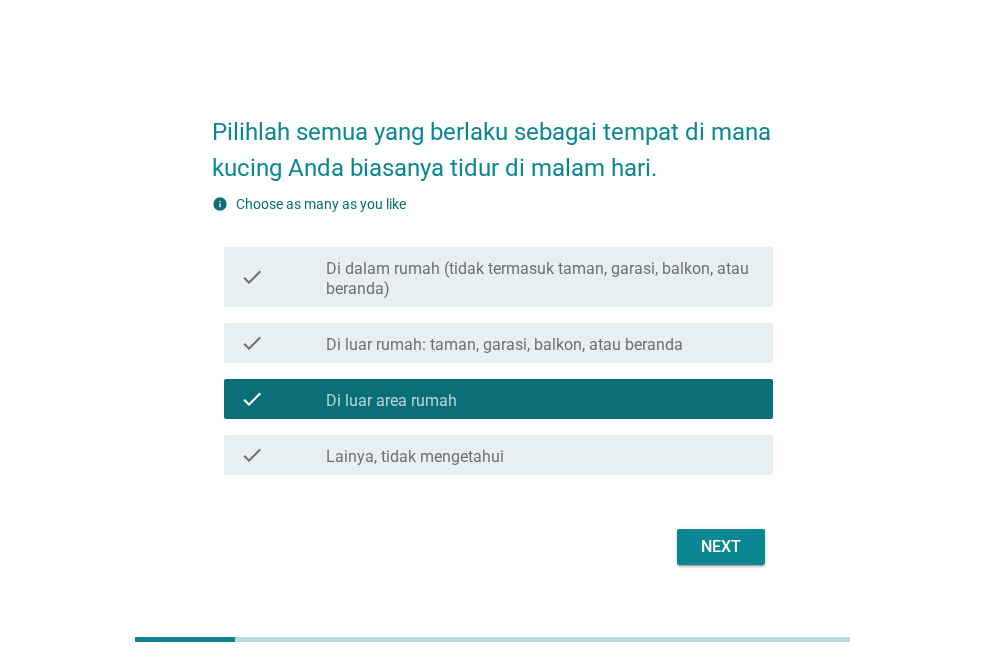 click on "Di luar rumah: taman, garasi, balkon, atau beranda" at bounding box center [504, 345] 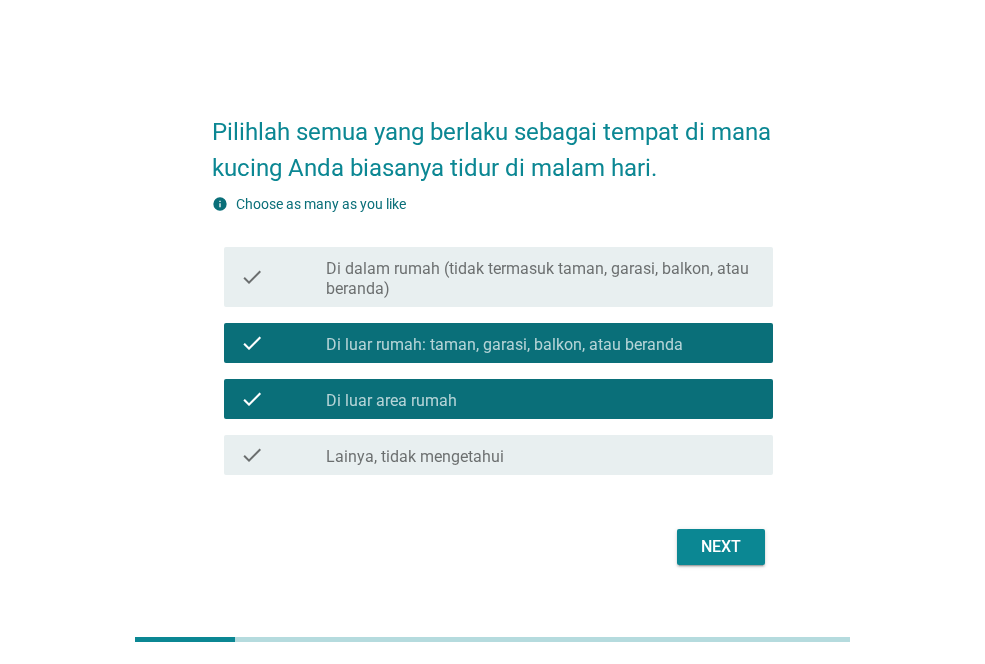 click on "Di dalam rumah (tidak termasuk taman, garasi, balkon, atau beranda)" at bounding box center [541, 279] 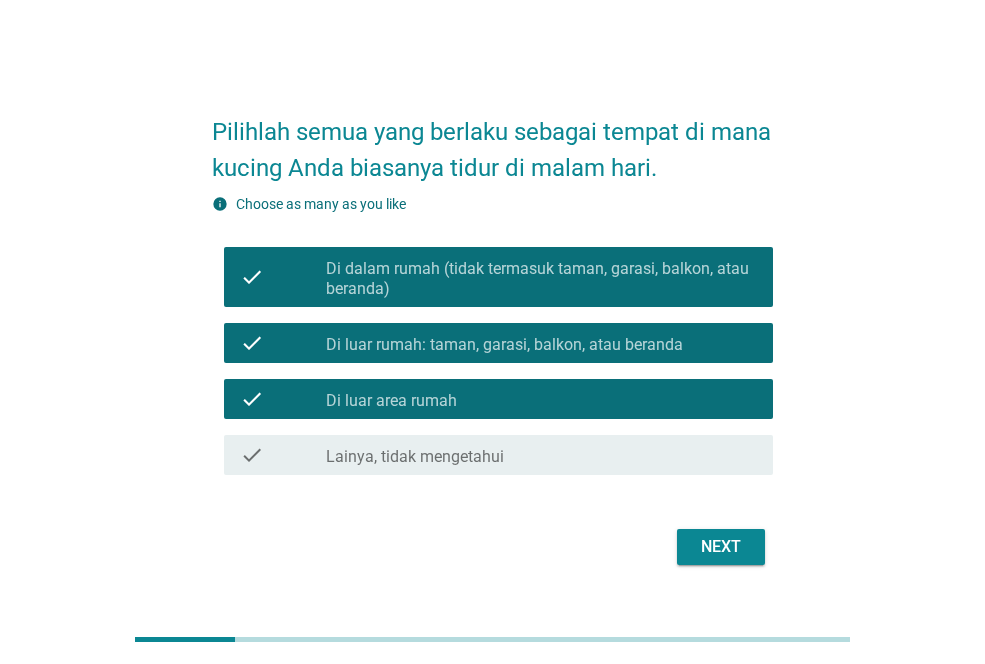 click on "check     check_box Di luar rumah: taman, garasi, balkon, atau beranda" at bounding box center (498, 343) 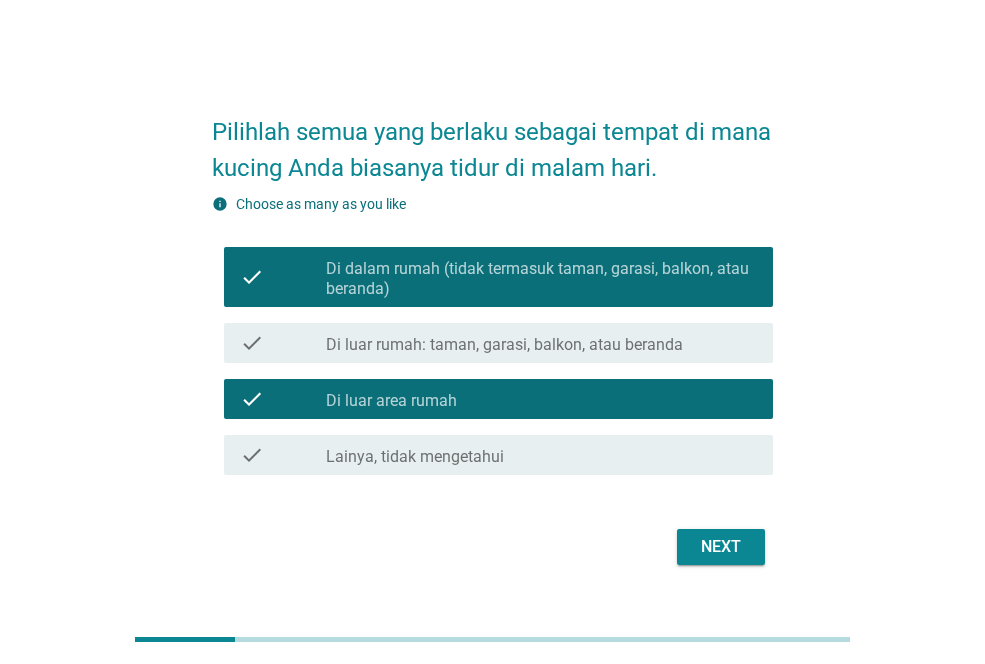 click on "check     check_box_outline_blank Di luar area rumah" at bounding box center (492, 399) 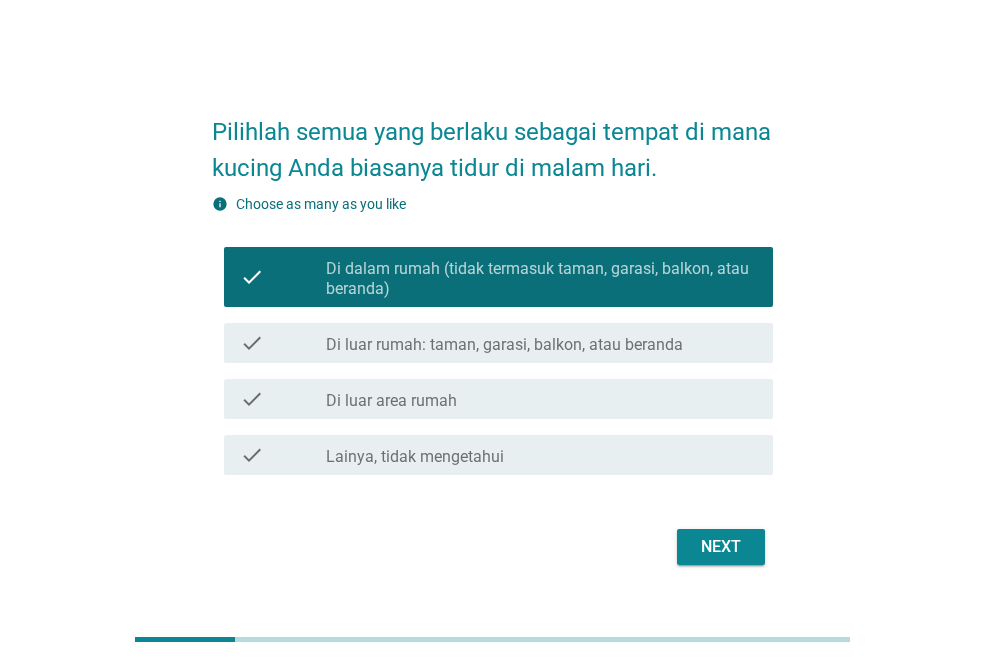click on "Next" at bounding box center [721, 547] 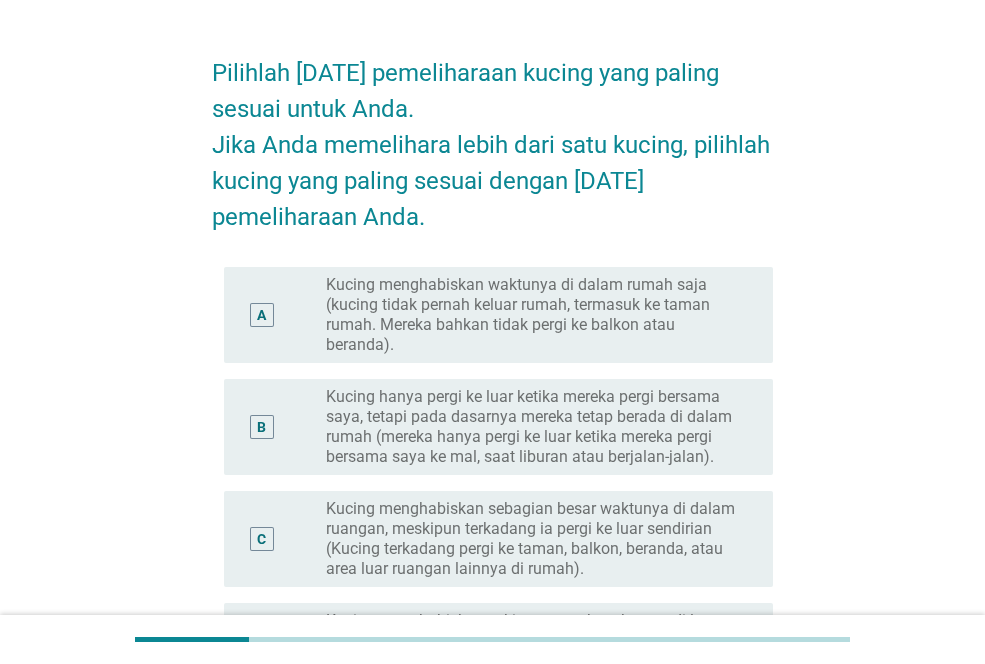 scroll, scrollTop: 100, scrollLeft: 0, axis: vertical 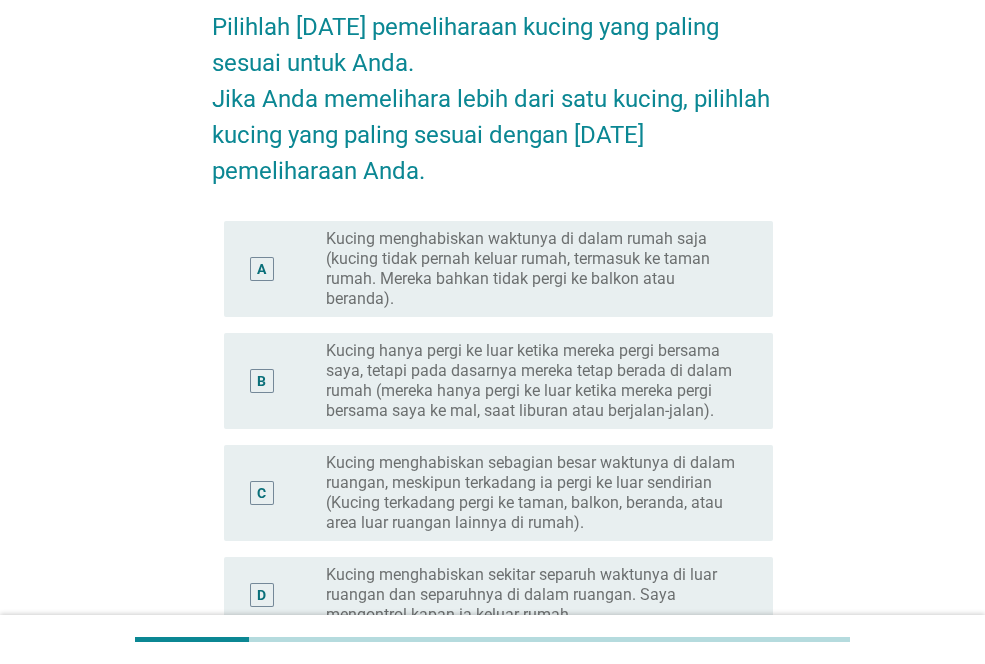 click on "Kucing menghabiskan sebagian besar waktunya di dalam ruangan, meskipun terkadang ia pergi ke luar sendirian (Kucing terkadang pergi ke taman, balkon, beranda, atau area luar ruangan lainnya di rumah)." at bounding box center (533, 493) 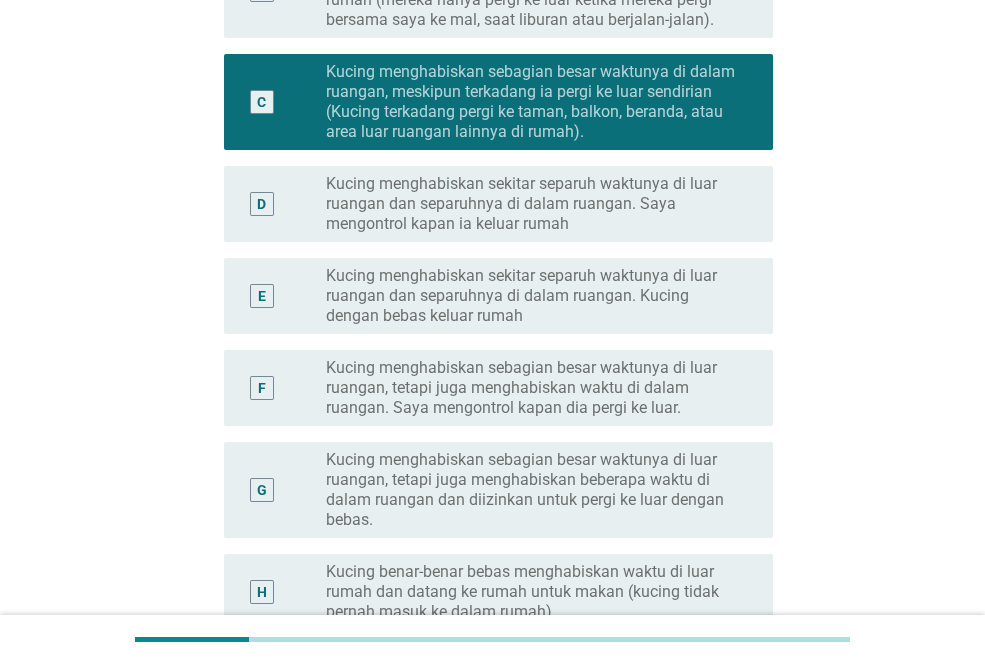 scroll, scrollTop: 500, scrollLeft: 0, axis: vertical 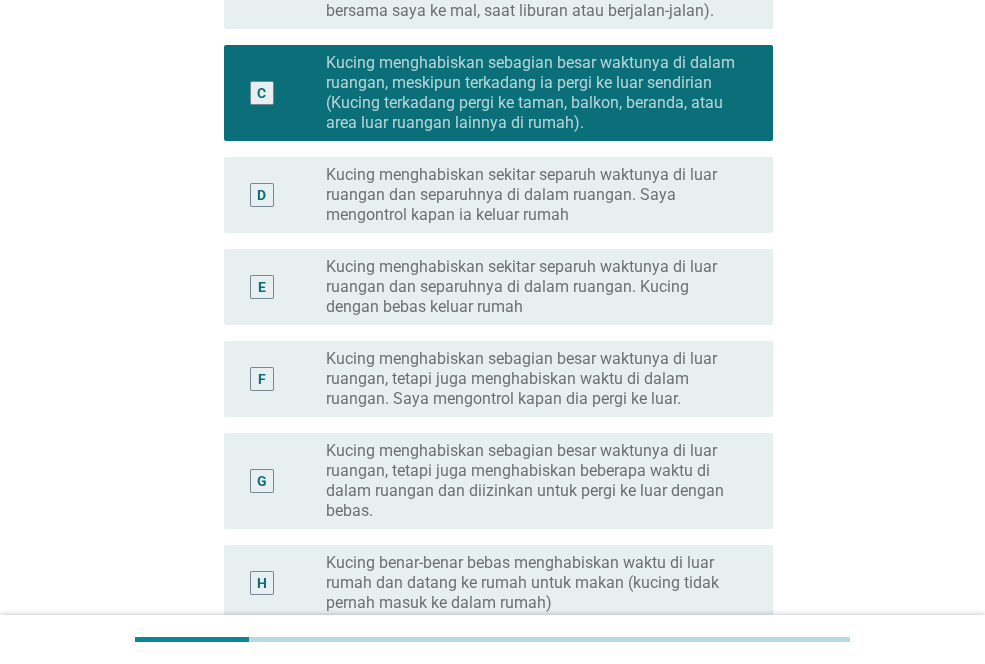 click on "D     radio_button_unchecked Kucing menghabiskan sekitar separuh waktunya di luar ruangan dan separuhnya di dalam ruangan. Saya mengontrol kapan ia keluar rumah" at bounding box center [498, 195] 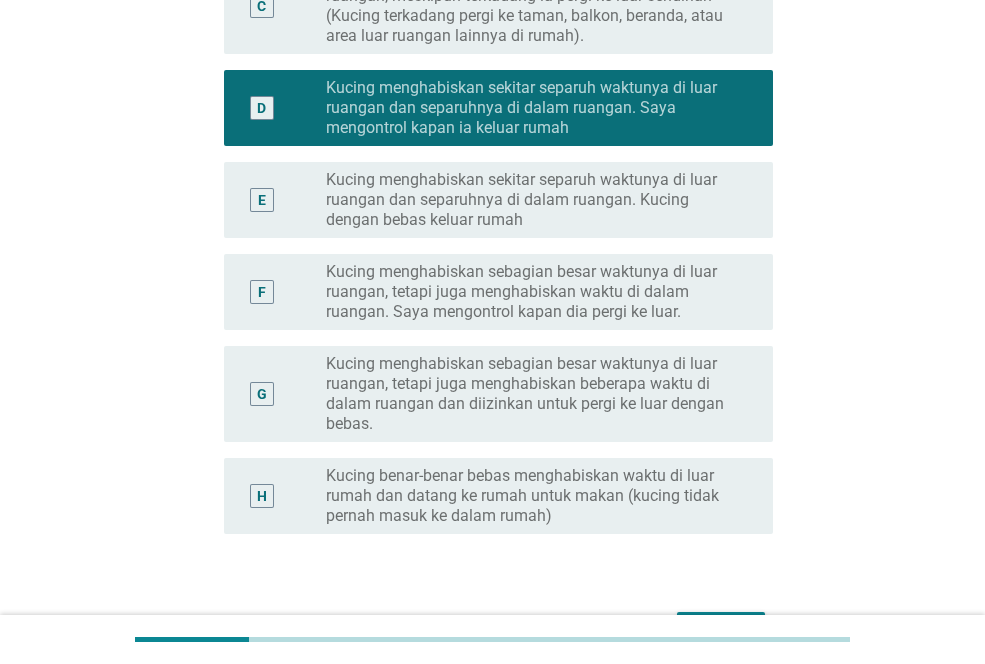 scroll, scrollTop: 714, scrollLeft: 0, axis: vertical 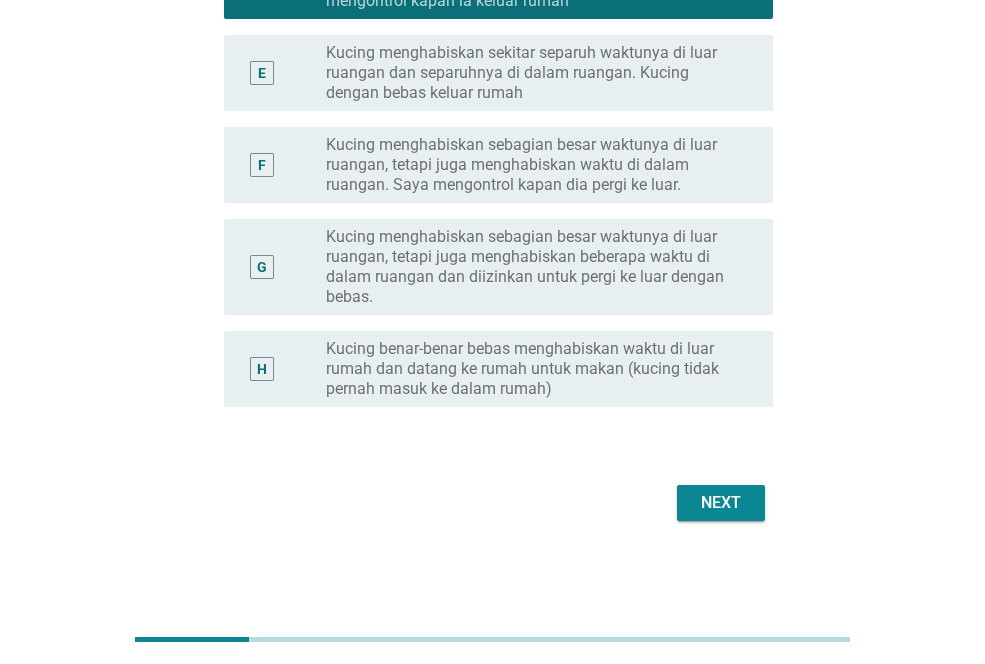 click on "Next" at bounding box center [721, 503] 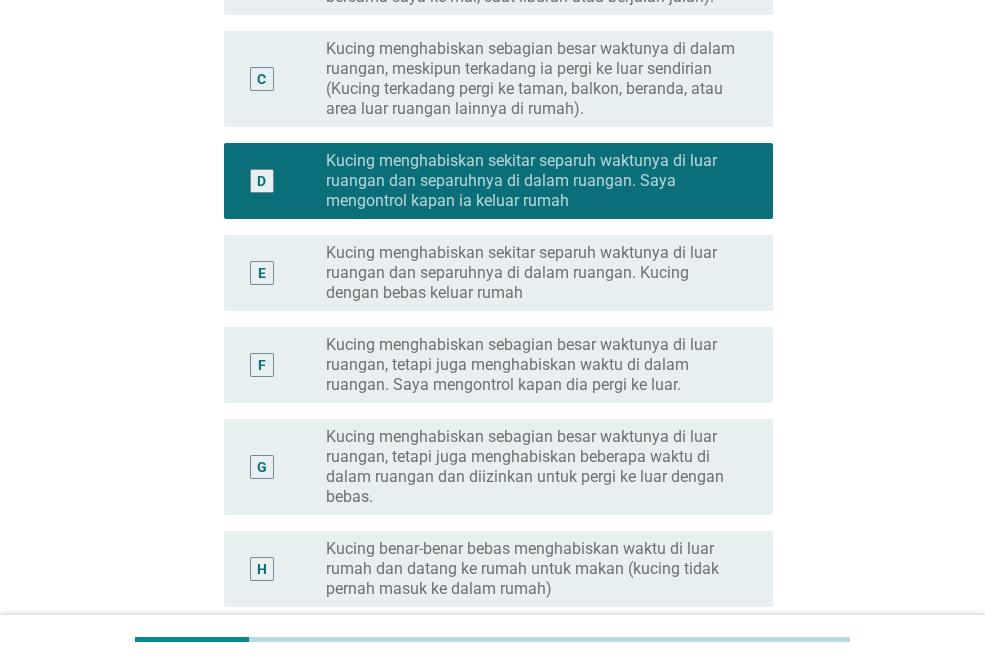 scroll, scrollTop: 0, scrollLeft: 0, axis: both 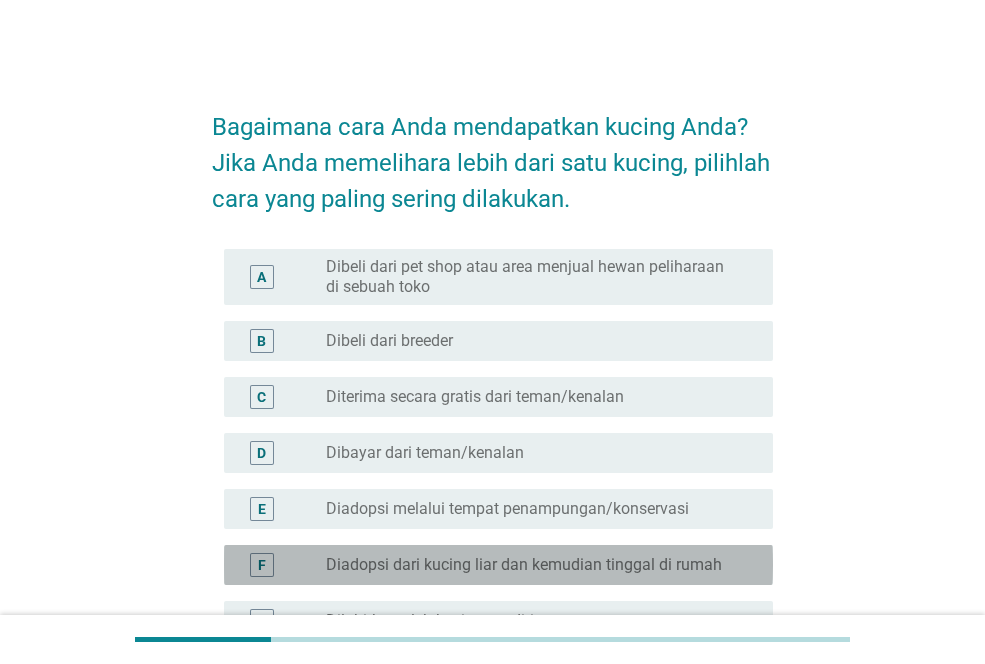 click on "Diadopsi dari kucing liar dan kemudian tinggal di rumah" at bounding box center (524, 565) 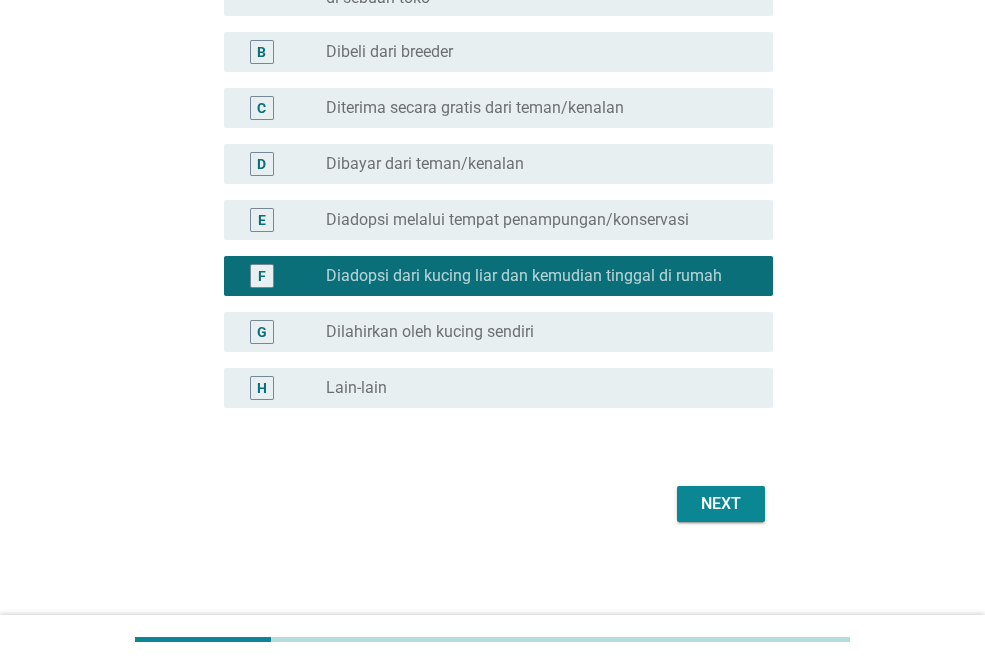 scroll, scrollTop: 290, scrollLeft: 0, axis: vertical 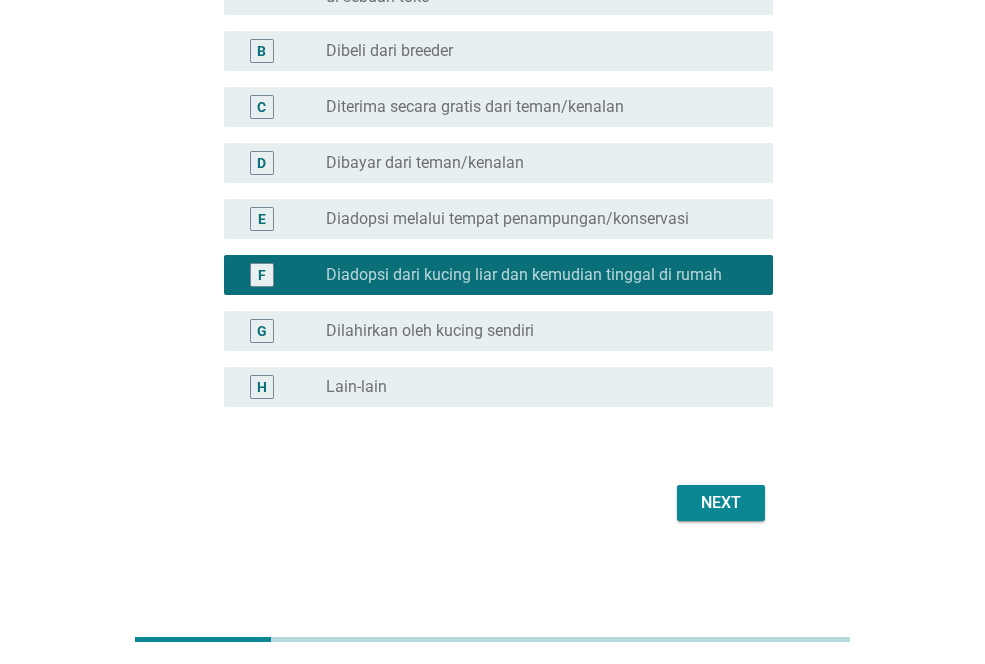 click on "Next" at bounding box center (721, 503) 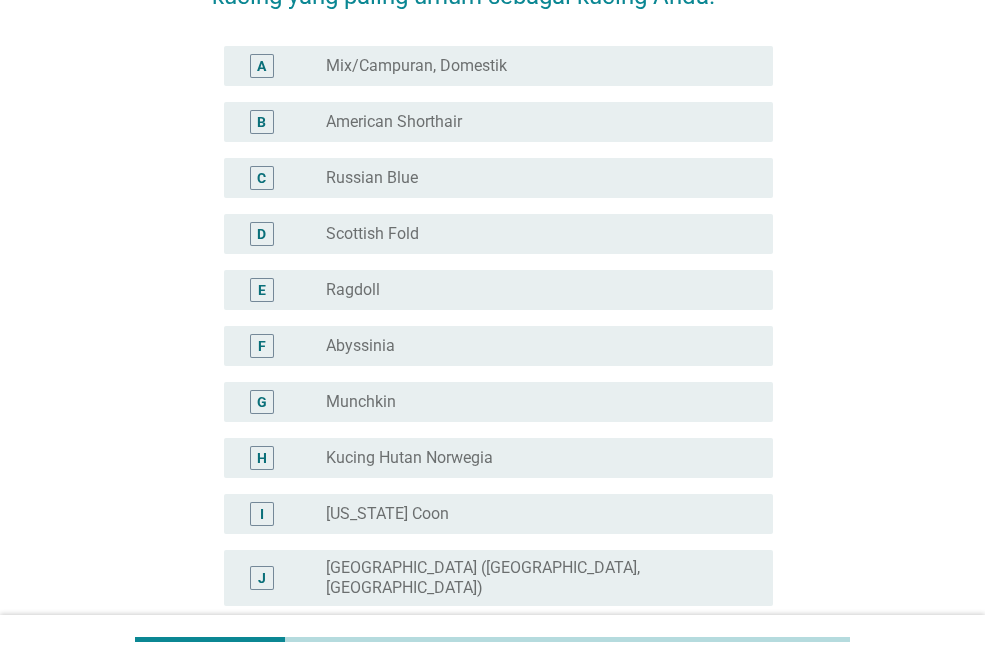 scroll, scrollTop: 0, scrollLeft: 0, axis: both 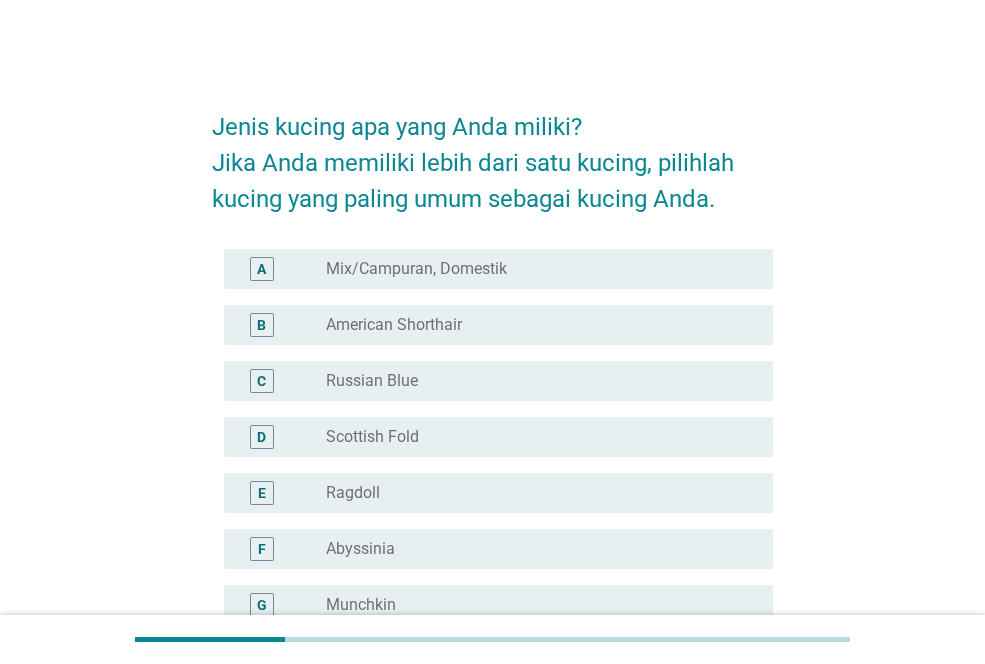 click on "radio_button_unchecked Mix/Campuran, Domestik" at bounding box center [541, 269] 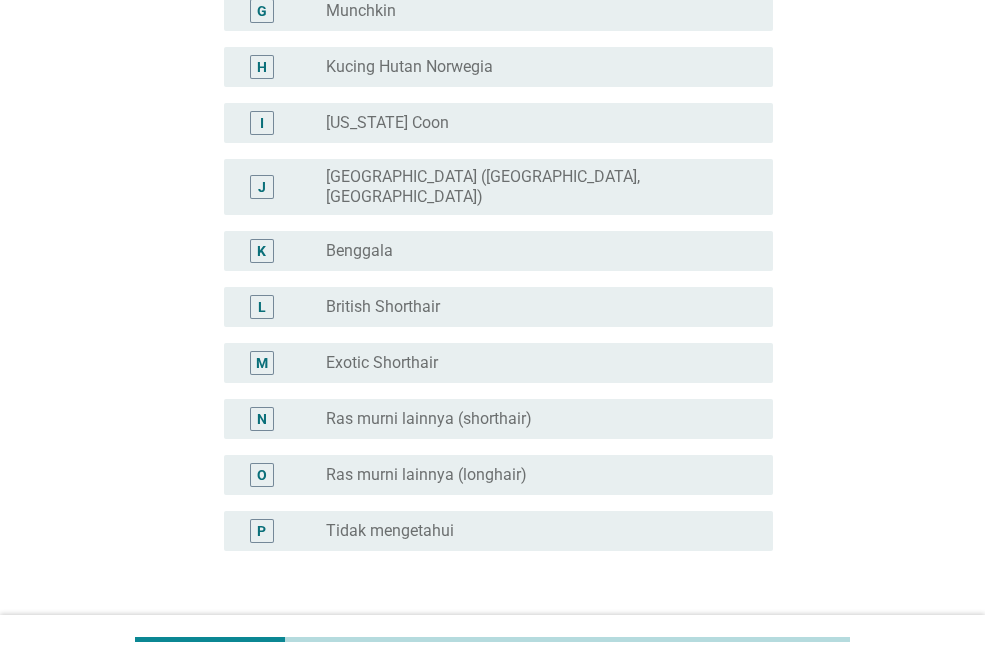 scroll, scrollTop: 722, scrollLeft: 0, axis: vertical 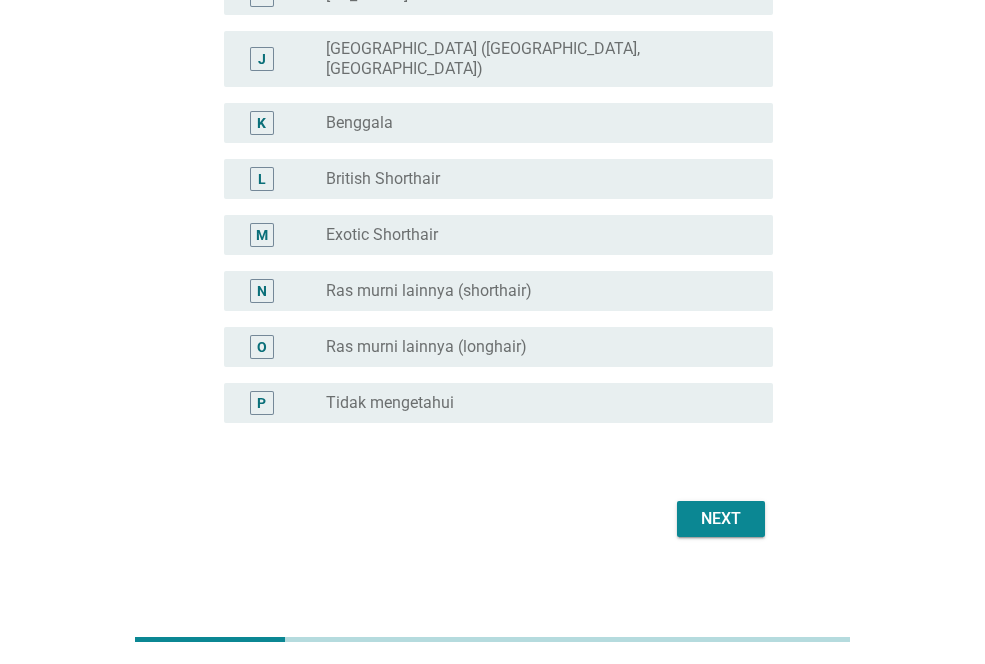 click on "Next" at bounding box center [721, 519] 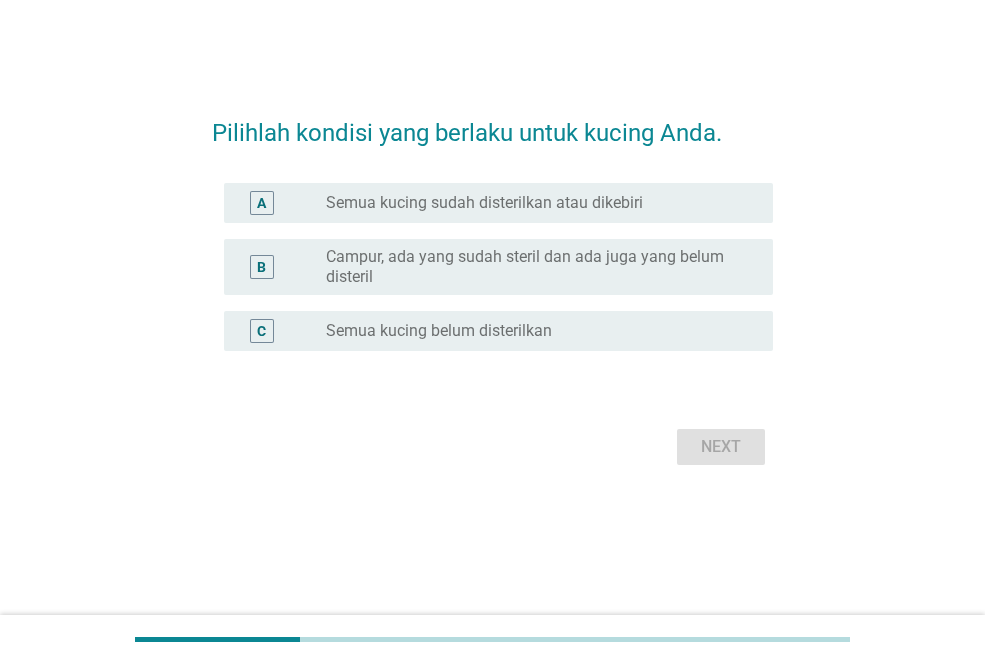 scroll, scrollTop: 0, scrollLeft: 0, axis: both 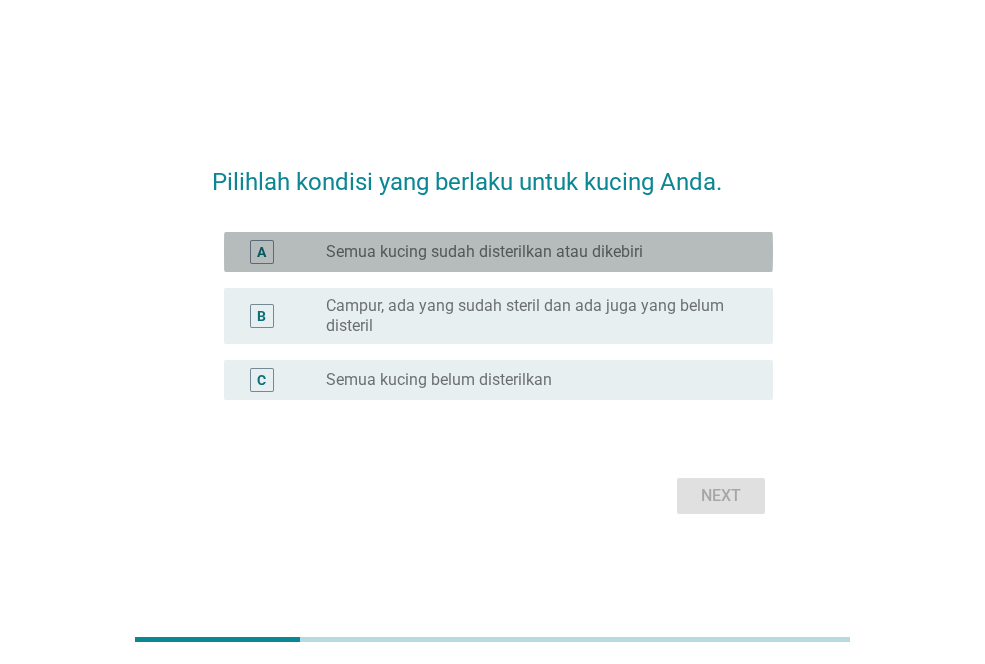 click on "radio_button_unchecked Semua kucing sudah disterilkan atau dikebiri" at bounding box center (541, 252) 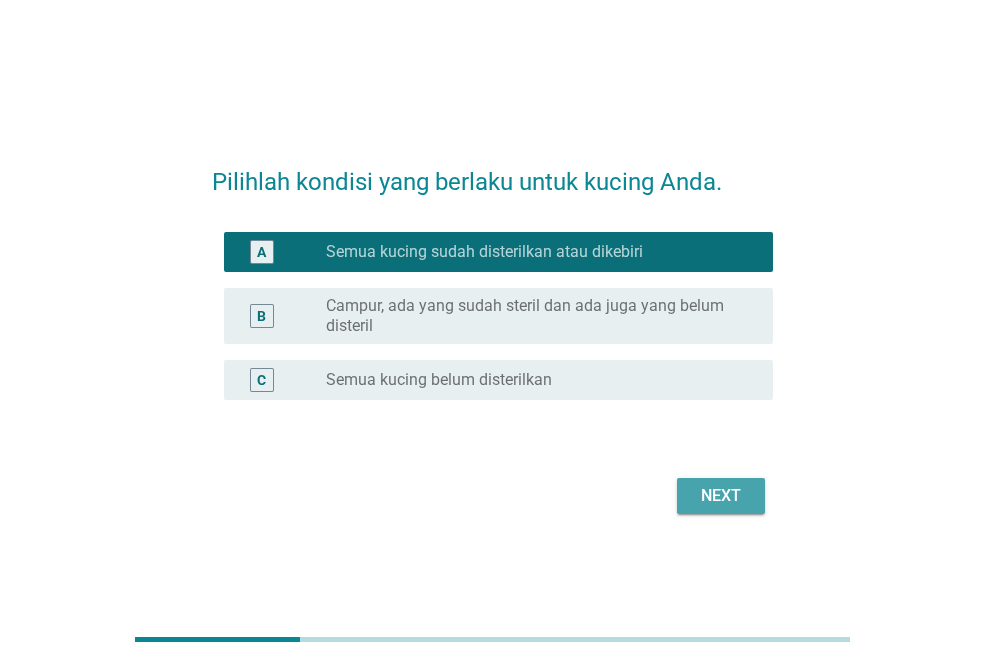 click on "Next" at bounding box center (721, 496) 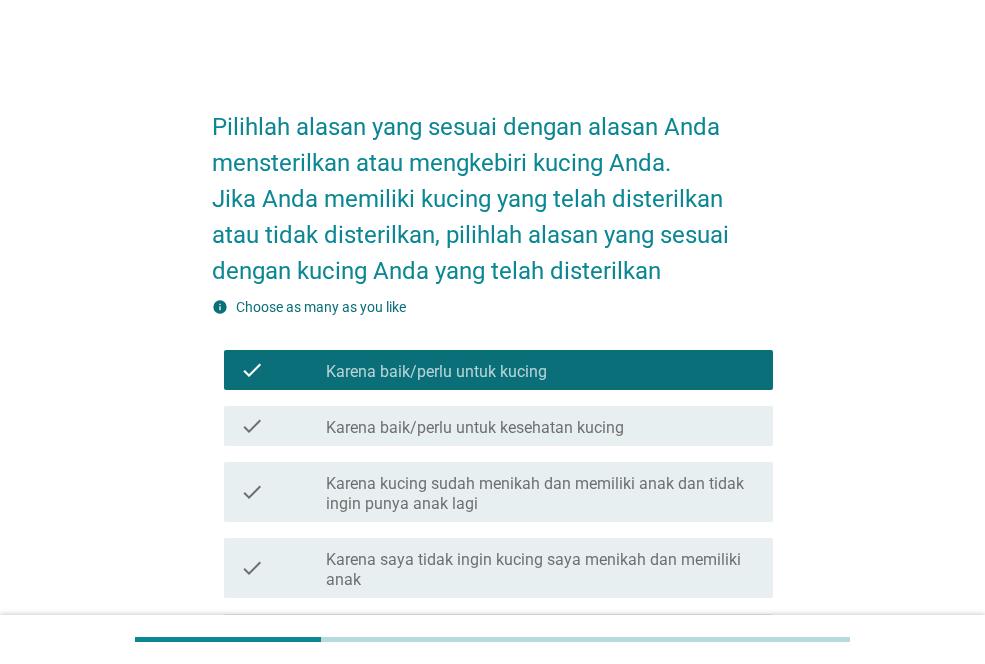 click on "Karena baik/perlu untuk kesehatan kucing" at bounding box center [475, 428] 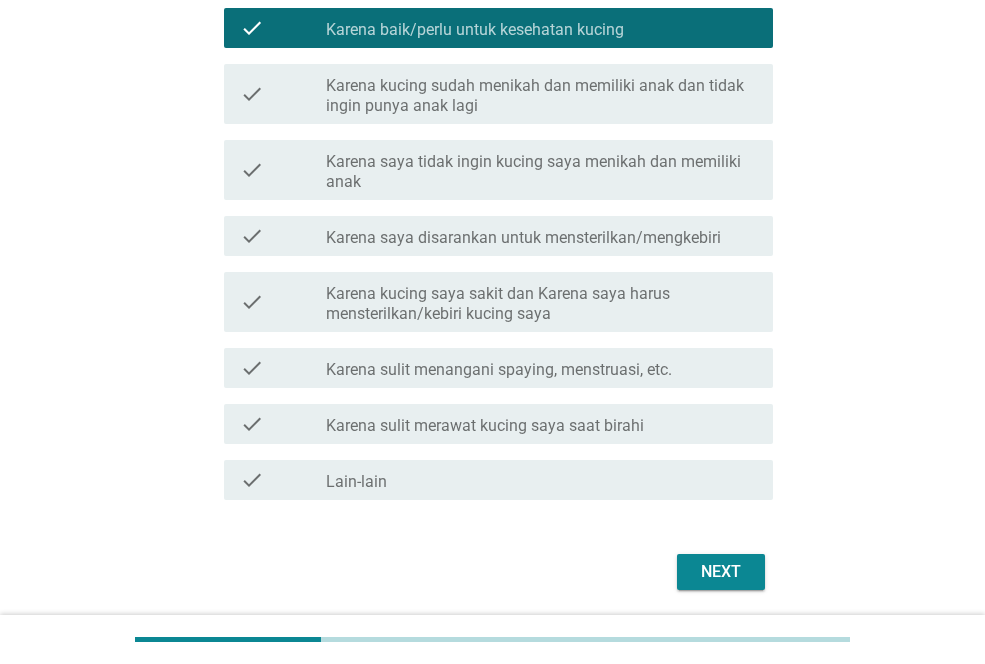 scroll, scrollTop: 400, scrollLeft: 0, axis: vertical 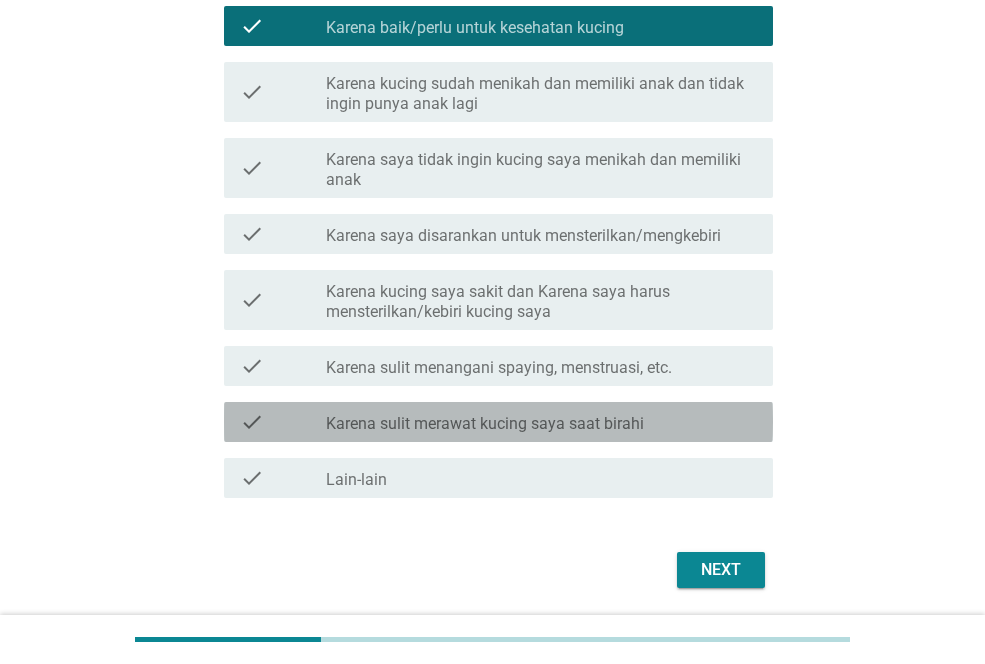click on "check_box_outline_blank Karena sulit merawat kucing saya saat birahi" at bounding box center (541, 422) 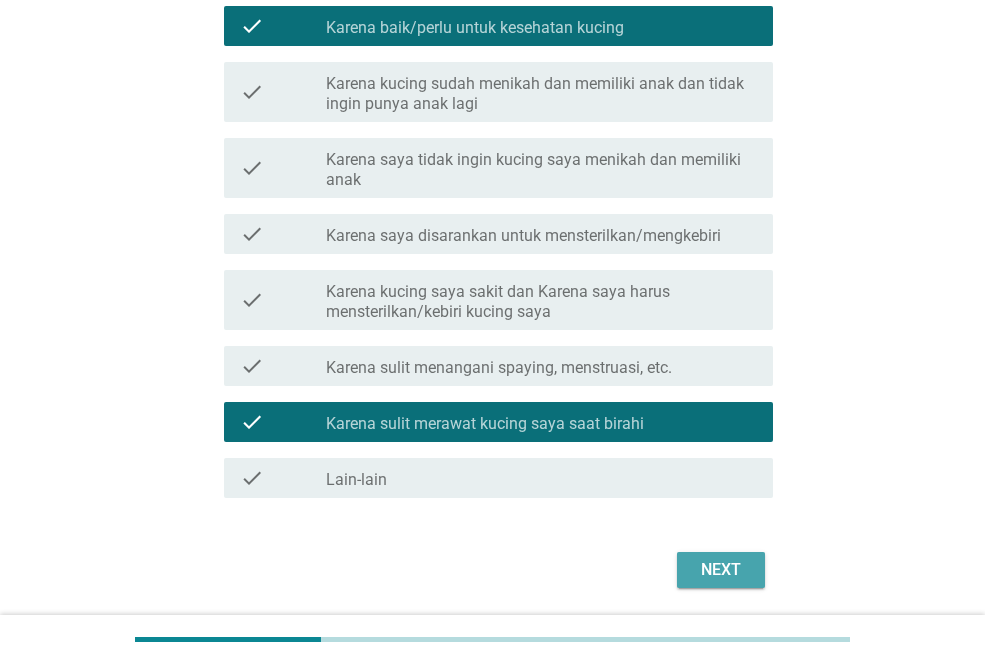 click on "Next" at bounding box center (721, 570) 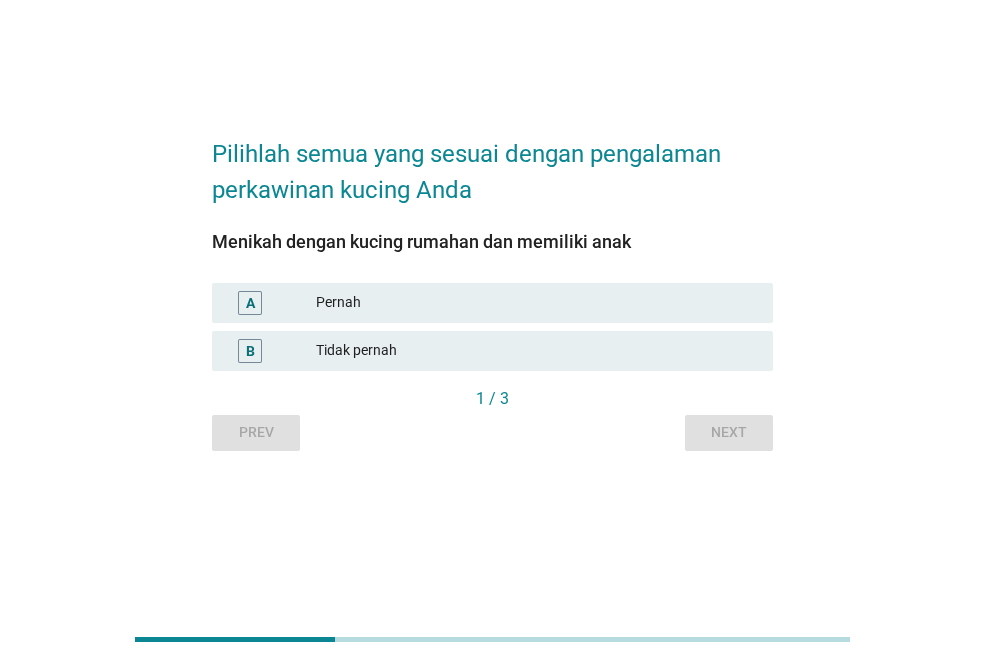 scroll, scrollTop: 0, scrollLeft: 0, axis: both 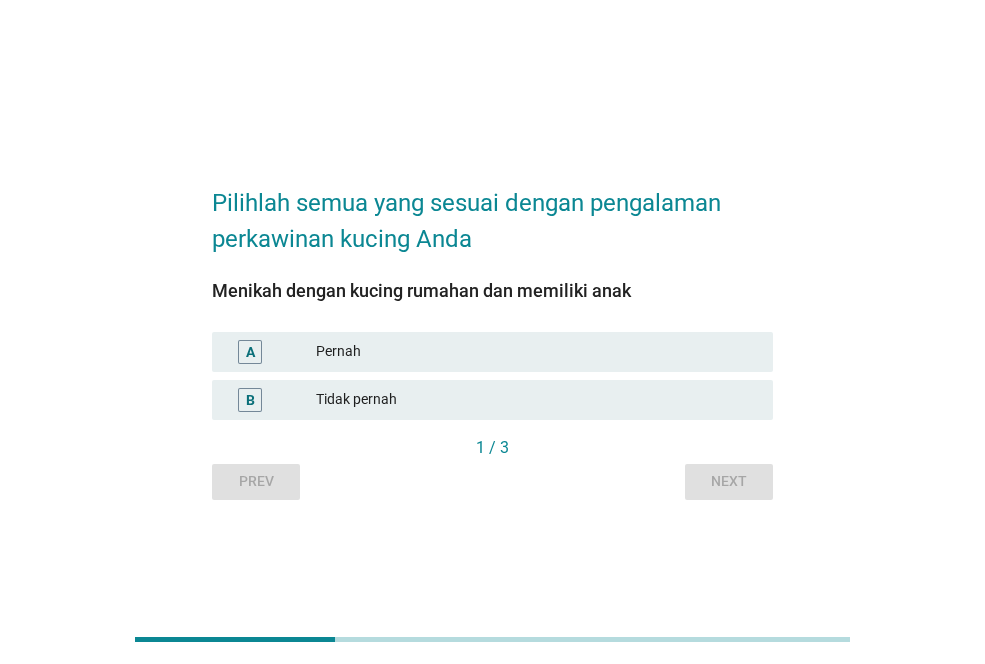 click on "Tidak pernah" at bounding box center [536, 400] 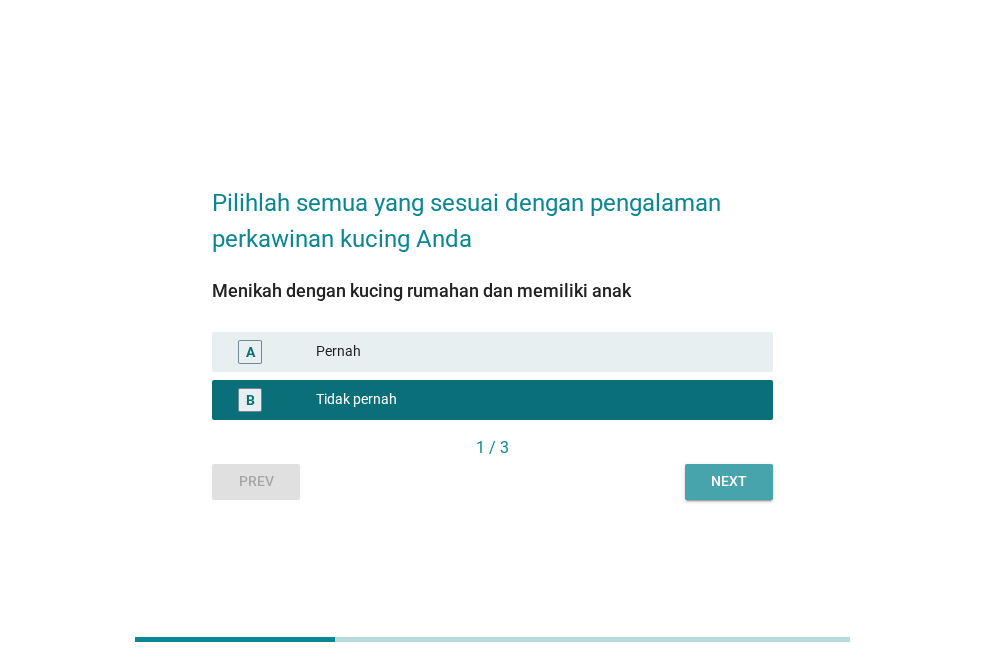 click on "Next" at bounding box center [729, 481] 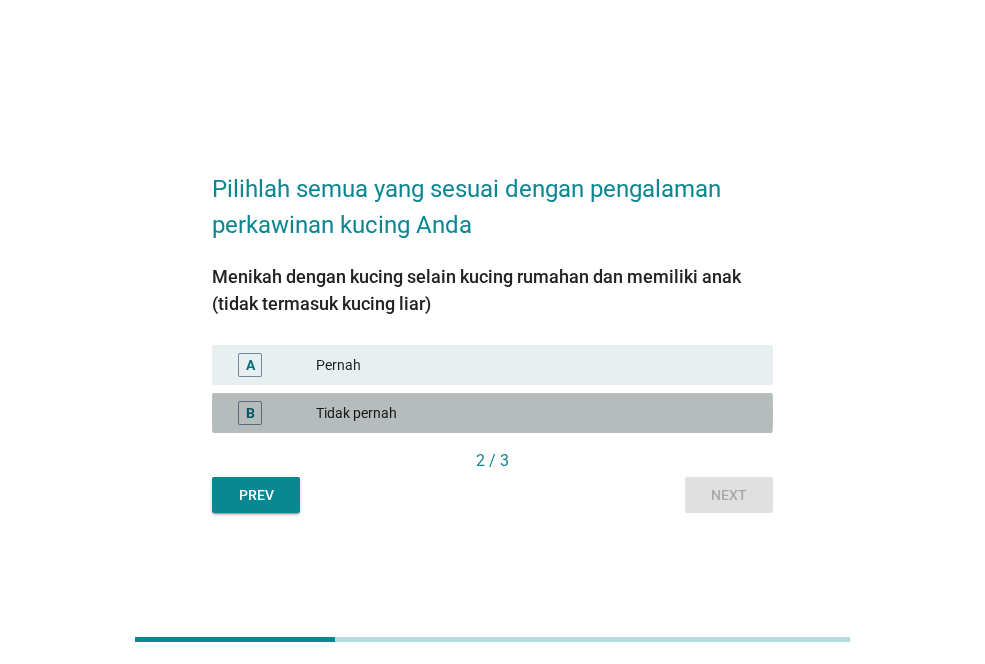 click on "Tidak pernah" at bounding box center [536, 413] 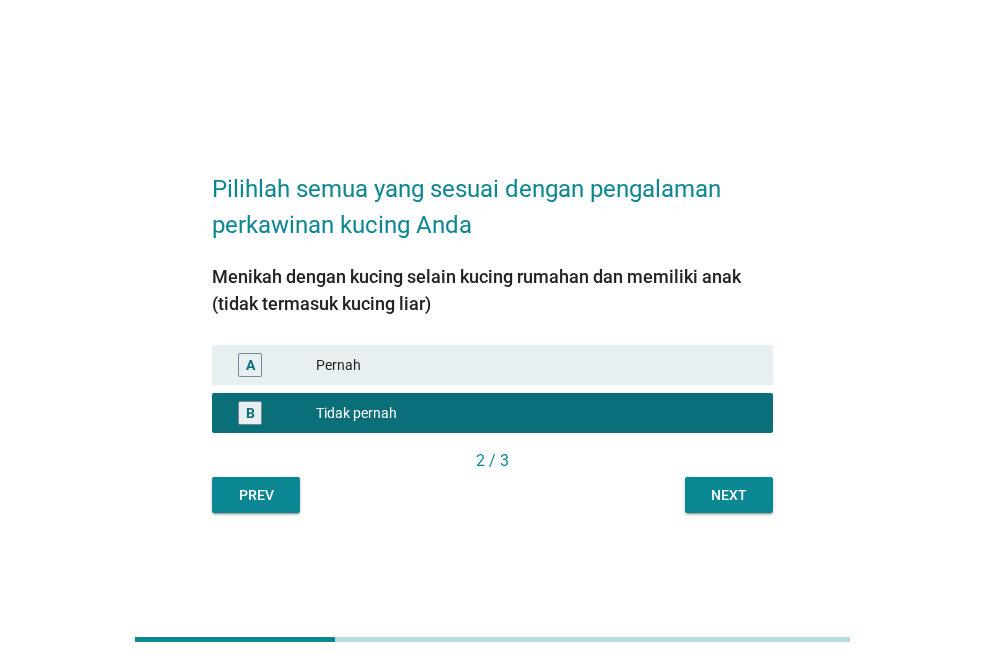 click on "Next" at bounding box center (729, 495) 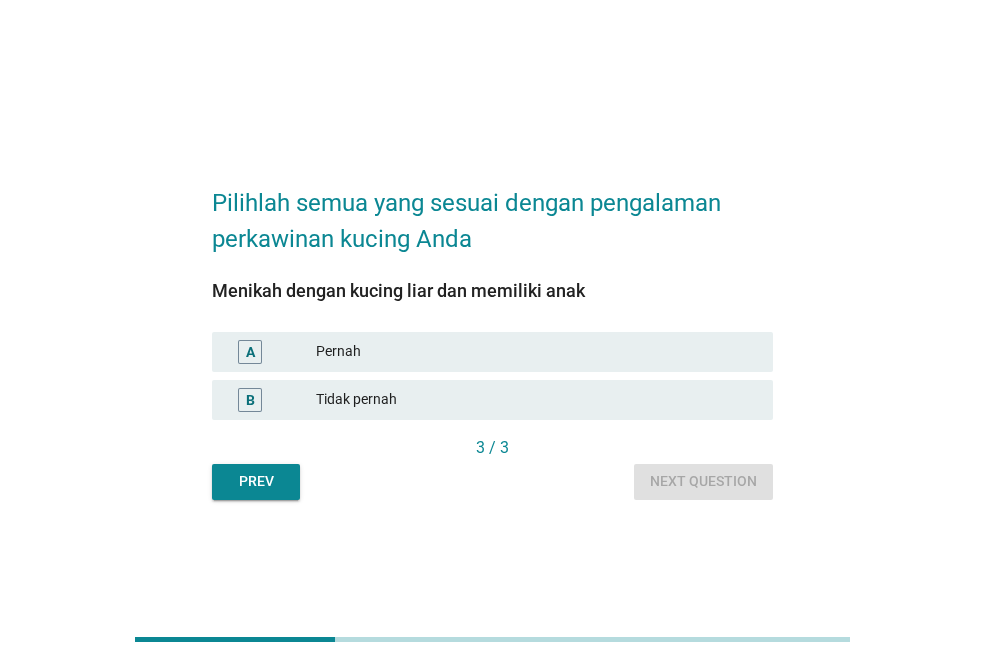 click on "B   Tidak pernah" at bounding box center (492, 400) 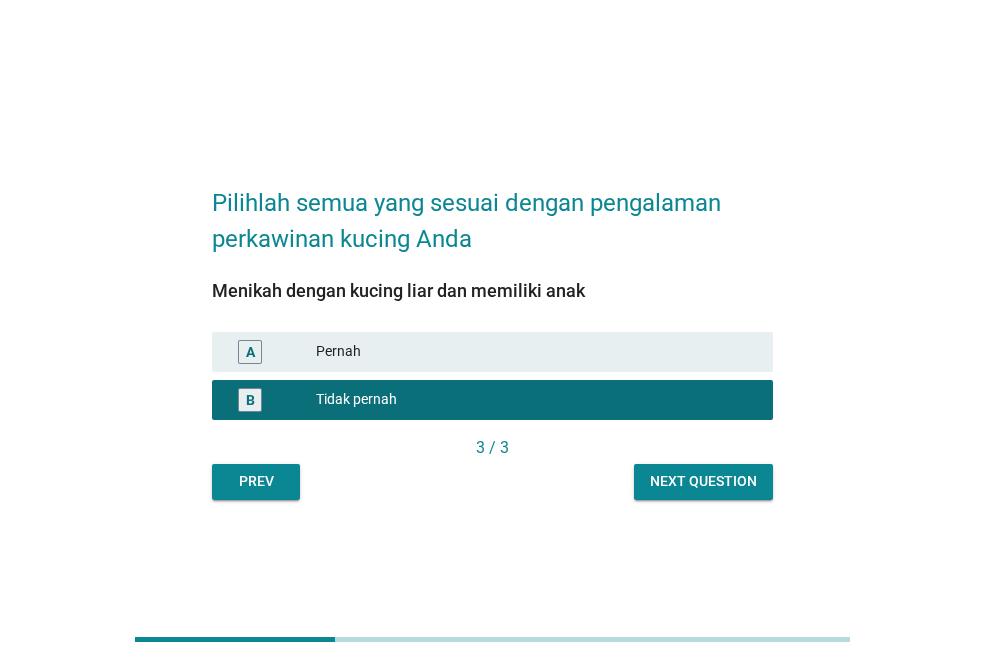 click on "Next question" at bounding box center (703, 481) 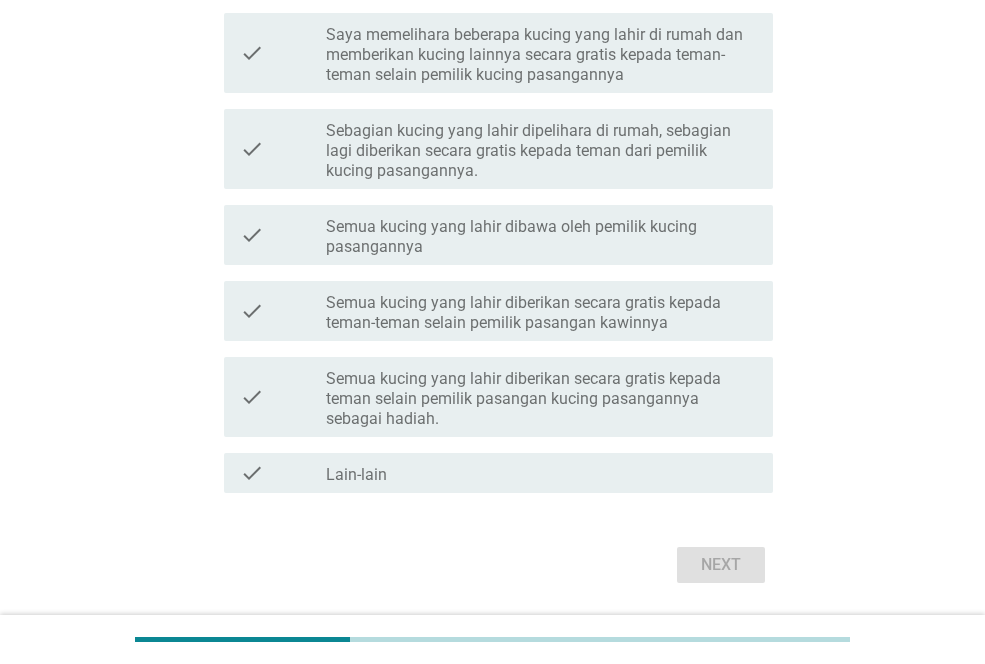 scroll, scrollTop: 423, scrollLeft: 0, axis: vertical 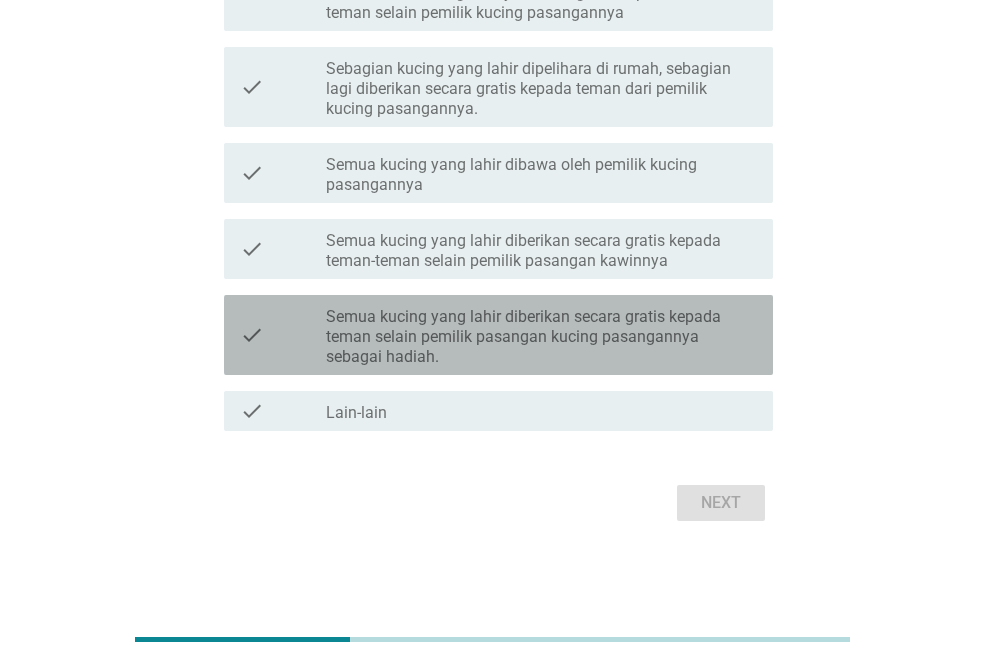 click on "Semua kucing yang lahir diberikan secara gratis kepada teman selain pemilik pasangan kucing pasangannya sebagai hadiah." at bounding box center [541, 337] 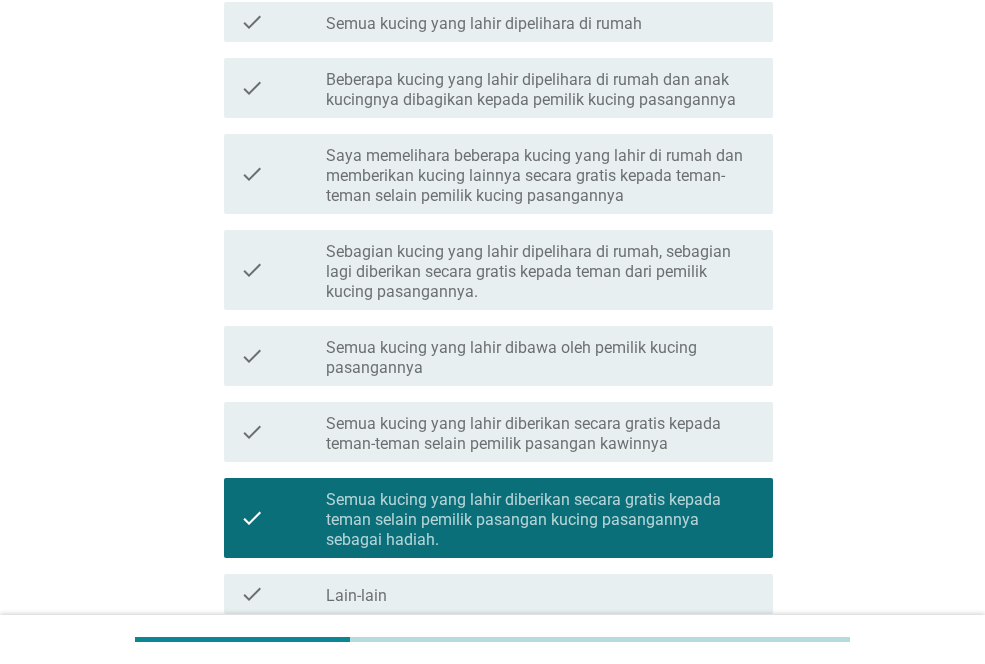 scroll, scrollTop: 423, scrollLeft: 0, axis: vertical 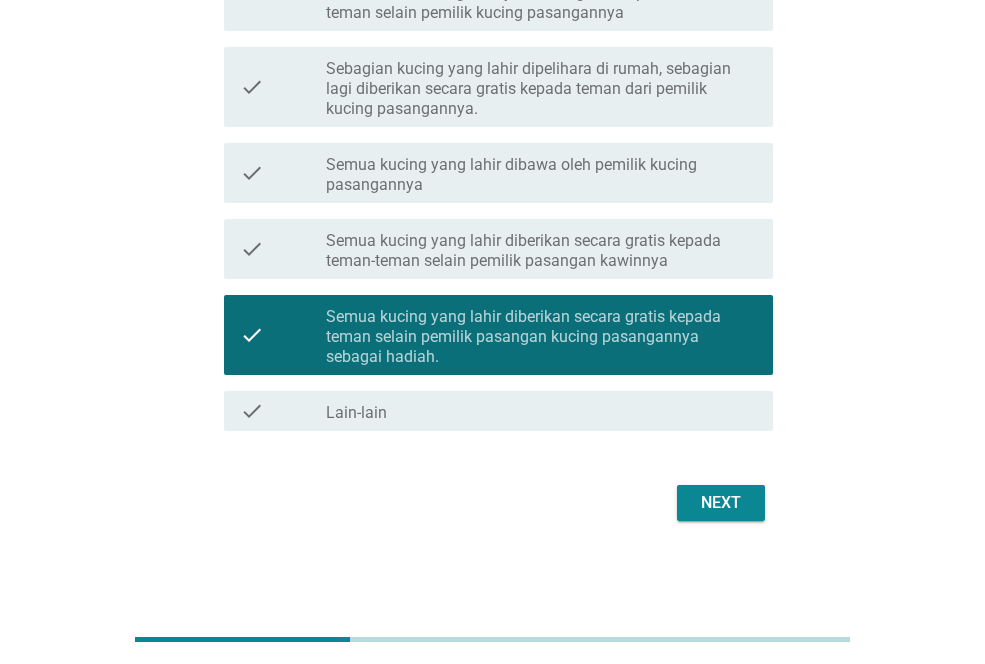 click on "Next" at bounding box center (721, 503) 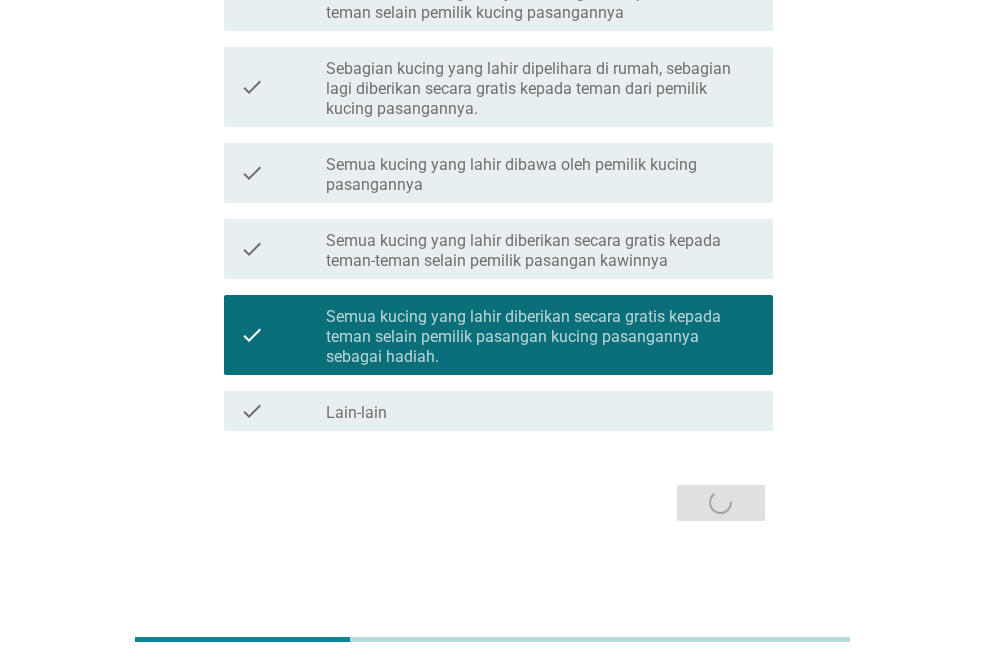 scroll, scrollTop: 0, scrollLeft: 0, axis: both 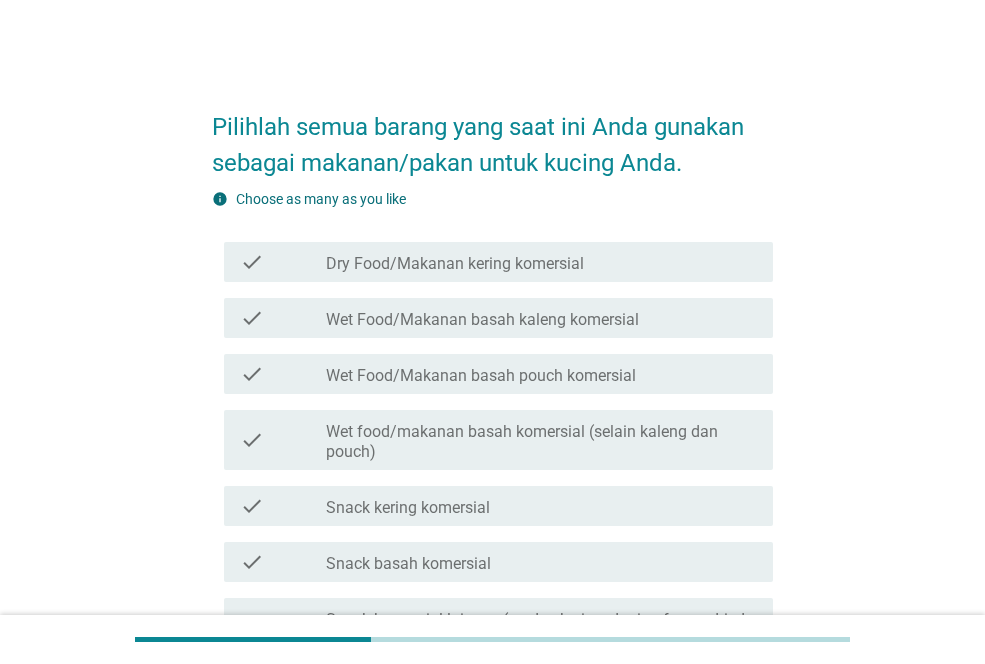 click on "Dry Food/Makanan kering komersial" at bounding box center [455, 264] 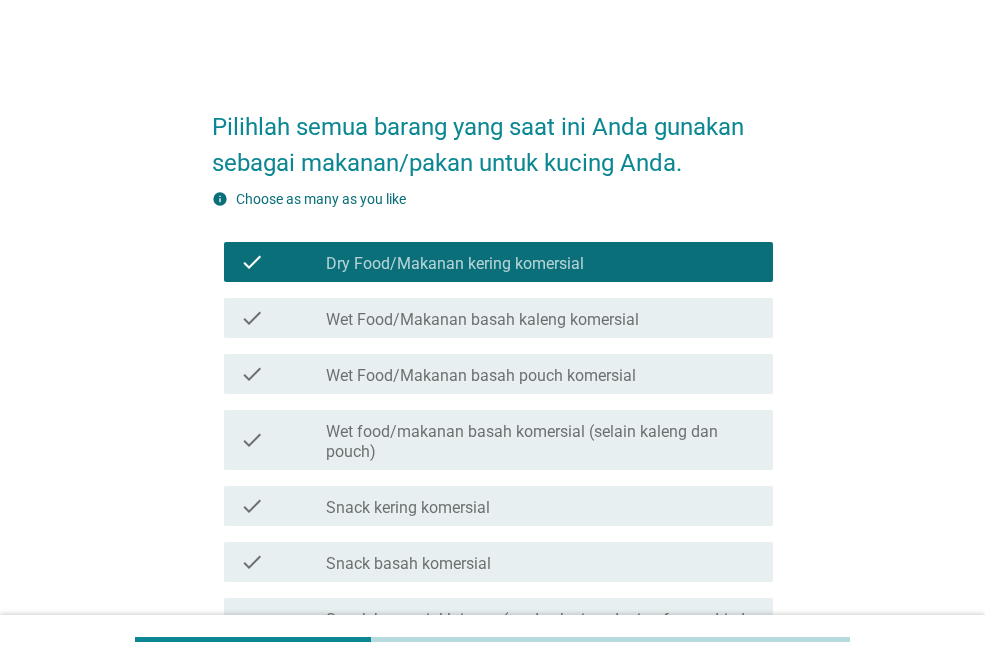 click on "Wet Food/Makanan basah kaleng komersial" at bounding box center [482, 320] 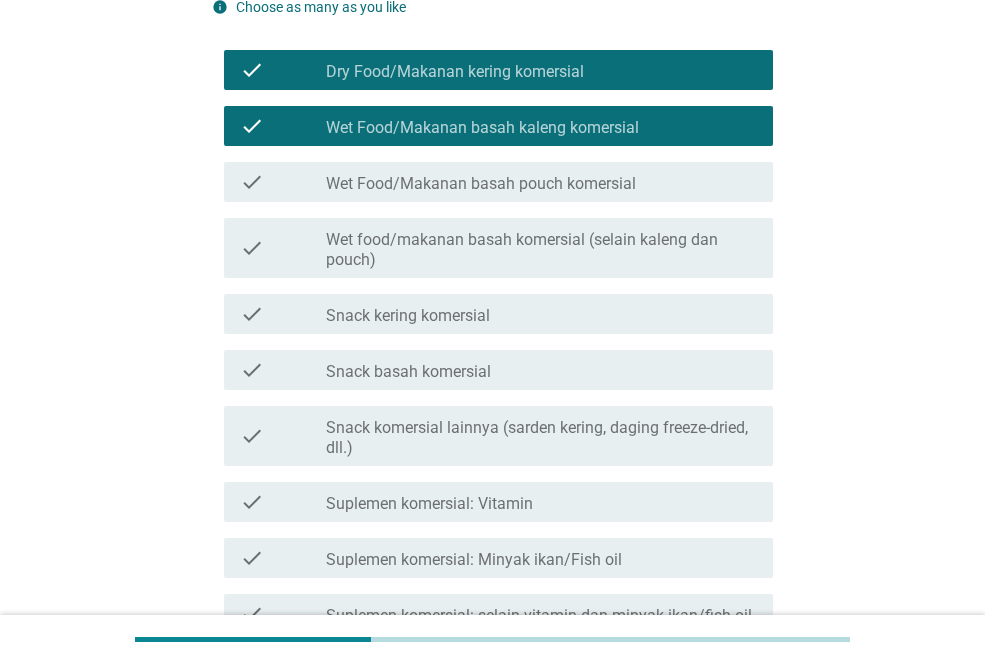 scroll, scrollTop: 200, scrollLeft: 0, axis: vertical 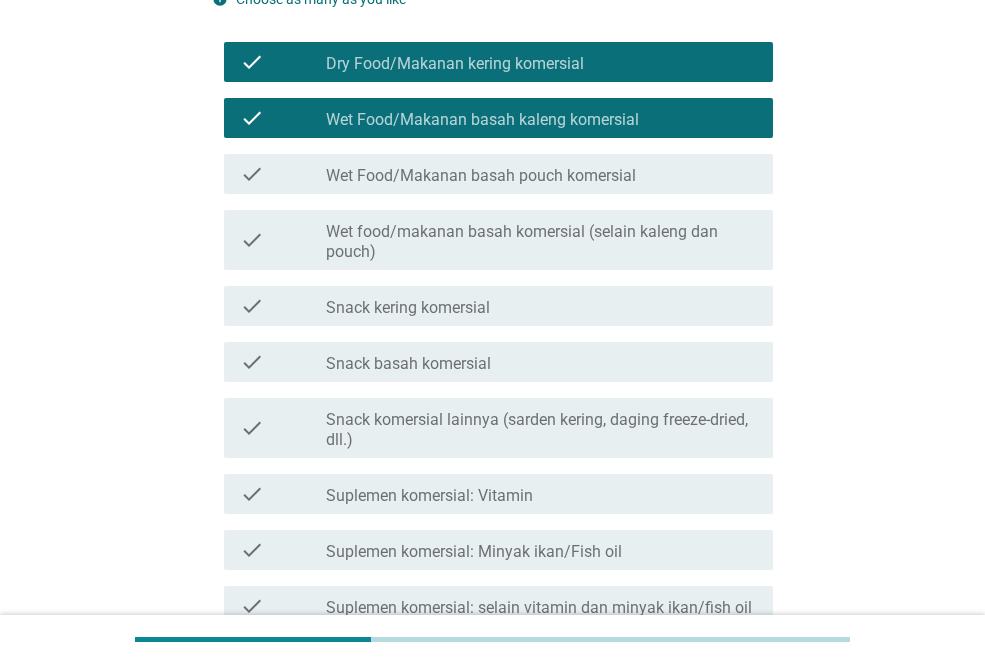 click on "check_box_outline_blank Snack basah komersial" at bounding box center [541, 362] 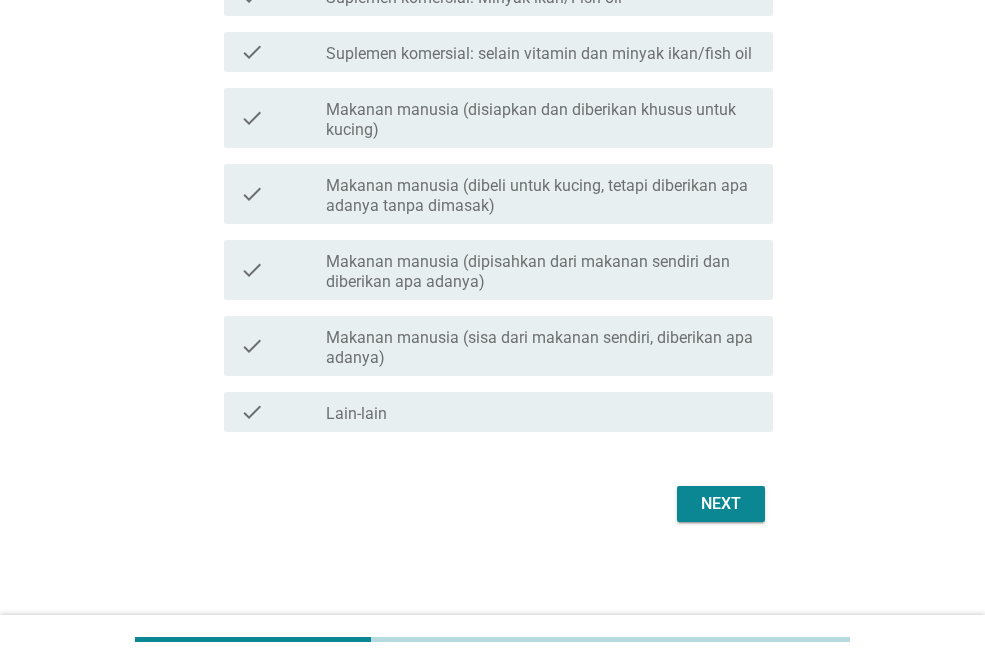 scroll, scrollTop: 755, scrollLeft: 0, axis: vertical 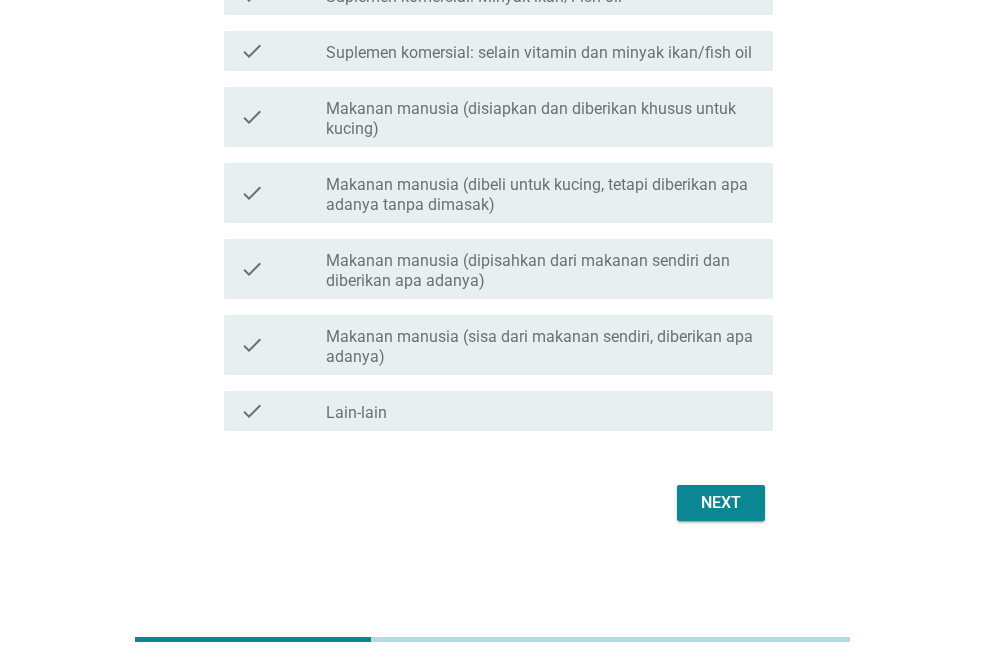 click on "Next" at bounding box center (721, 503) 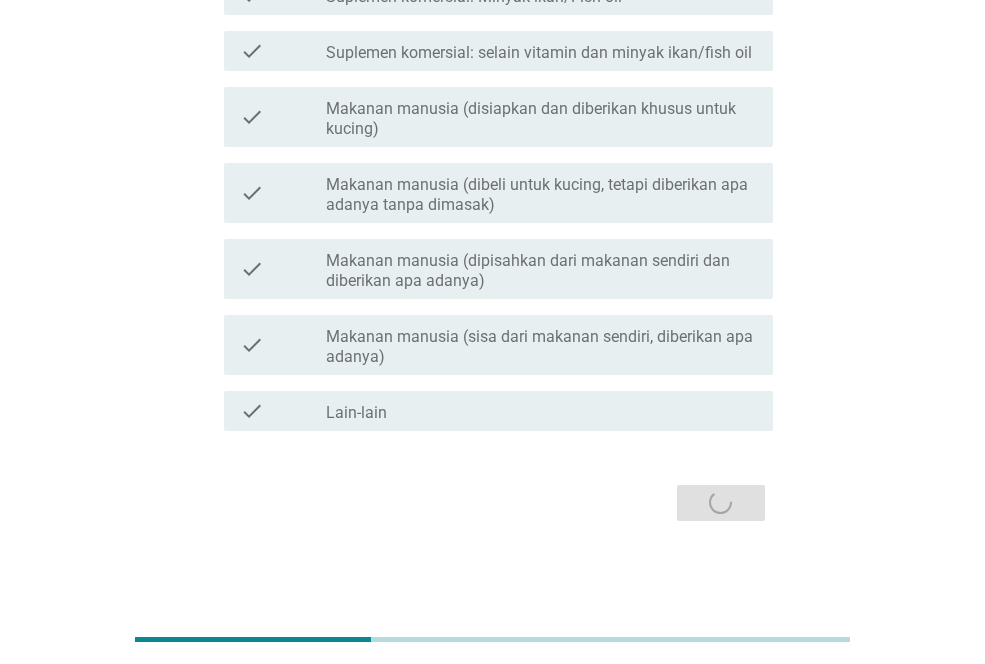 scroll, scrollTop: 0, scrollLeft: 0, axis: both 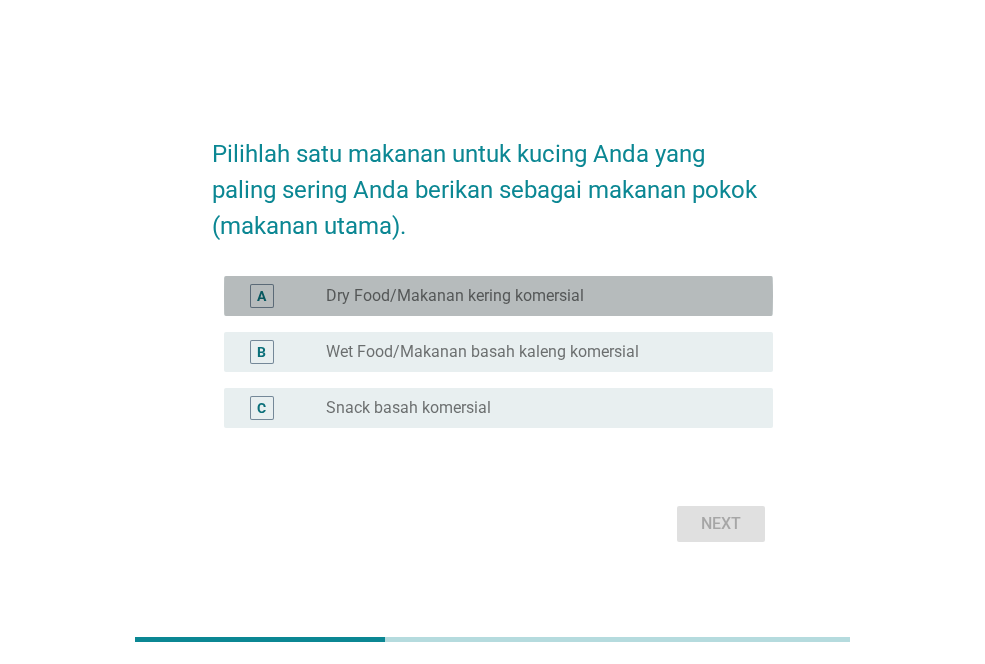 click on "radio_button_unchecked Dry Food/Makanan kering komersial" at bounding box center (541, 296) 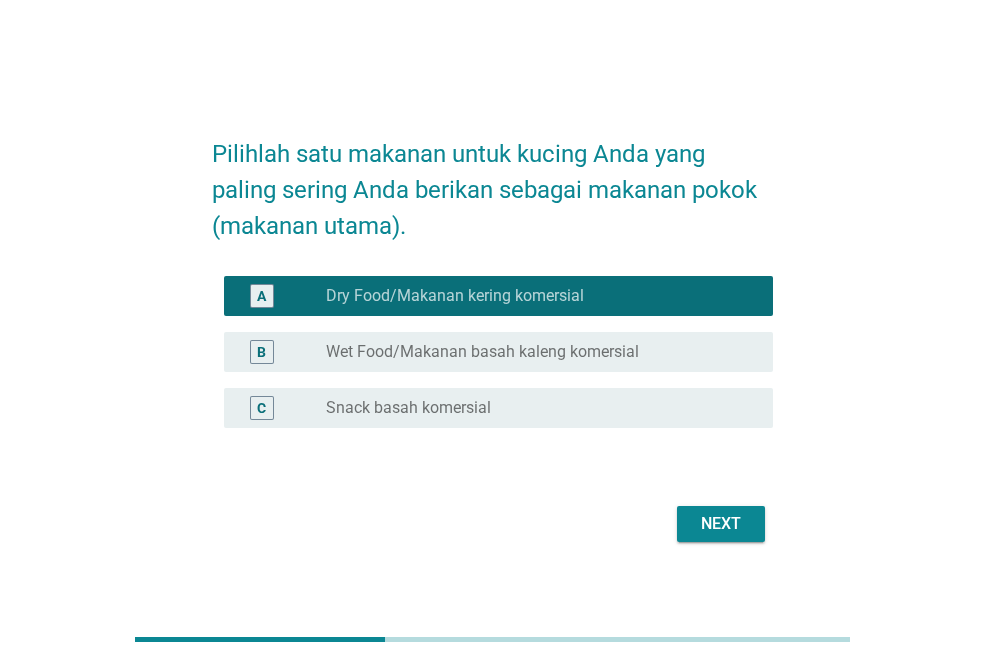 click on "Next" at bounding box center [721, 524] 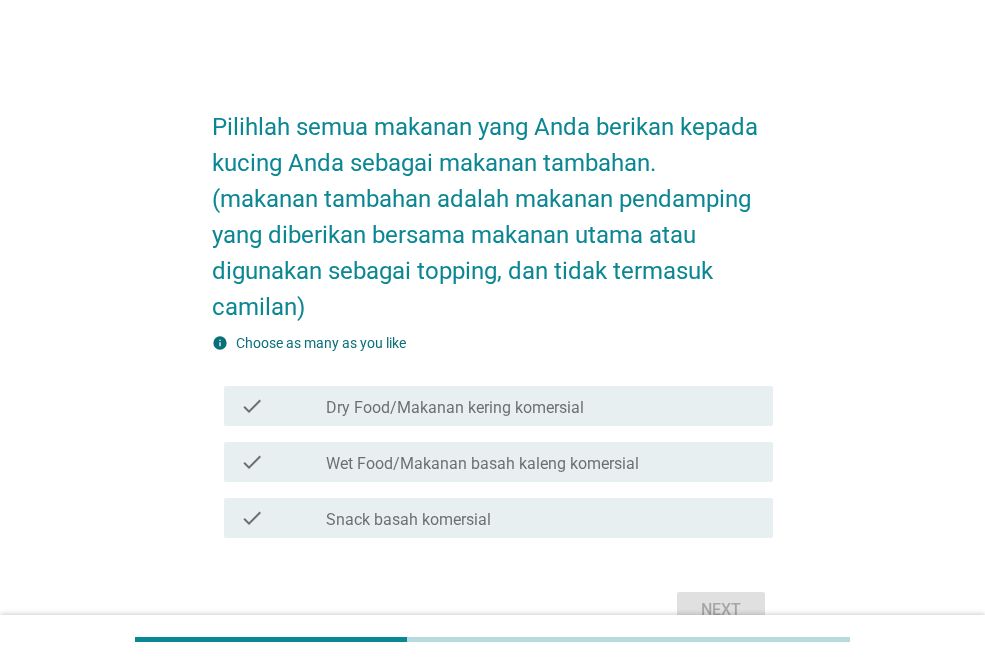 click on "Dry Food/Makanan kering komersial" at bounding box center [455, 408] 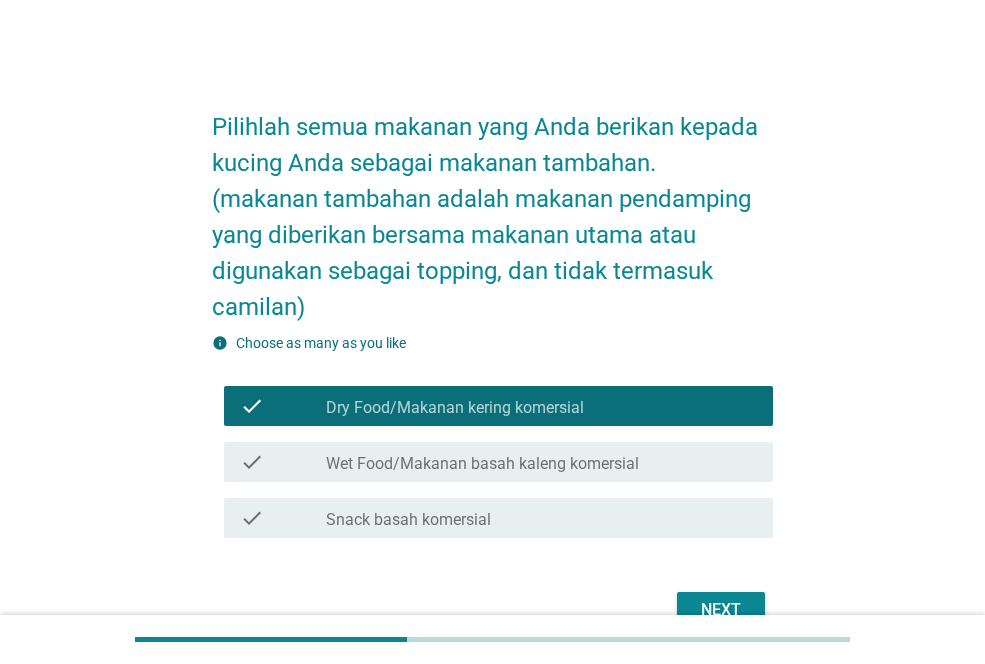 scroll, scrollTop: 100, scrollLeft: 0, axis: vertical 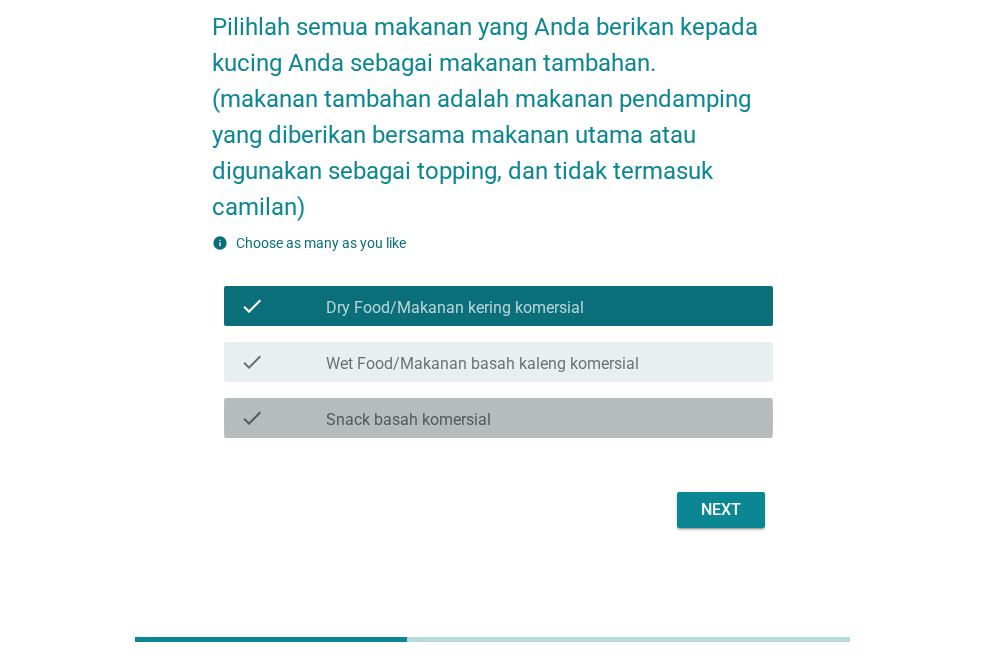 click on "check_box_outline_blank Snack basah komersial" at bounding box center (541, 418) 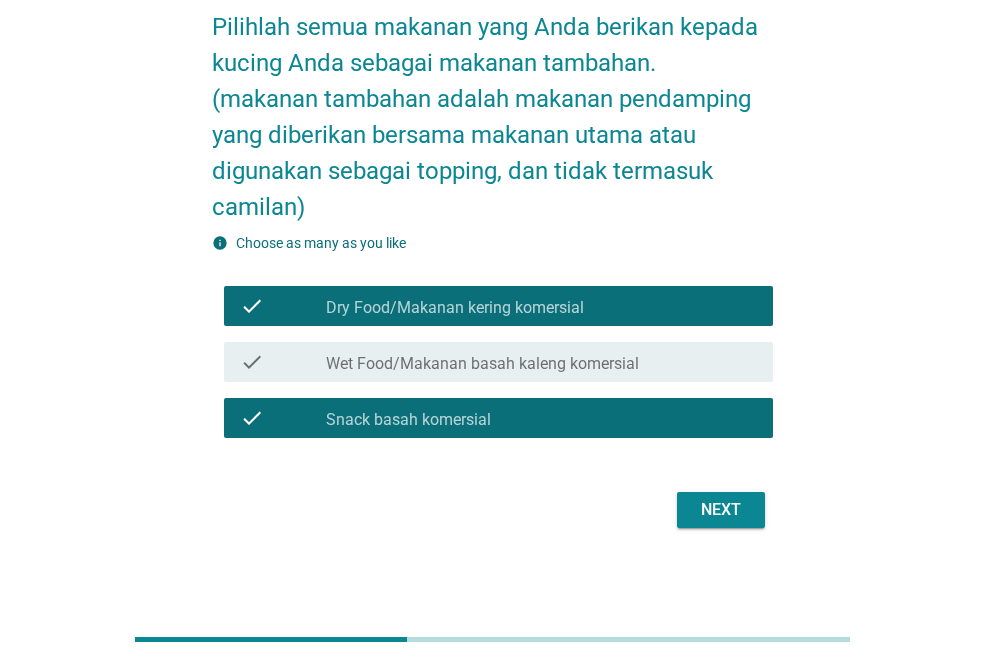 click on "check     check_box_outline_blank Wet Food/Makanan basah kaleng komersial" at bounding box center (498, 362) 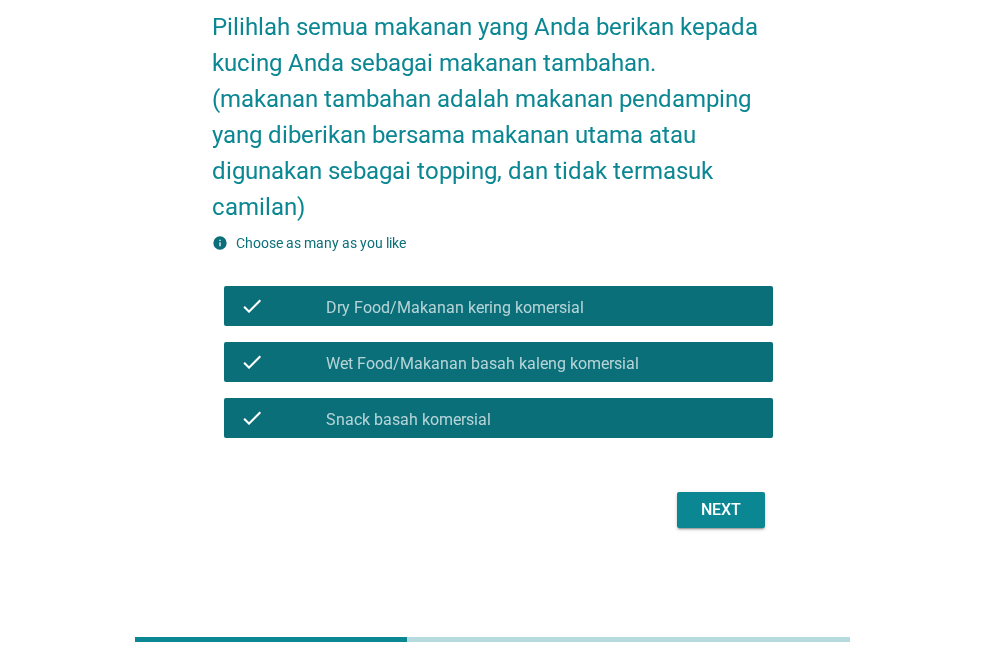 click on "Next" at bounding box center [721, 510] 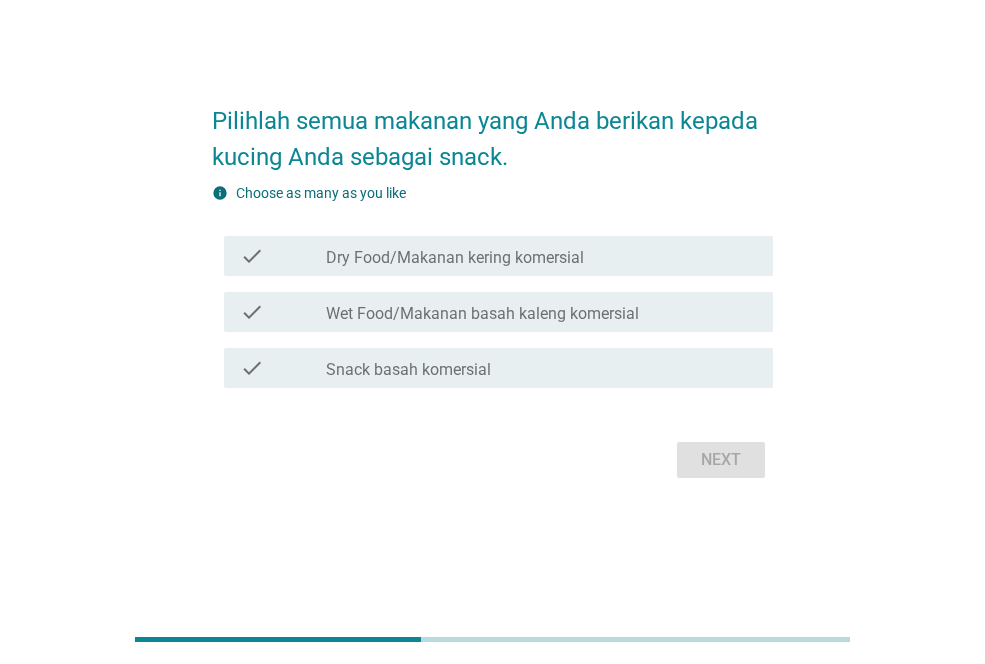 scroll, scrollTop: 0, scrollLeft: 0, axis: both 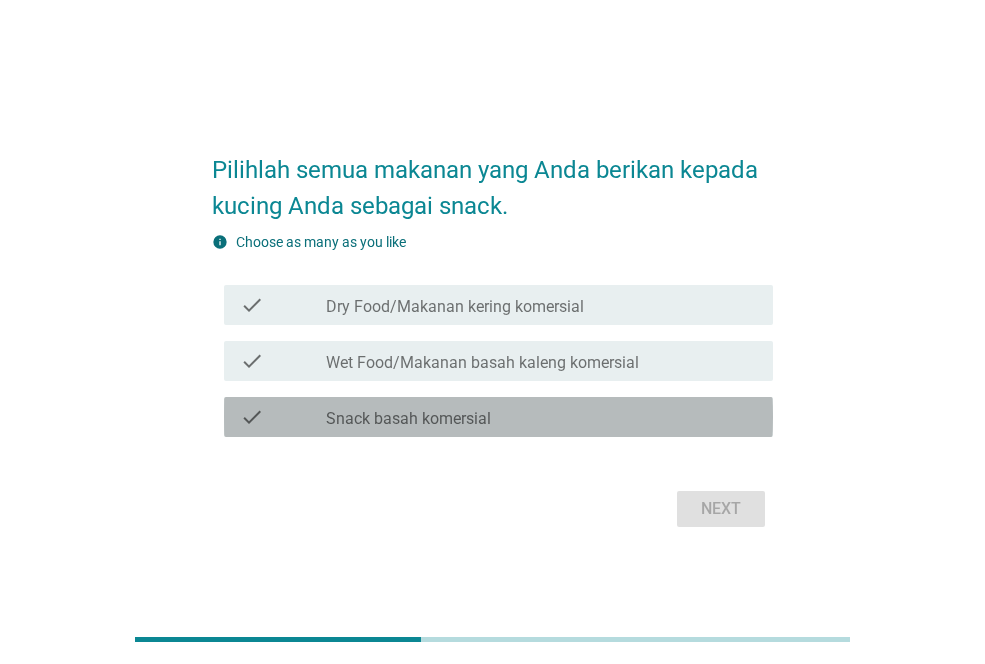 click on "check_box_outline_blank Snack basah komersial" at bounding box center [541, 417] 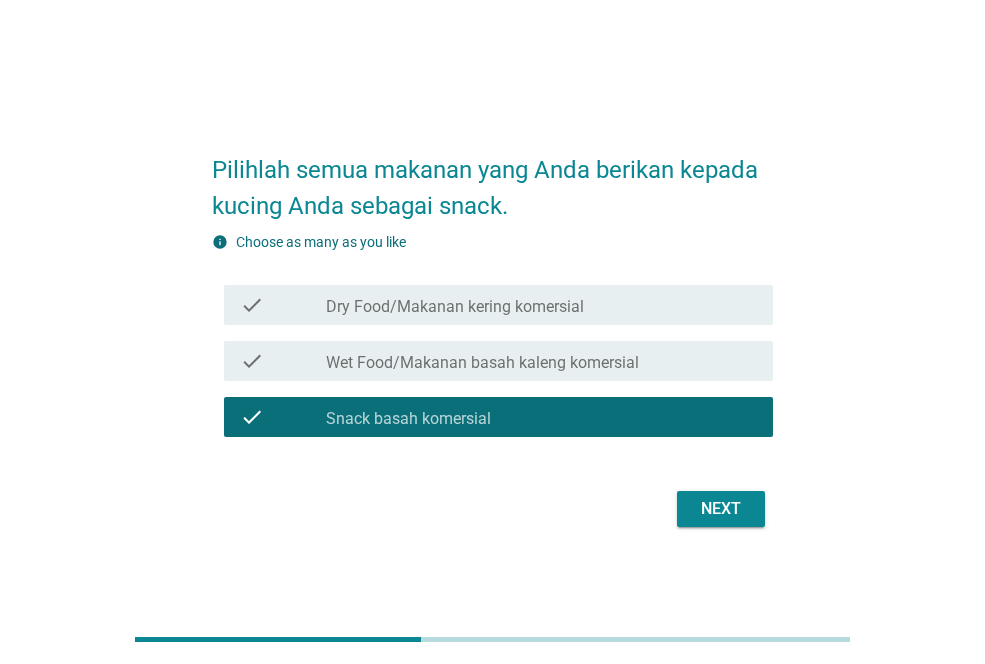 click on "Next" at bounding box center [721, 509] 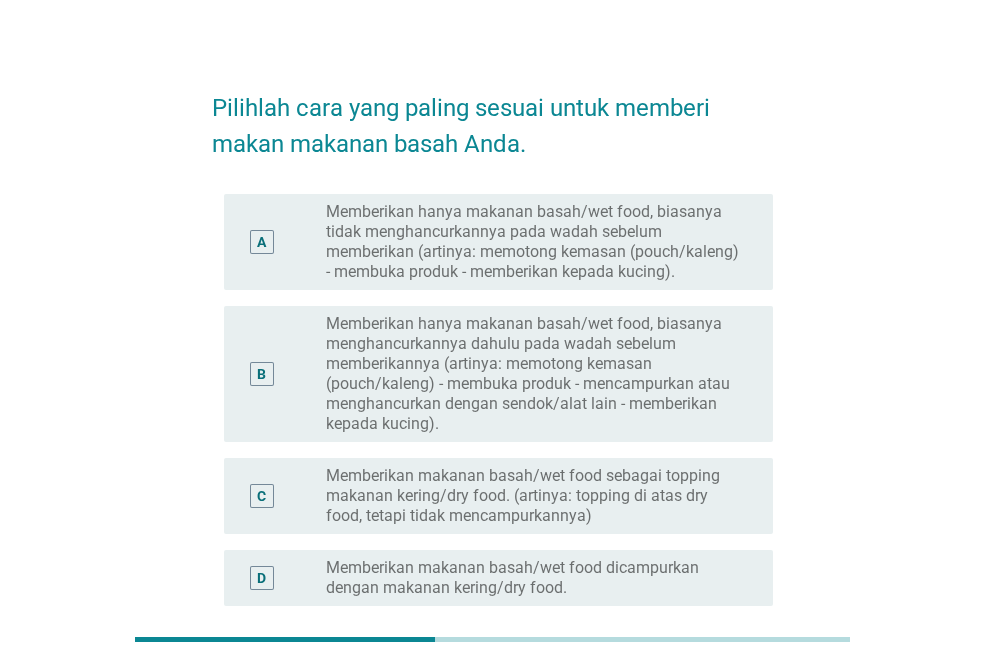 scroll, scrollTop: 18, scrollLeft: 0, axis: vertical 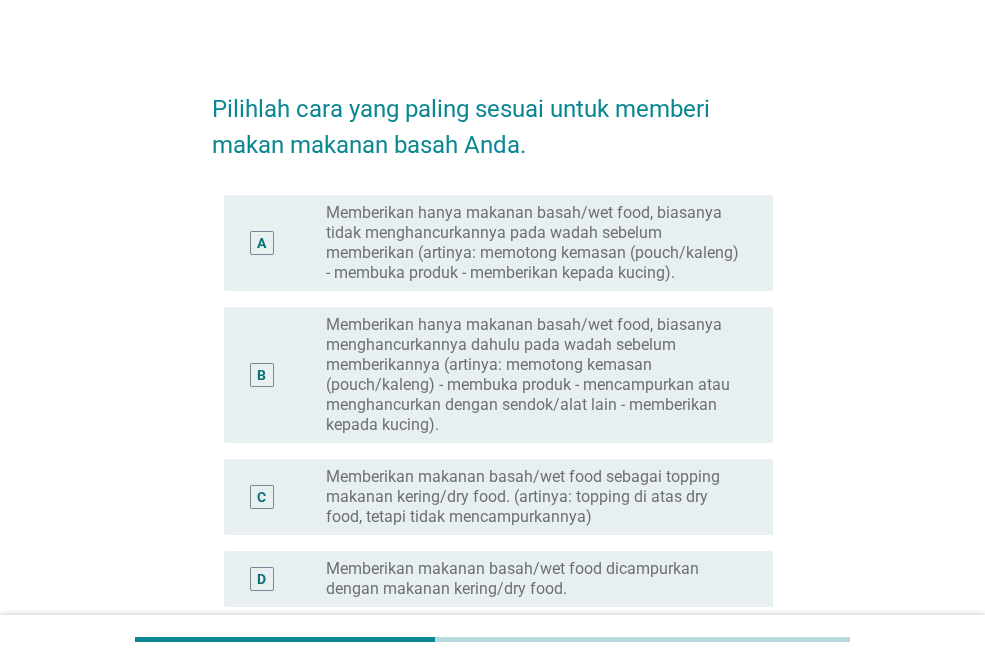 click on "A     radio_button_unchecked Memberikan hanya makanan basah/wet food, biasanya tidak menghancurkannya pada wadah sebelum memberikan (artinya: memotong kemasan (pouch/kaleng) - membuka produk - memberikan kepada kucing)." at bounding box center (492, 243) 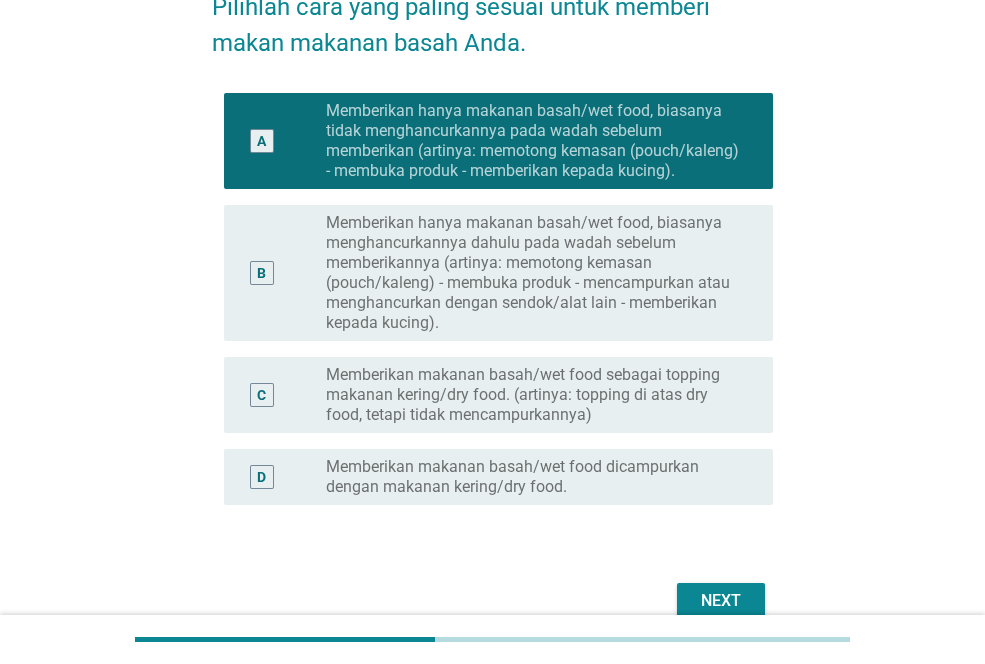 scroll, scrollTop: 218, scrollLeft: 0, axis: vertical 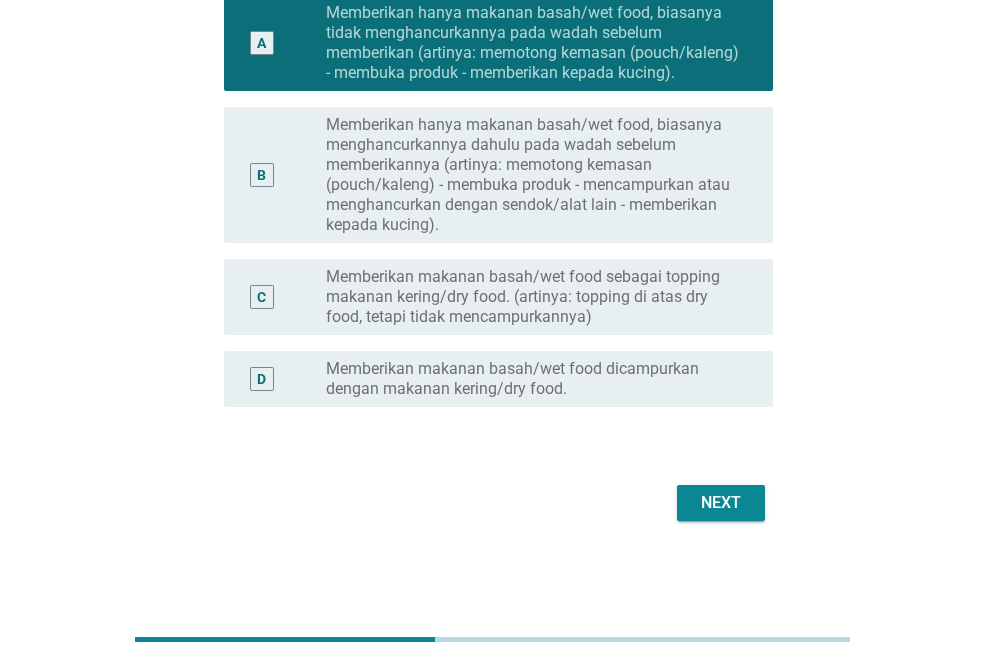 click on "Pilihlah cara yang paling sesuai untuk memberi makan makanan basah Anda.     A     radio_button_checked Memberikan hanya makanan basah/wet food, biasanya tidak menghancurkannya pada wadah sebelum memberikan (artinya: memotong kemasan (pouch/kaleng) - membuka produk - memberikan kepada kucing).   B     radio_button_unchecked Memberikan hanya makanan basah/wet food, biasanya menghancurkannya dahulu pada wadah sebelum memberikannya (artinya: memotong kemasan (pouch/kaleng) - membuka produk - mencampurkan atau menghancurkan dengan sendok/alat lain - memberikan kepada kucing).   C     radio_button_unchecked Memberikan makanan basah/wet food sebagai topping makanan kering/dry food. (artinya: topping di atas dry food, tetapi tidak mencampurkannya)   D     radio_button_unchecked Memberikan makanan basah/wet food dicampurkan dengan makanan kering/dry food.     Next" at bounding box center [492, 199] 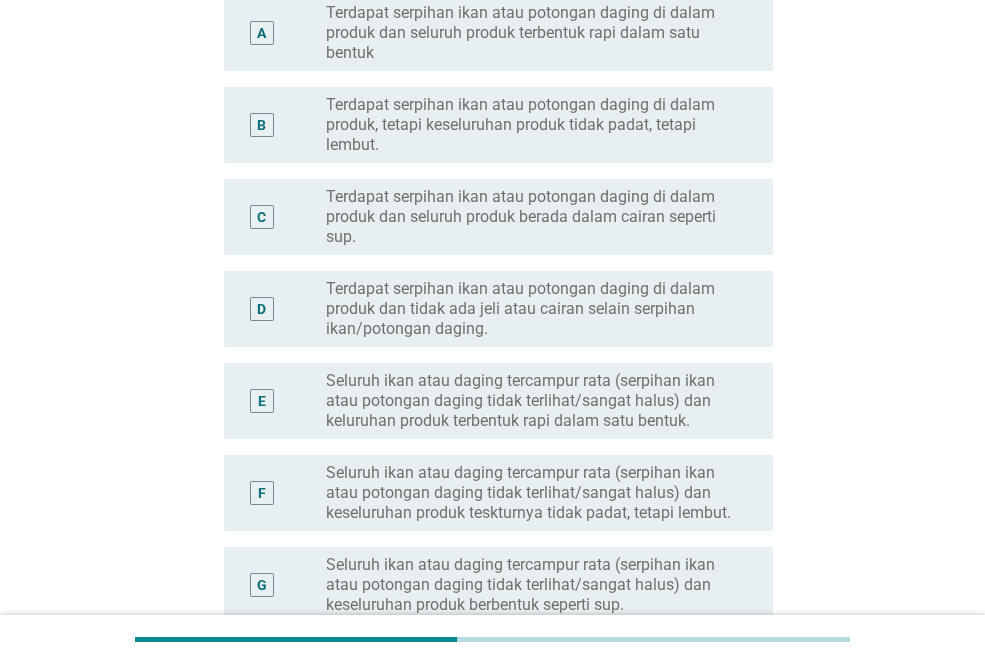 scroll, scrollTop: 0, scrollLeft: 0, axis: both 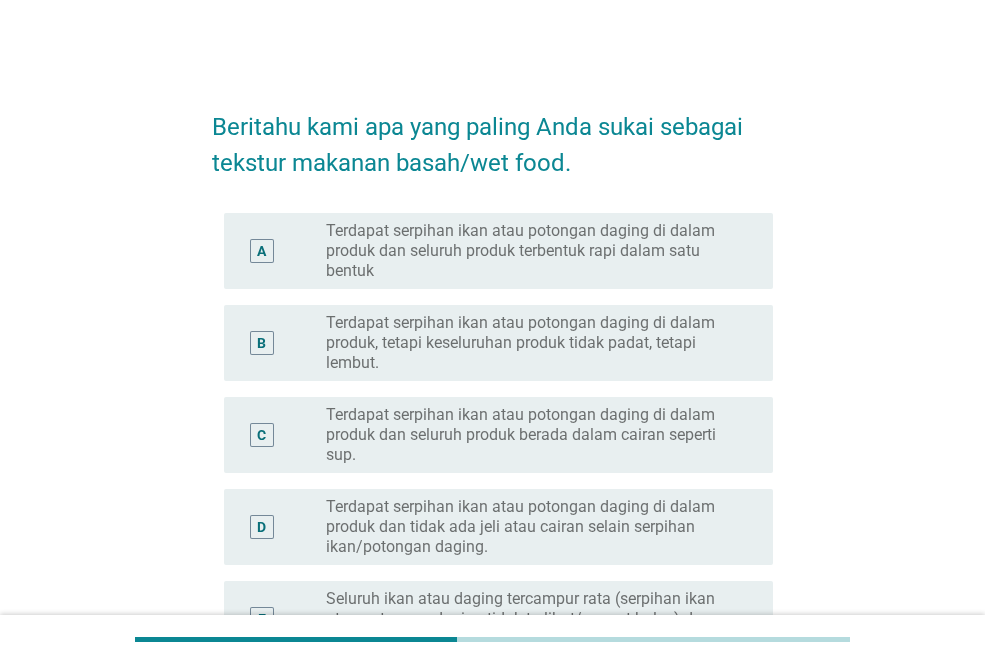 click on "Terdapat serpihan ikan atau potongan daging di dalam produk, tetapi keseluruhan produk tidak padat, tetapi lembut." at bounding box center (533, 343) 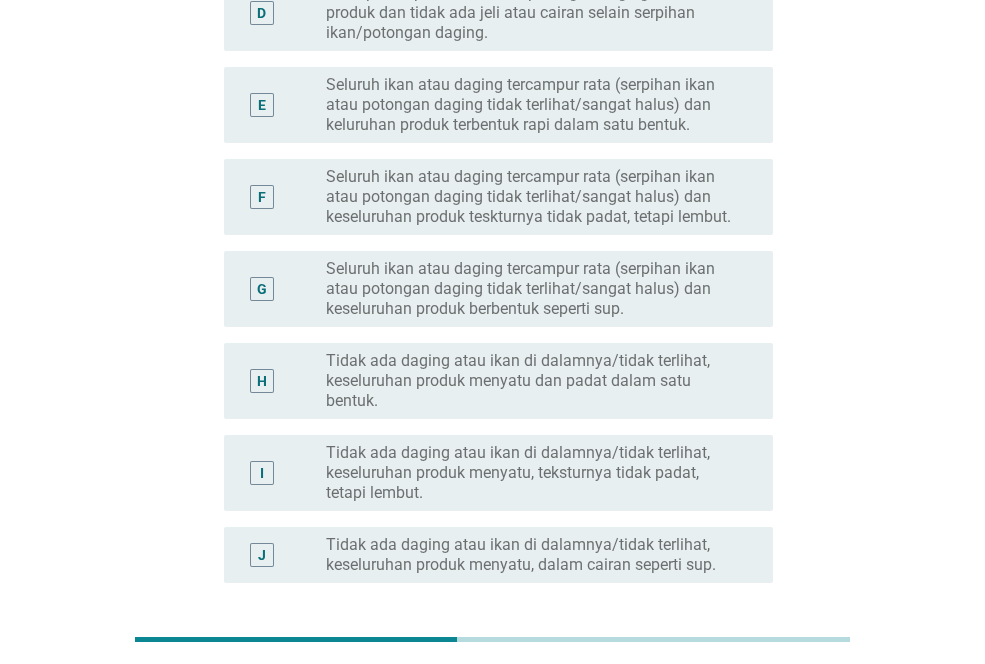 scroll, scrollTop: 290, scrollLeft: 0, axis: vertical 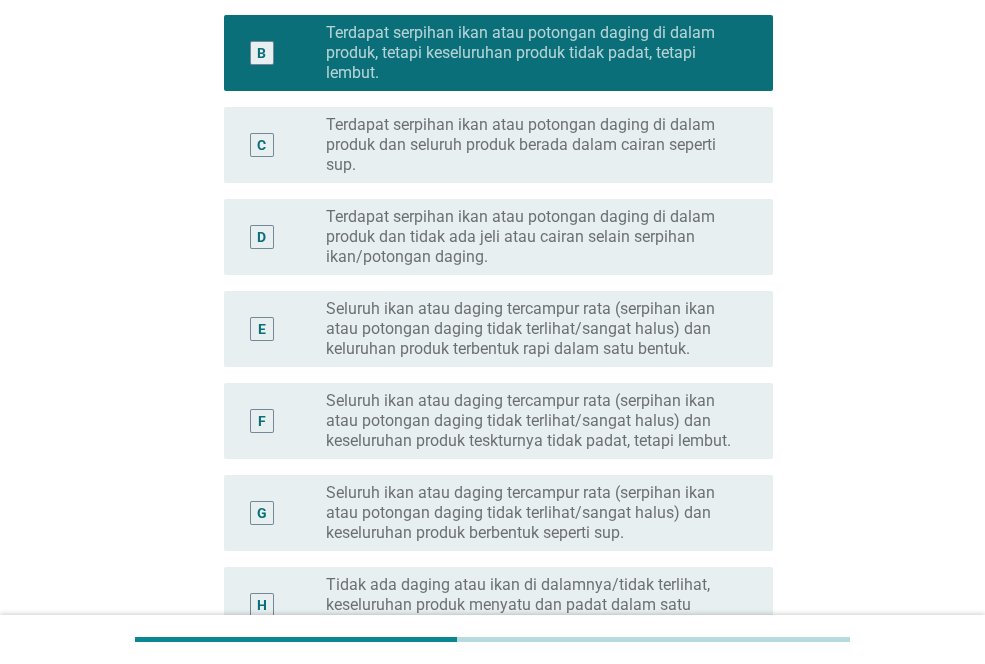 click on "Terdapat serpihan ikan atau potongan daging di dalam produk dan seluruh produk berada dalam cairan seperti sup." at bounding box center [533, 145] 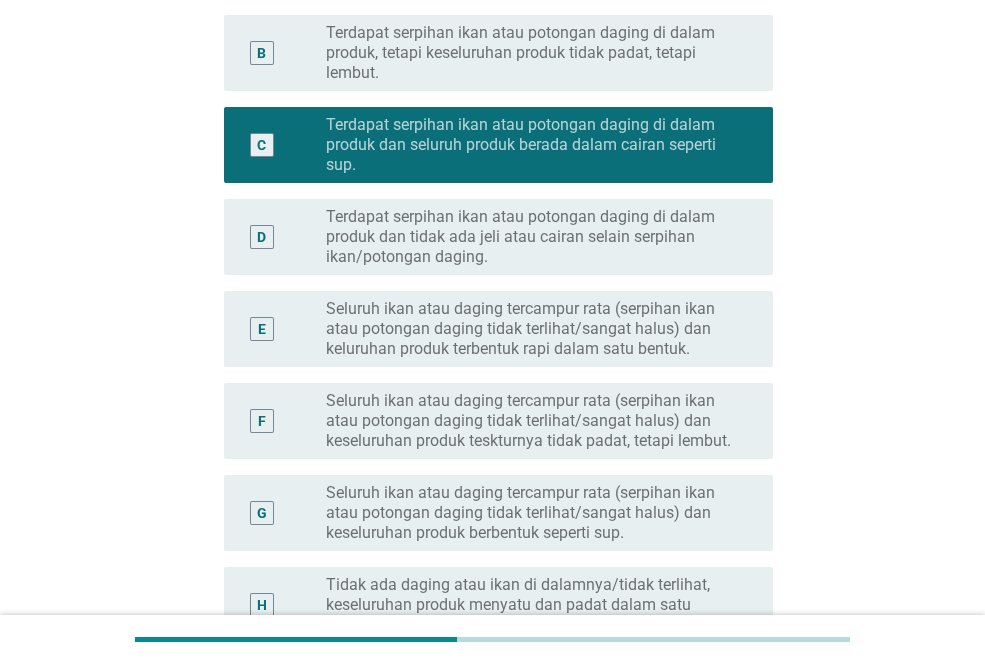 click on "B     radio_button_unchecked Terdapat serpihan ikan atau potongan daging di dalam produk, tetapi keseluruhan produk tidak padat, tetapi lembut." at bounding box center [492, 53] 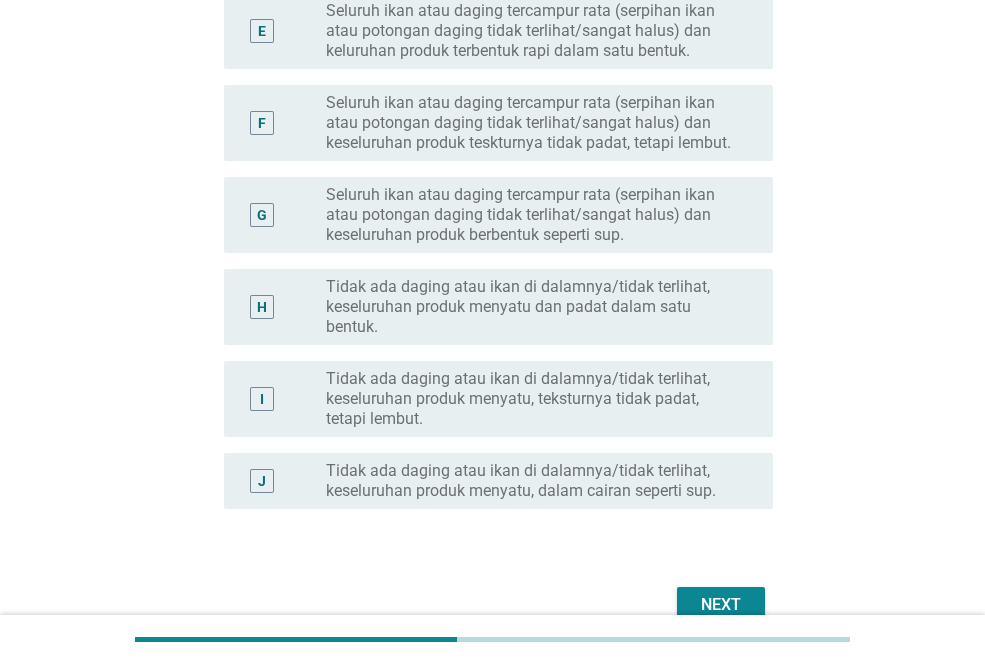 scroll, scrollTop: 590, scrollLeft: 0, axis: vertical 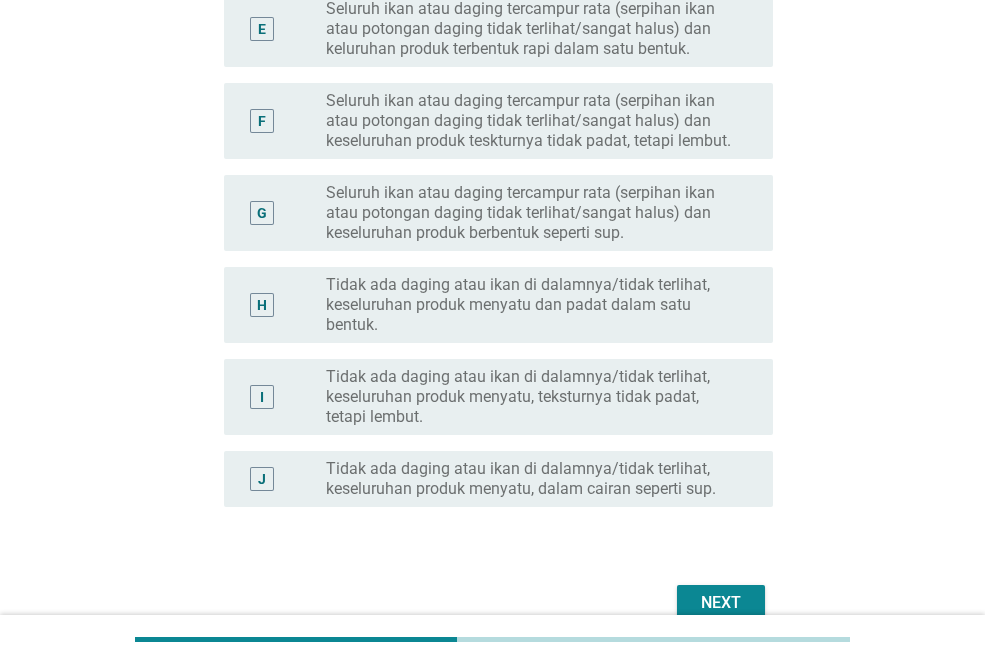 click on "Next" at bounding box center [721, 603] 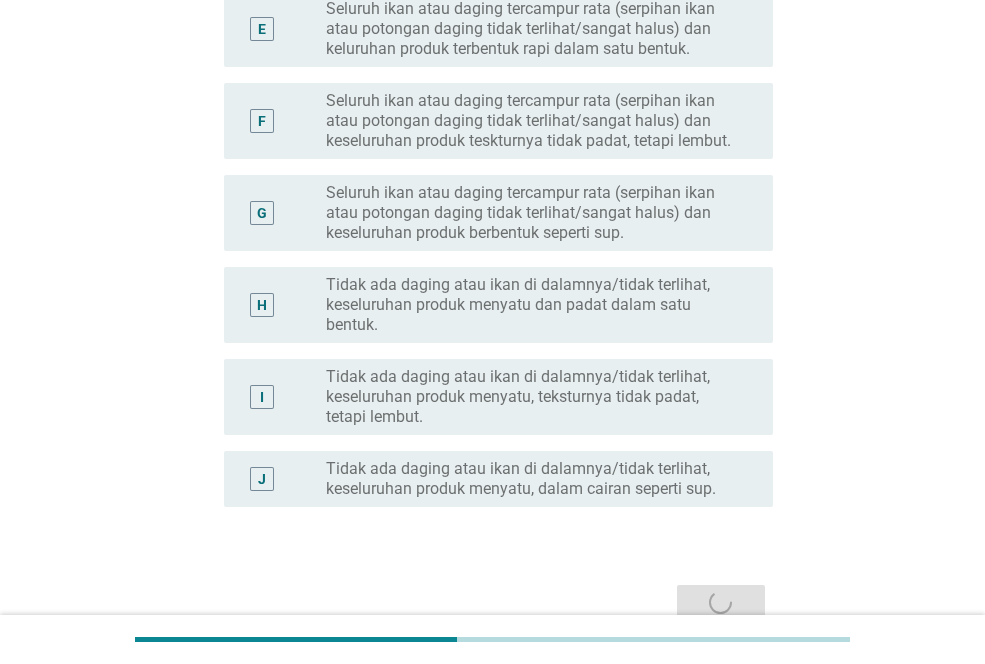scroll, scrollTop: 0, scrollLeft: 0, axis: both 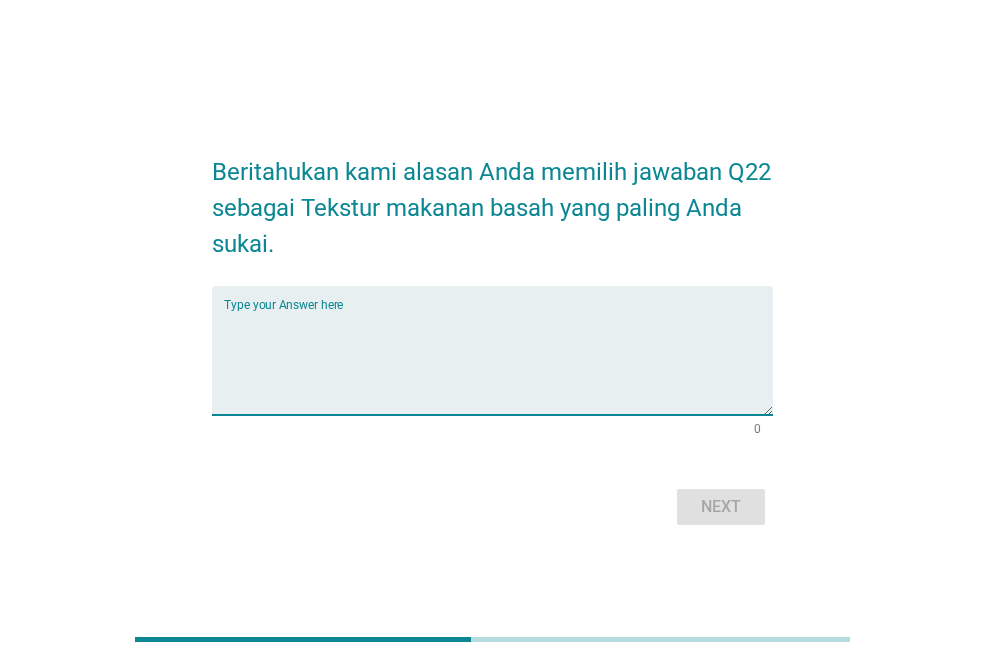 click at bounding box center (498, 362) 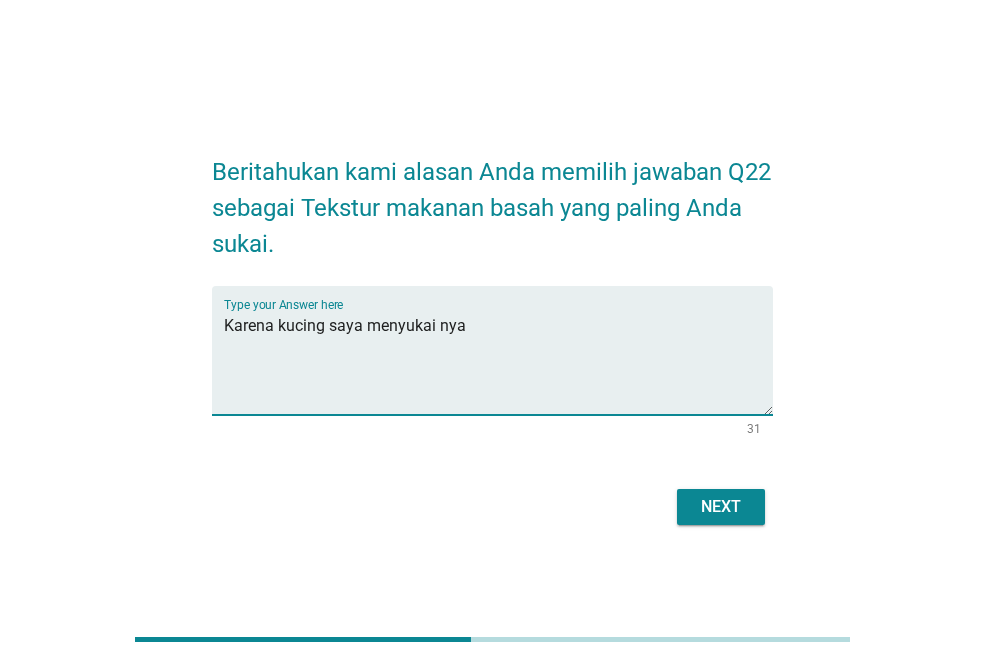 type on "Karena kucing saya menyukai nya" 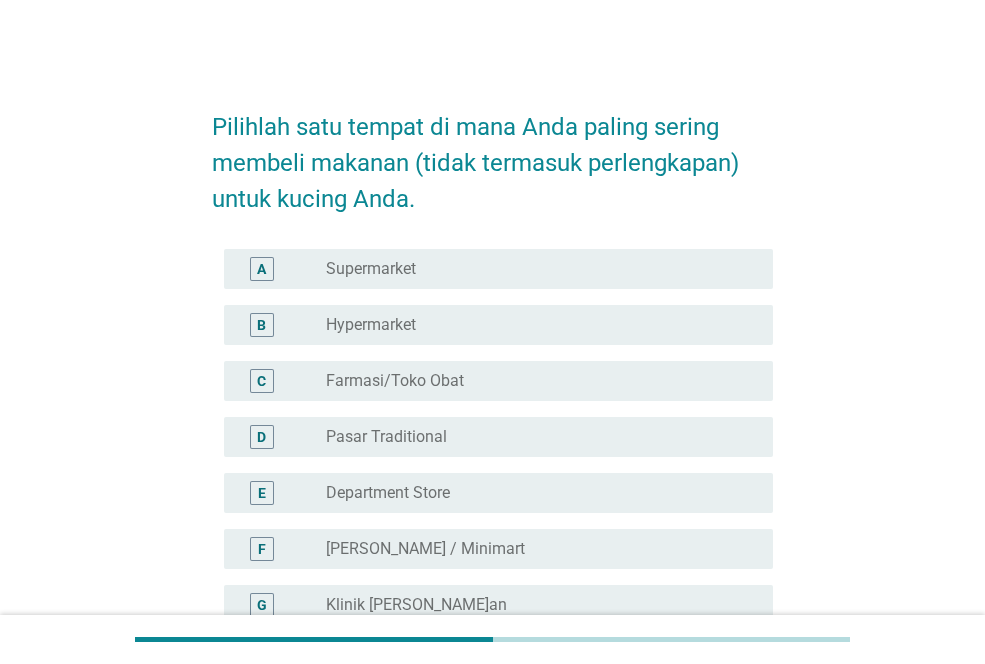 click on "radio_button_unchecked Farmasi/Toko Obat" at bounding box center (533, 381) 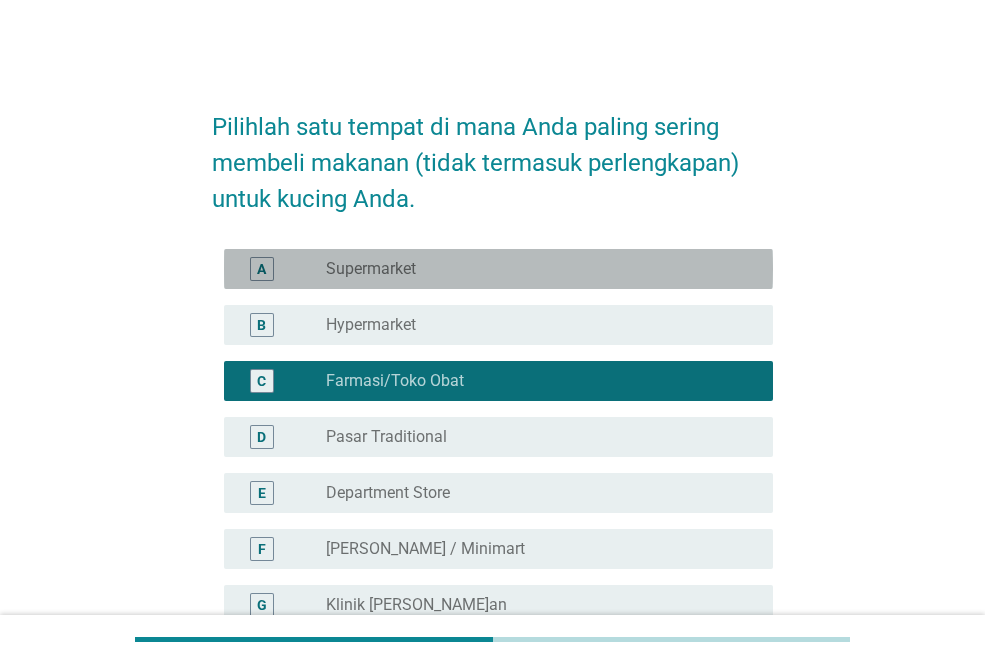 click on "A     radio_button_unchecked Supermarket" at bounding box center (498, 269) 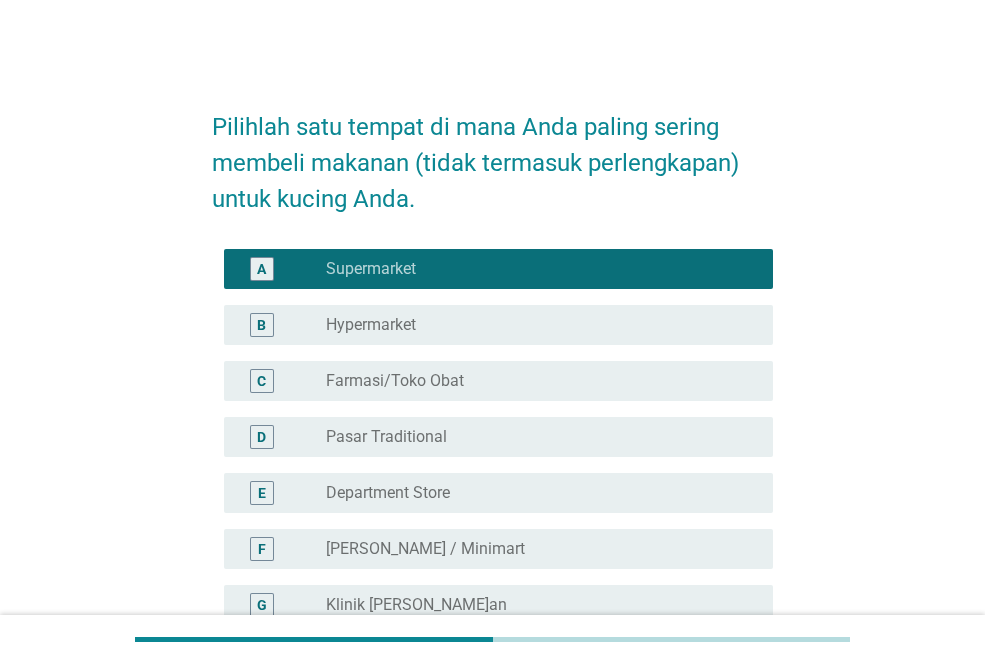 click on "A     radio_button_checked Supermarket" at bounding box center (498, 269) 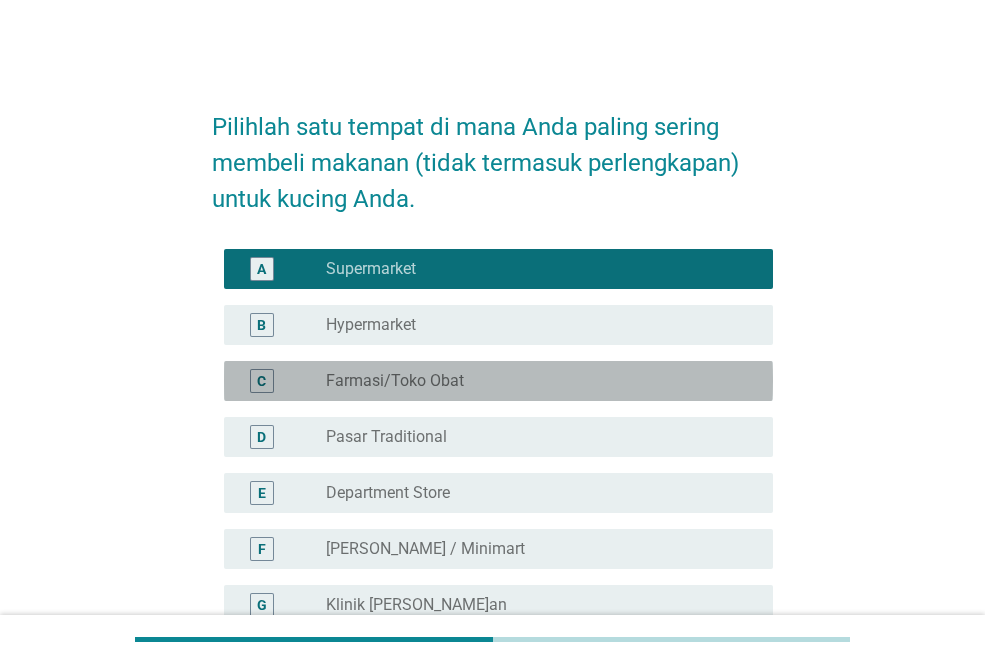 click on "C     radio_button_unchecked Farmasi/Toko Obat" at bounding box center (498, 381) 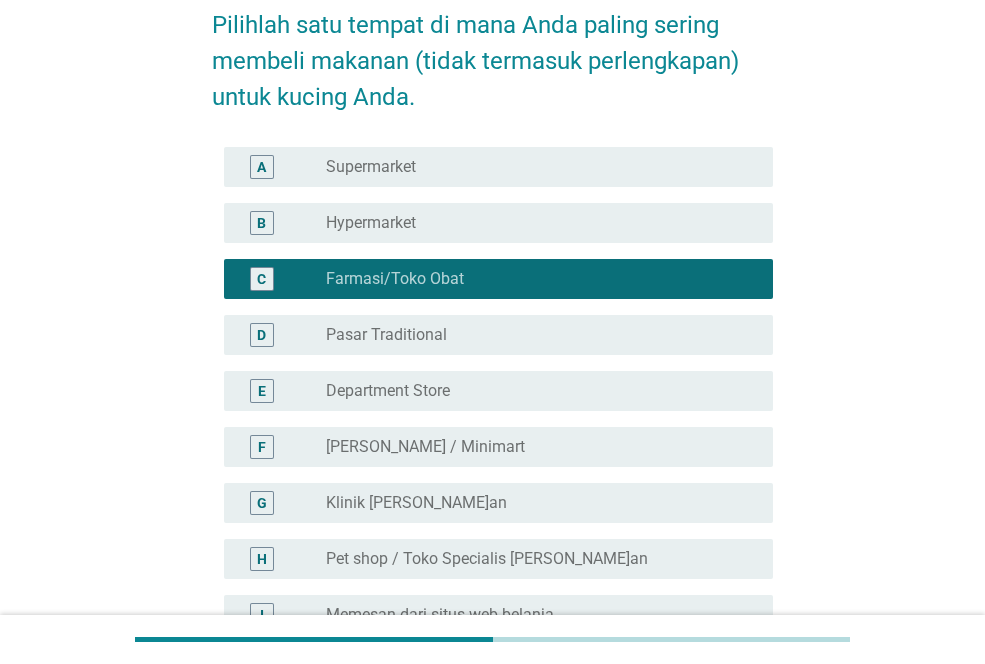 scroll, scrollTop: 200, scrollLeft: 0, axis: vertical 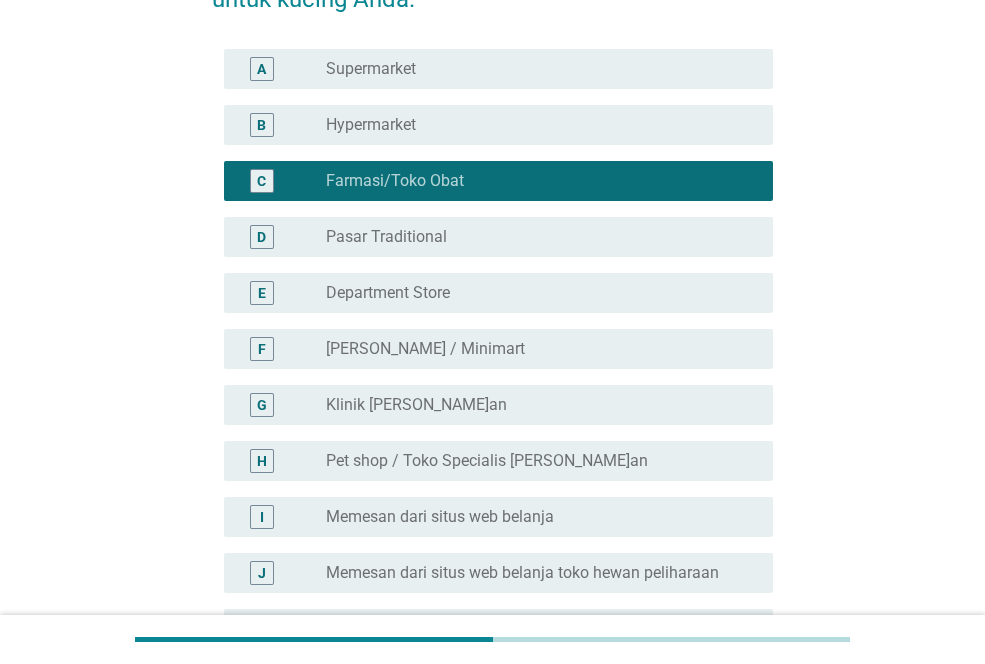 click on "G     radio_button_unchecked Klinik [PERSON_NAME]an" at bounding box center (492, 405) 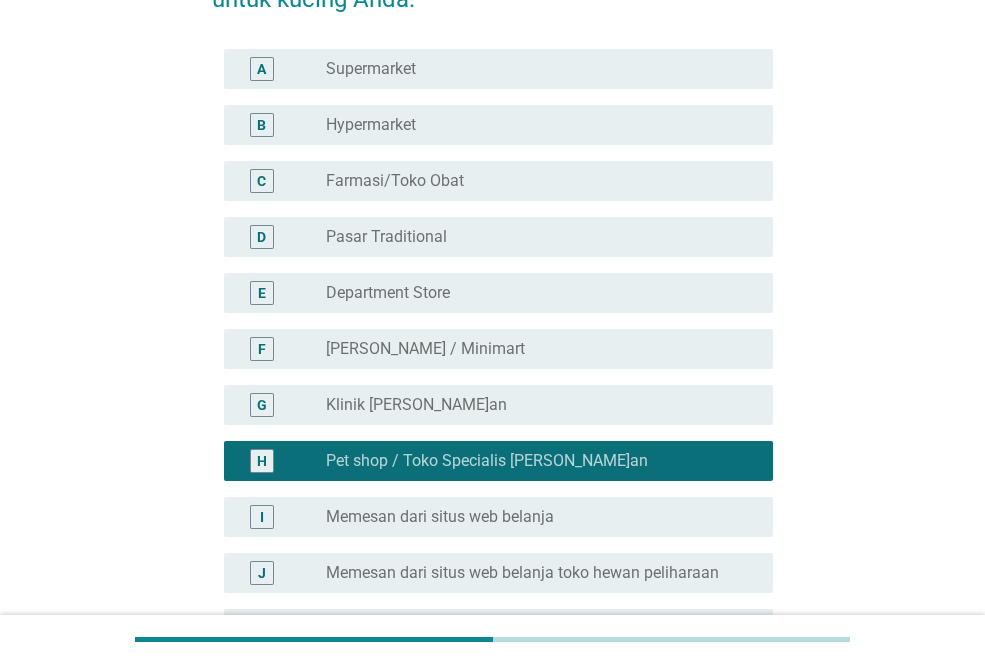 scroll, scrollTop: 600, scrollLeft: 0, axis: vertical 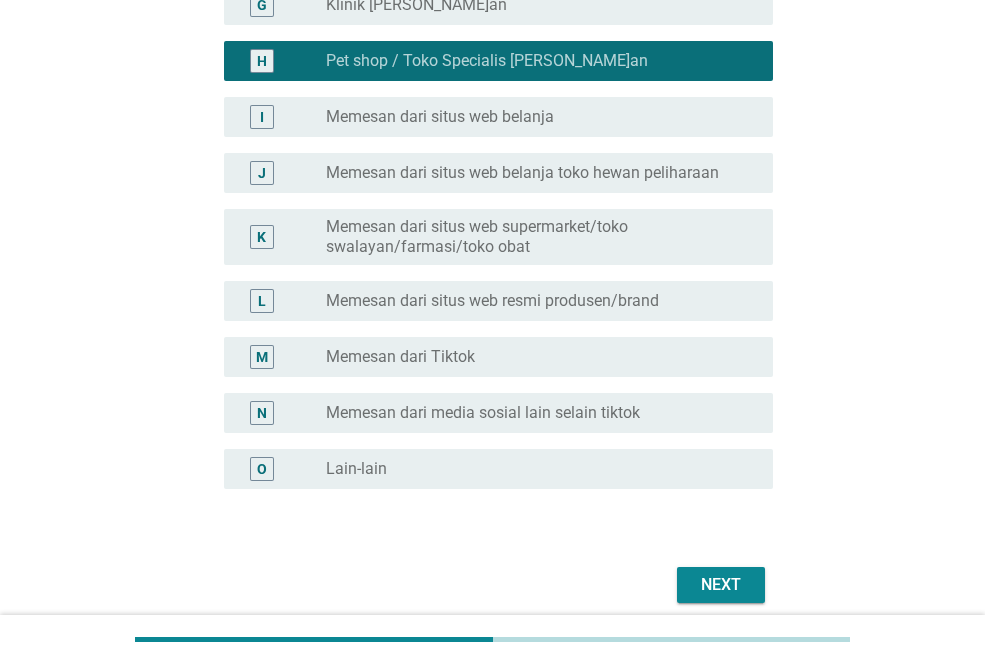 click on "Next" at bounding box center [492, 585] 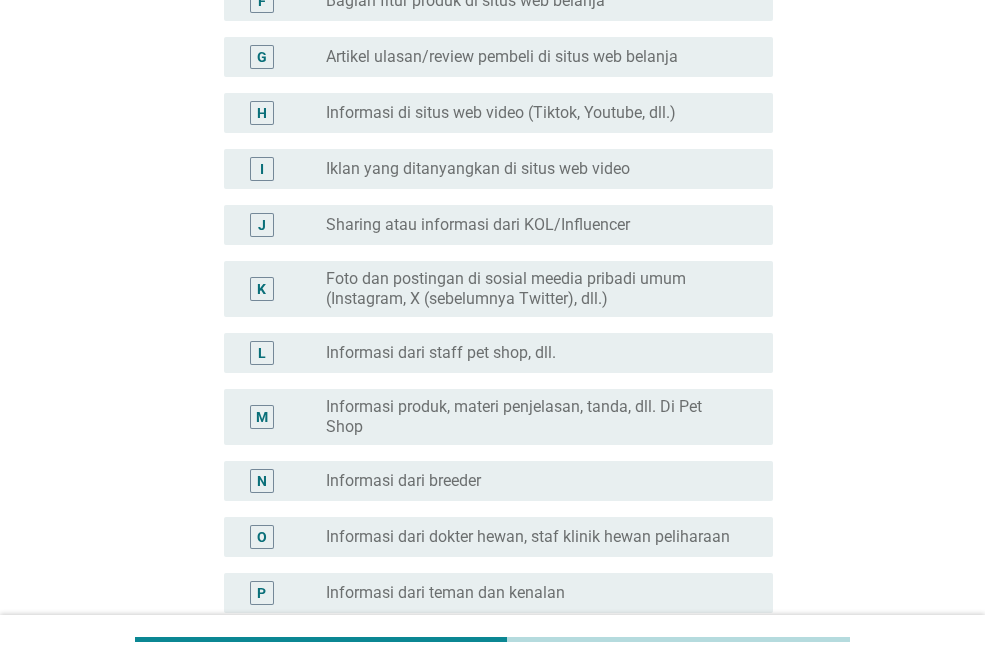 scroll, scrollTop: 0, scrollLeft: 0, axis: both 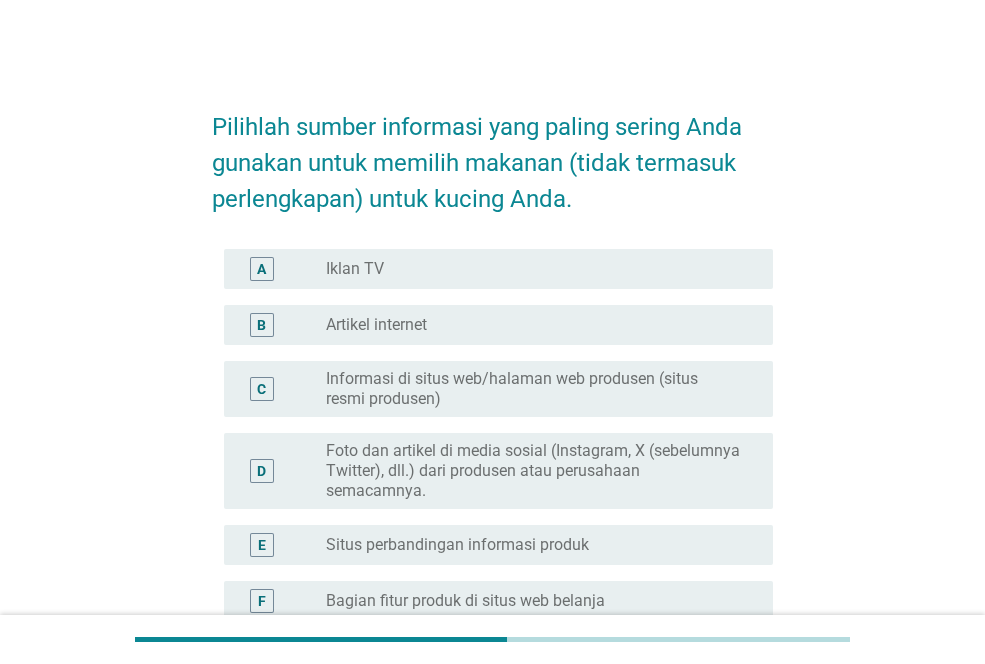 click on "Informasi di situs web/halaman web produsen (situs resmi produsen)" at bounding box center (533, 389) 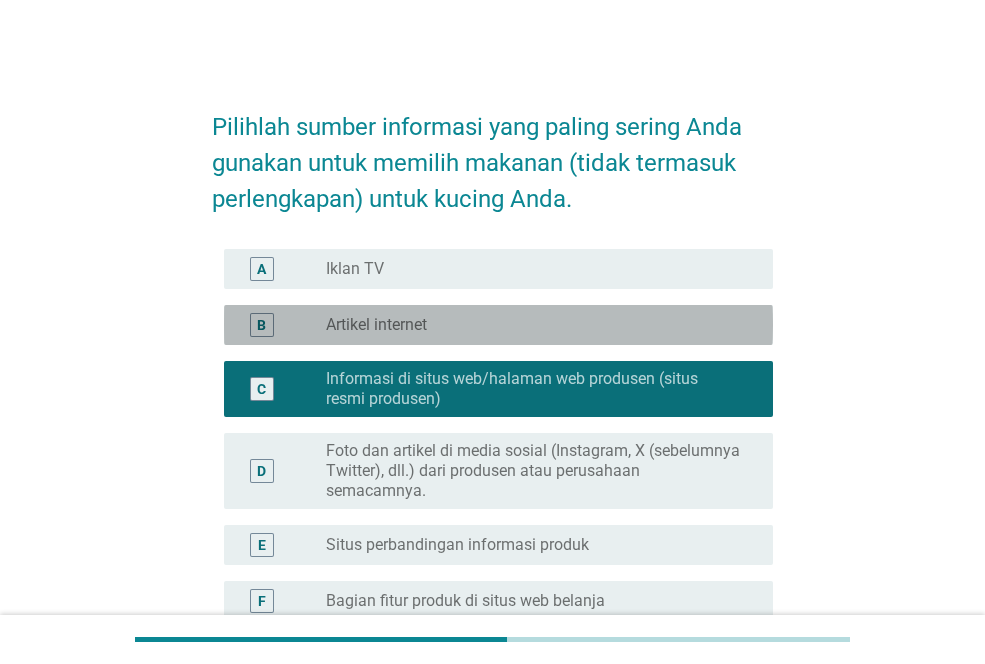 click on "B     radio_button_unchecked Artikel internet" at bounding box center [498, 325] 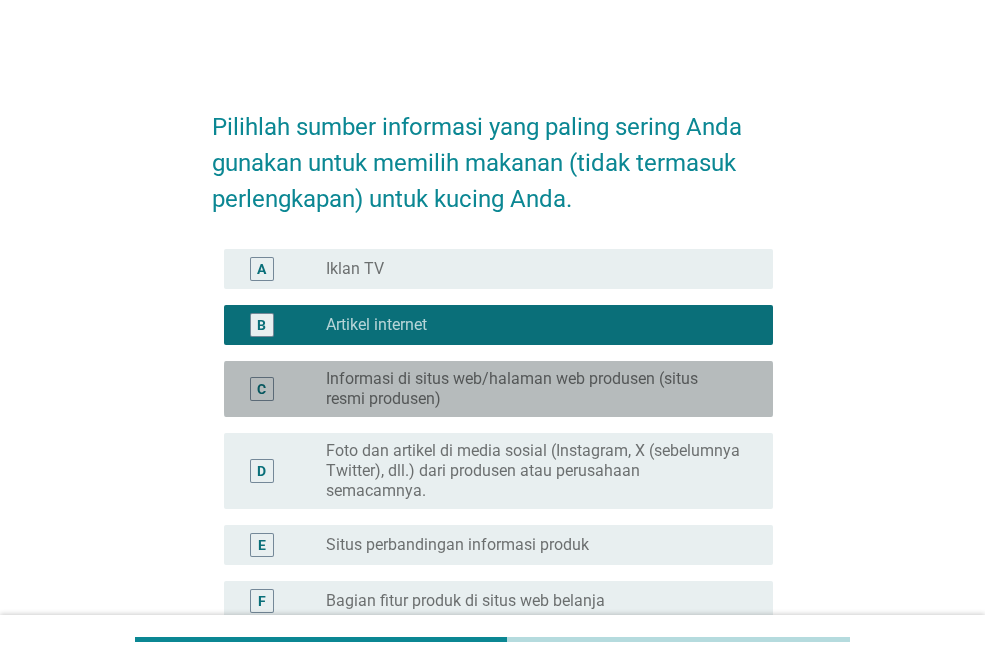 click on "Informasi di situs web/halaman web produsen (situs resmi produsen)" at bounding box center [533, 389] 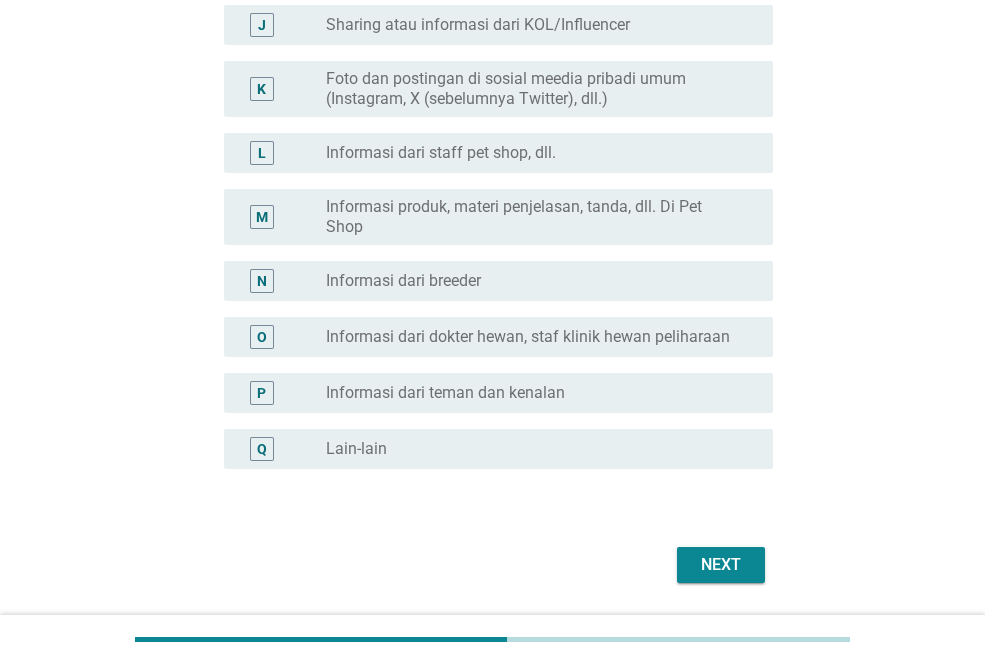 scroll, scrollTop: 700, scrollLeft: 0, axis: vertical 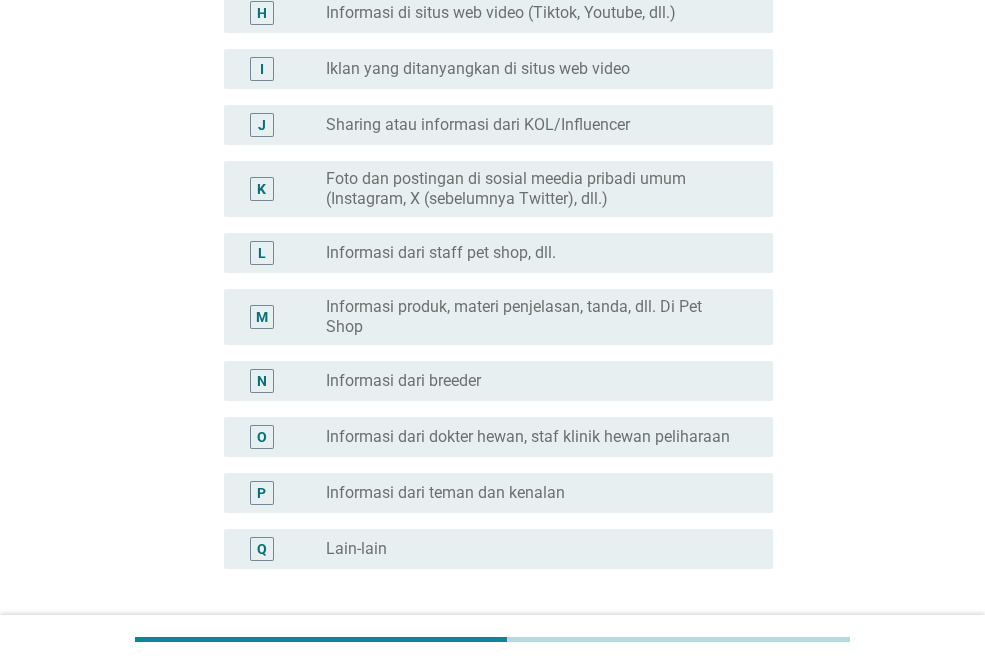 click on "Foto dan postingan di sosial meedia pribadi umum (Instagram, X (sebelumnya Twitter), dll.)" at bounding box center (533, 189) 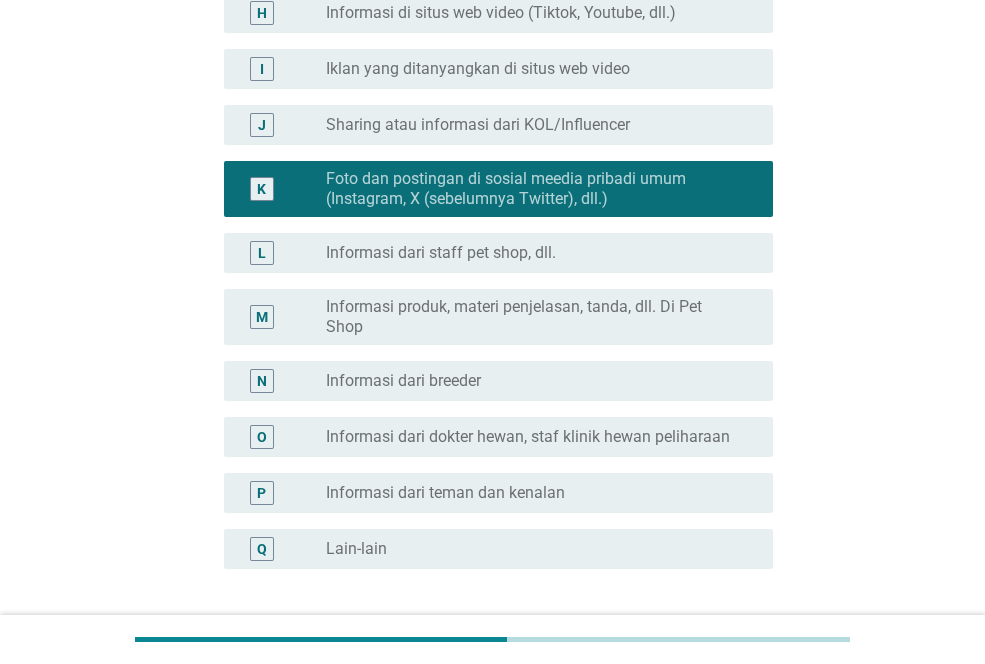 click on "Informasi dari staff pet shop, dll." at bounding box center (441, 253) 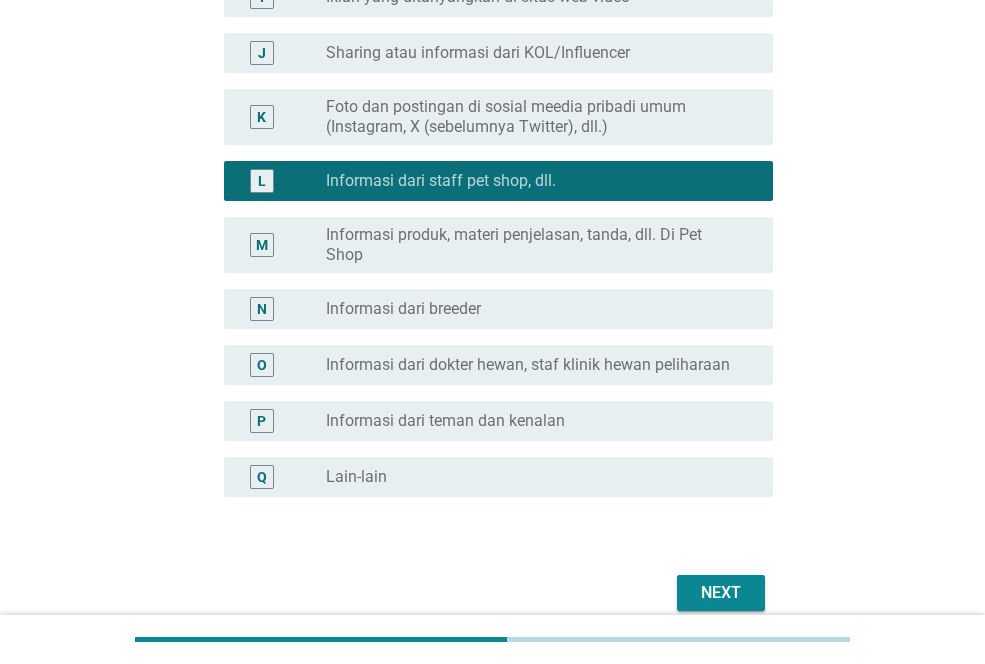 scroll, scrollTop: 862, scrollLeft: 0, axis: vertical 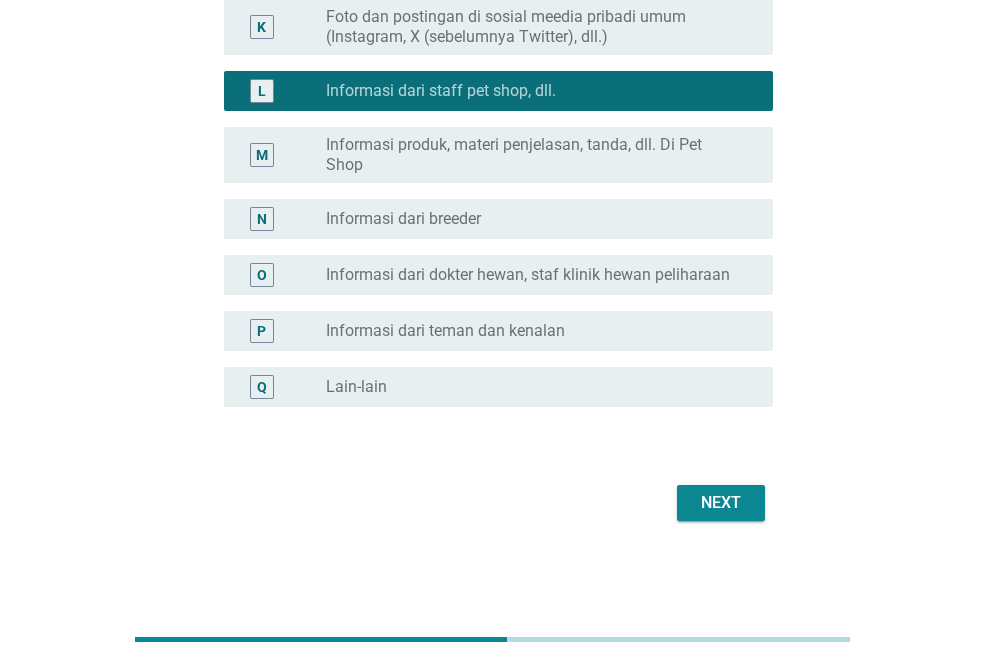 click on "Next" at bounding box center (492, 503) 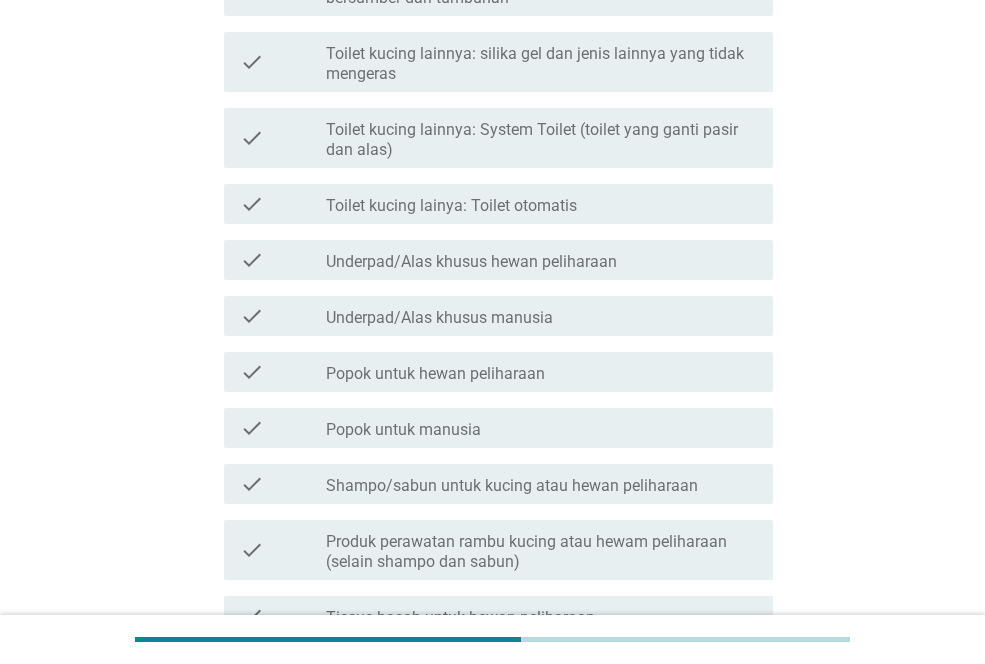 scroll, scrollTop: 600, scrollLeft: 0, axis: vertical 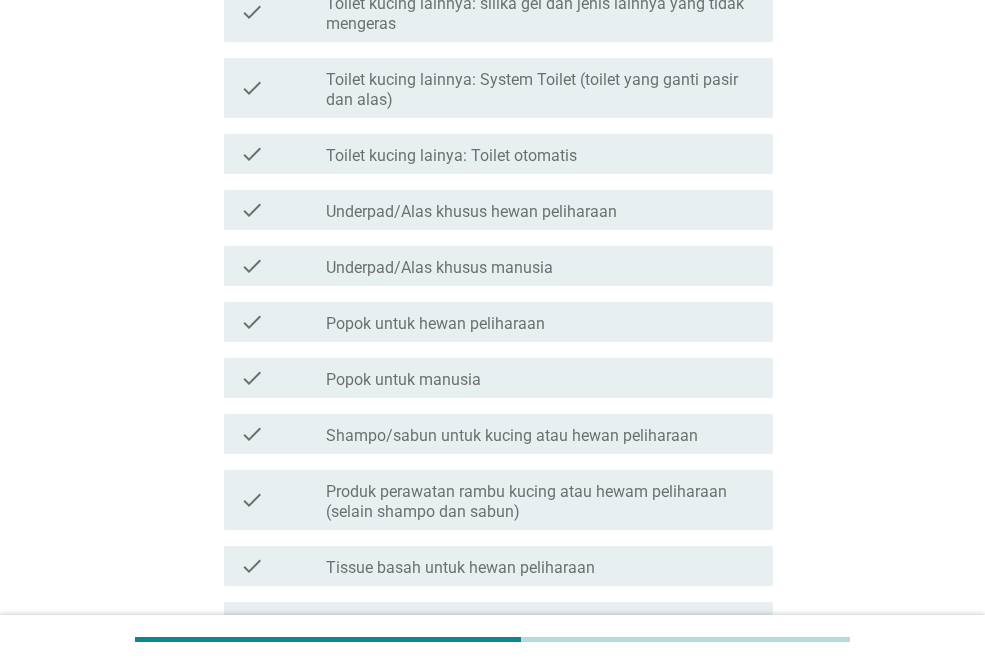 click on "Shampo/sabun untuk kucing atau hewan peliharaan" at bounding box center (512, 436) 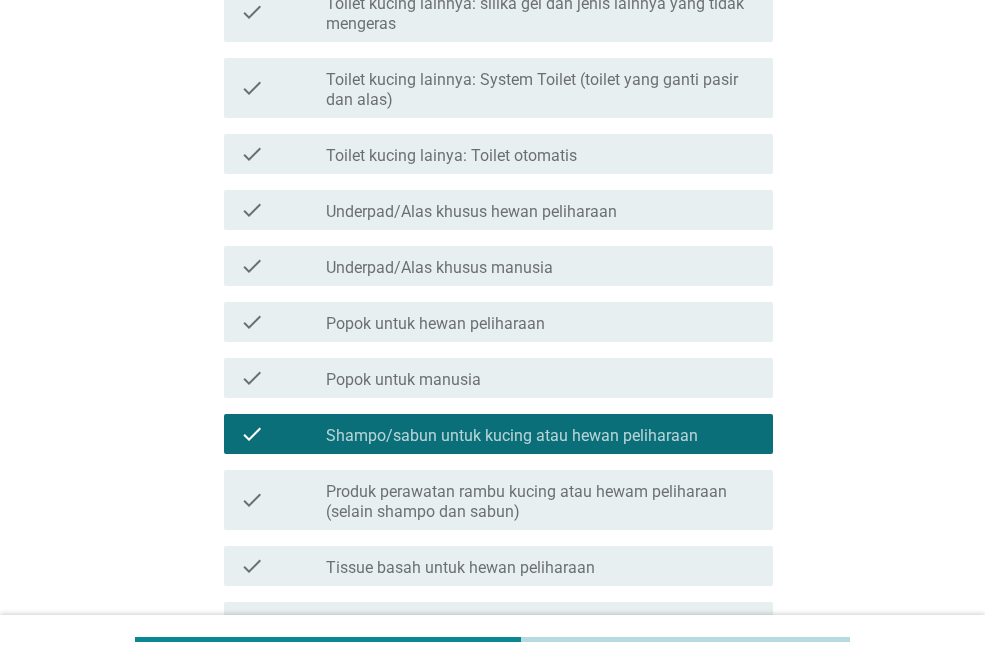 click on "Produk perawatan rambu kucing atau hewam peliharaan (selain shampo dan sabun)" at bounding box center (541, 502) 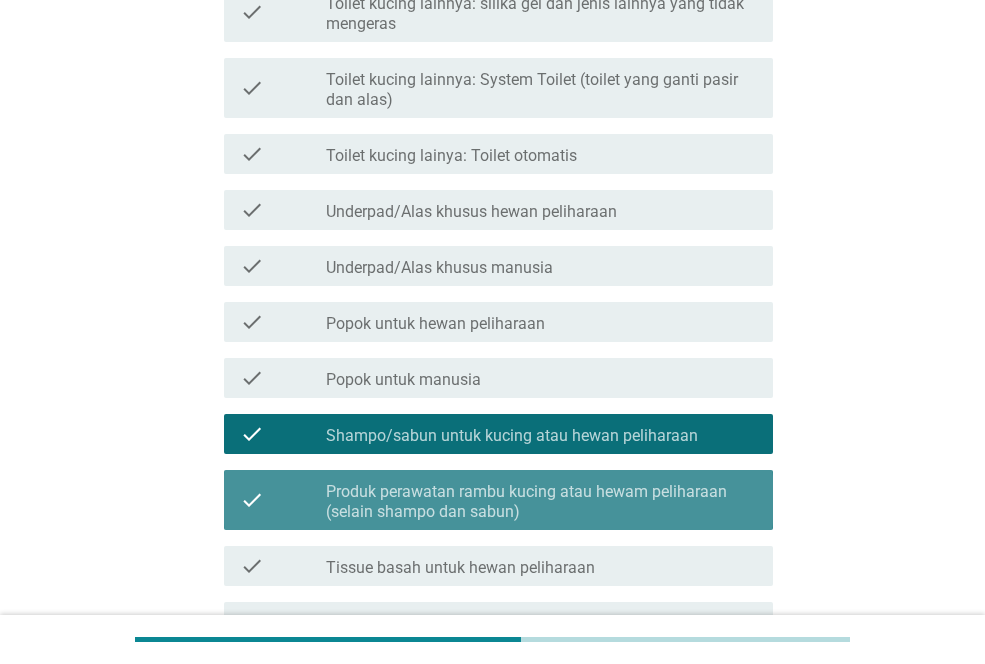 click on "Produk perawatan rambu kucing atau hewam peliharaan (selain shampo dan sabun)" at bounding box center (541, 502) 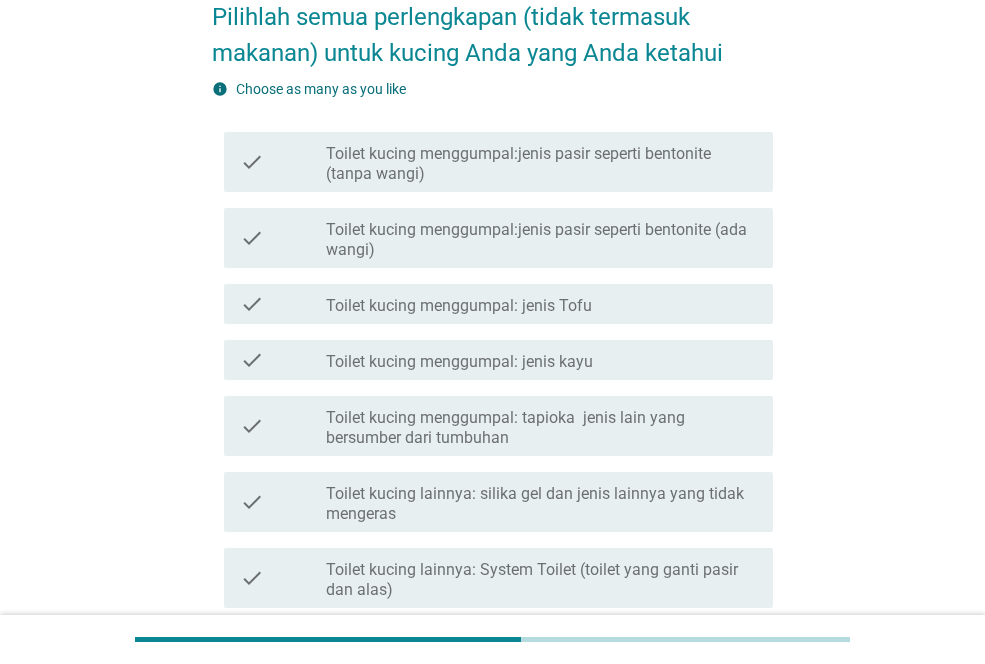 scroll, scrollTop: 0, scrollLeft: 0, axis: both 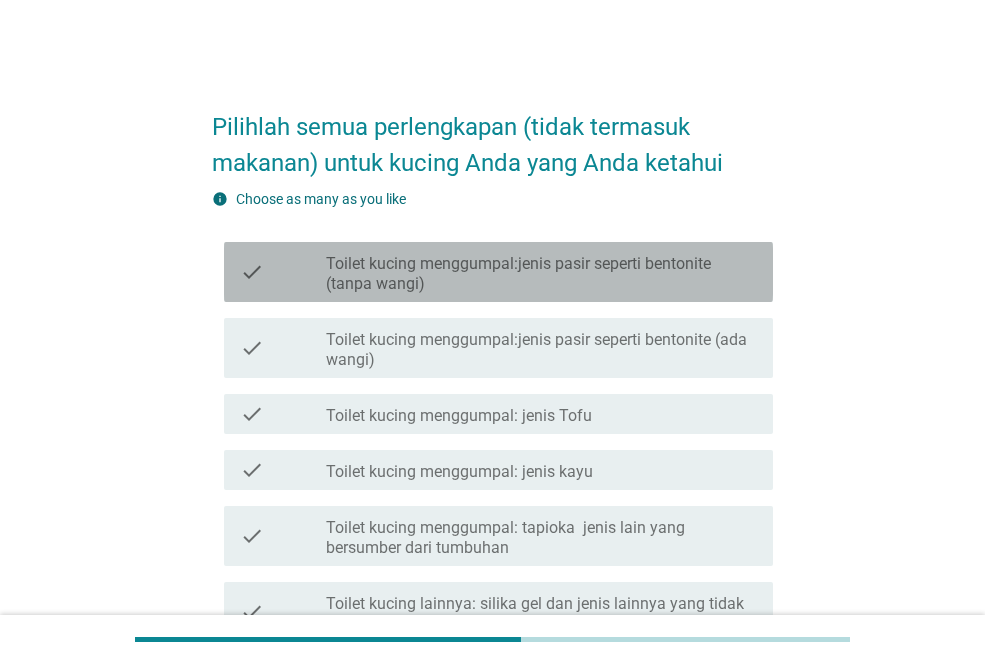 click on "Toilet kucing menggumpal:jenis pasir seperti bentonite (tanpa wangi)" at bounding box center [541, 274] 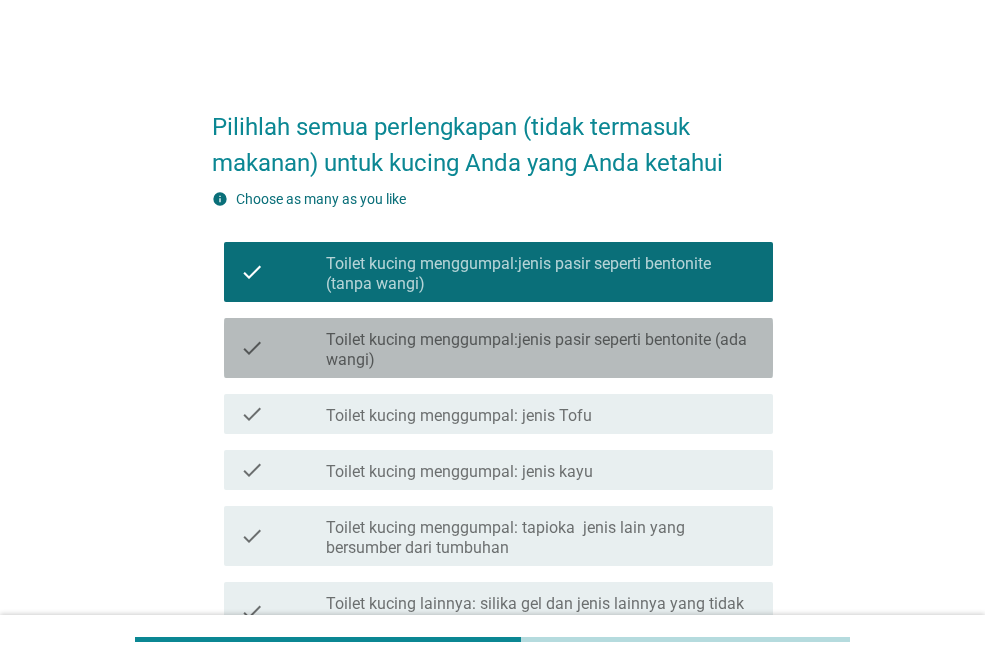 click on "Toilet kucing menggumpal:jenis pasir seperti bentonite (ada wangi)" at bounding box center [541, 350] 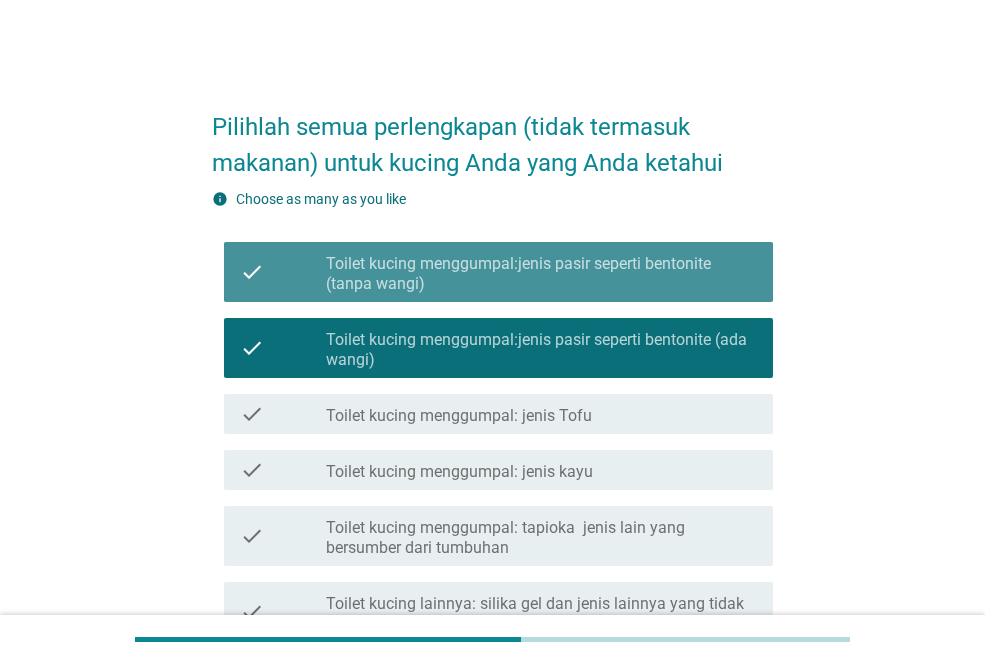 click on "check     check_box Toilet kucing menggumpal:jenis pasir seperti bentonite (tanpa wangi)" at bounding box center [498, 272] 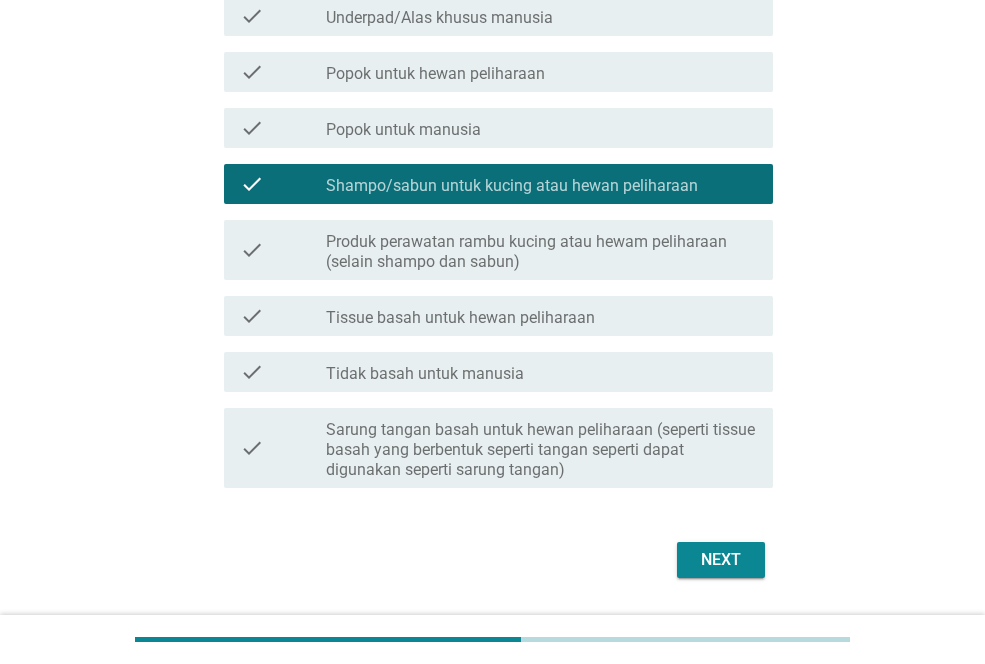 scroll, scrollTop: 900, scrollLeft: 0, axis: vertical 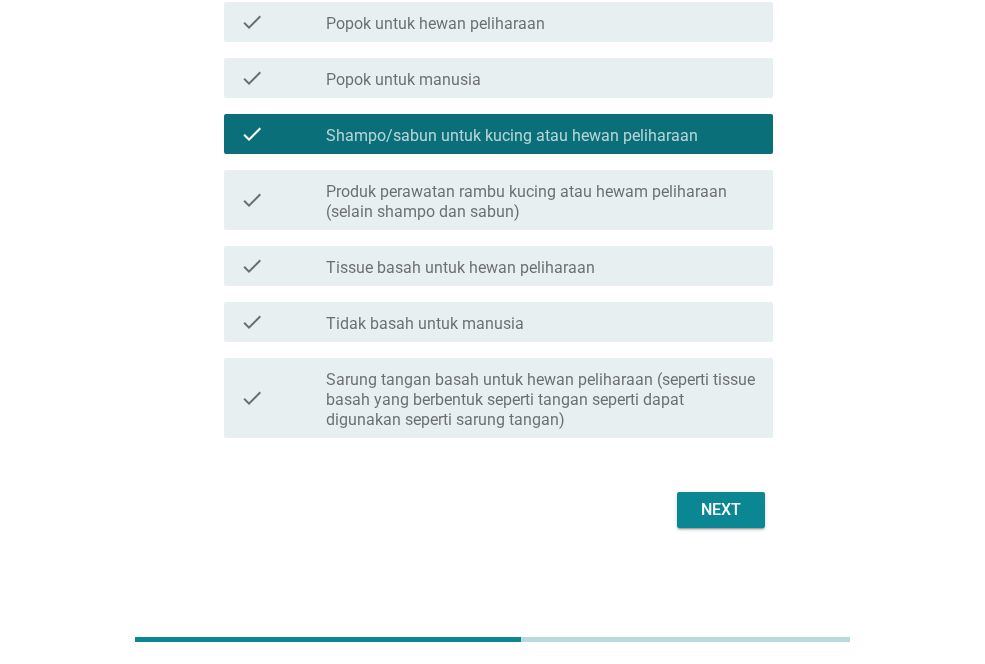 click on "Next" at bounding box center (492, 510) 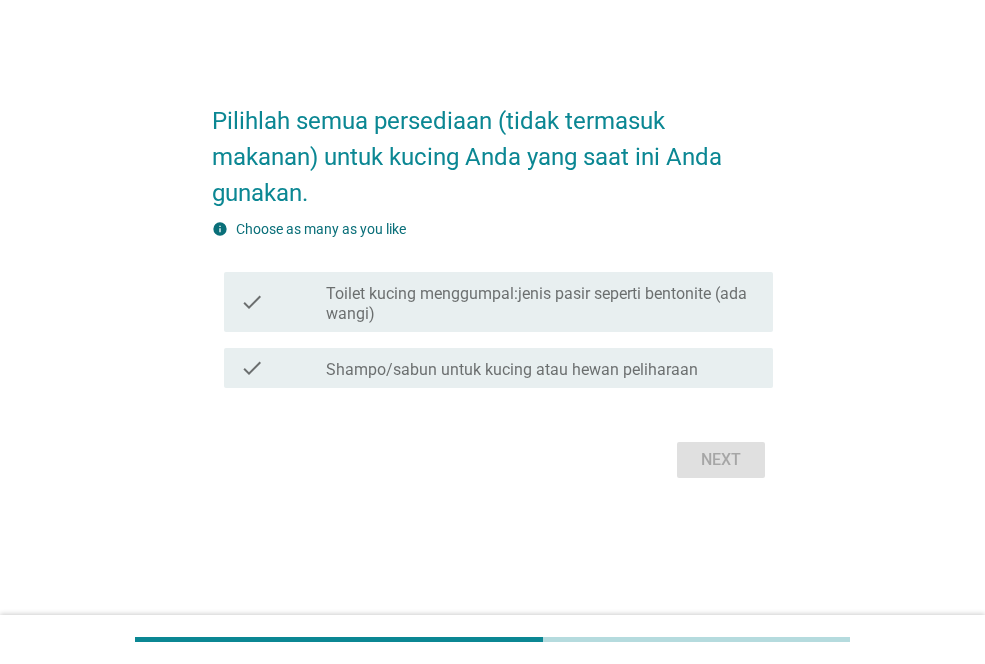 scroll, scrollTop: 0, scrollLeft: 0, axis: both 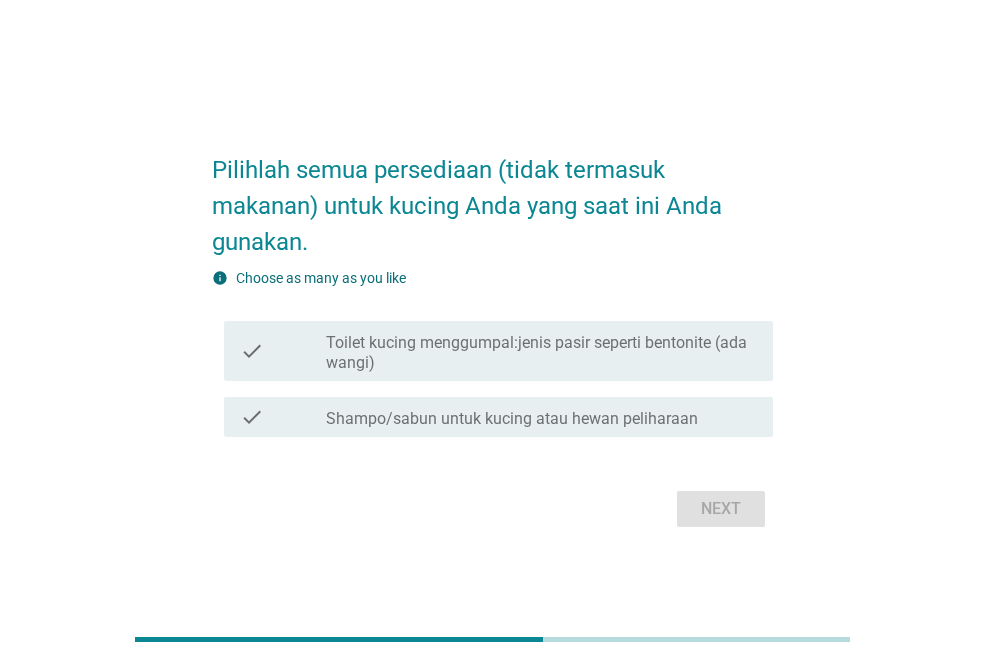 click on "Toilet kucing menggumpal:jenis pasir seperti bentonite (ada wangi)" at bounding box center [541, 353] 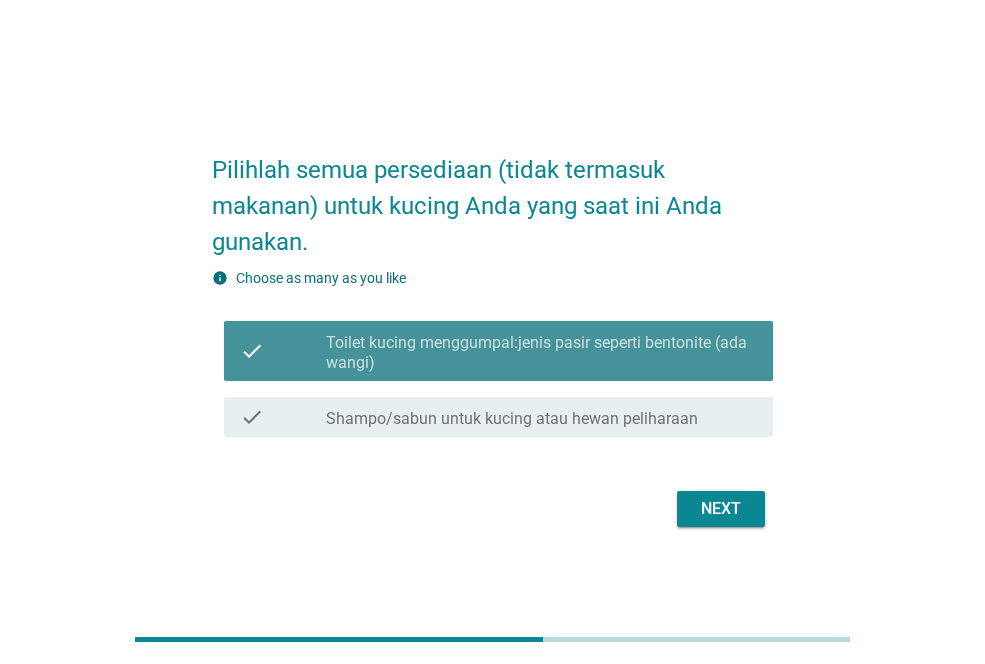 click on "Shampo/sabun untuk kucing atau hewan peliharaan" at bounding box center [512, 419] 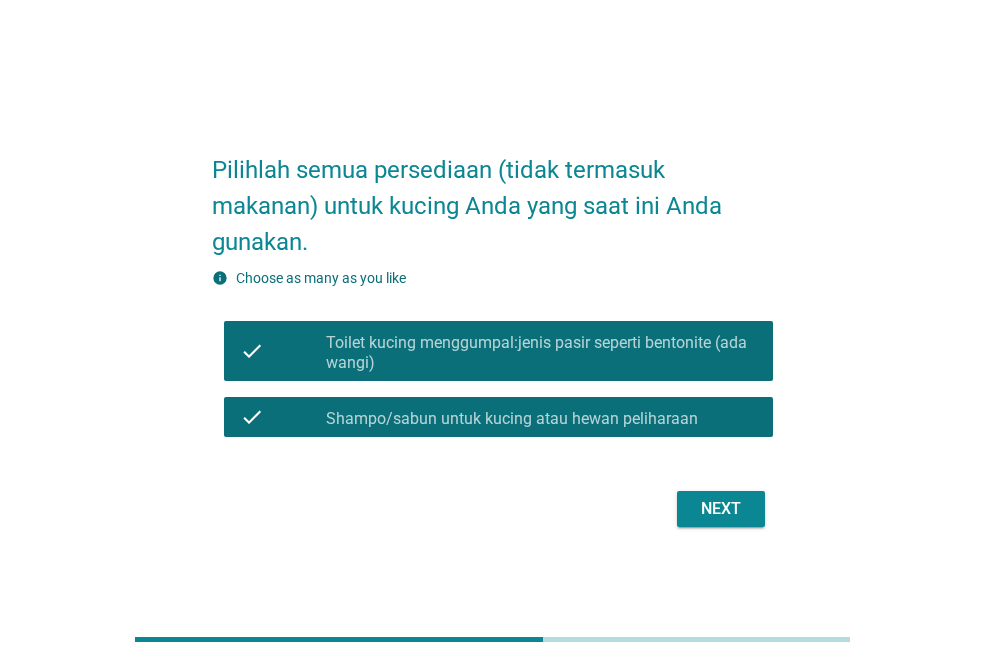 click on "Next" at bounding box center [721, 509] 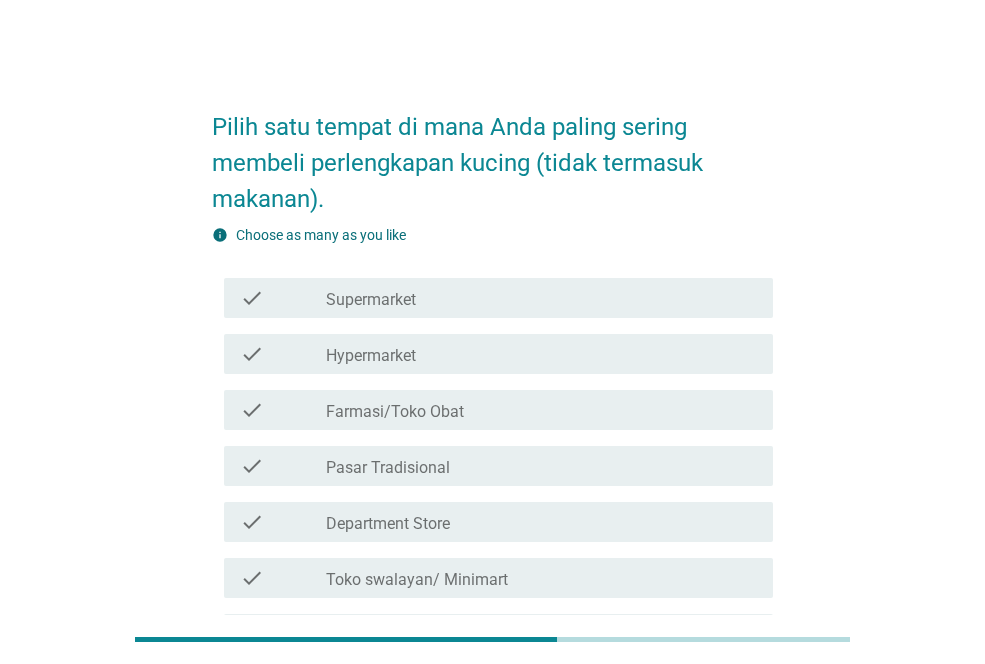 scroll, scrollTop: 100, scrollLeft: 0, axis: vertical 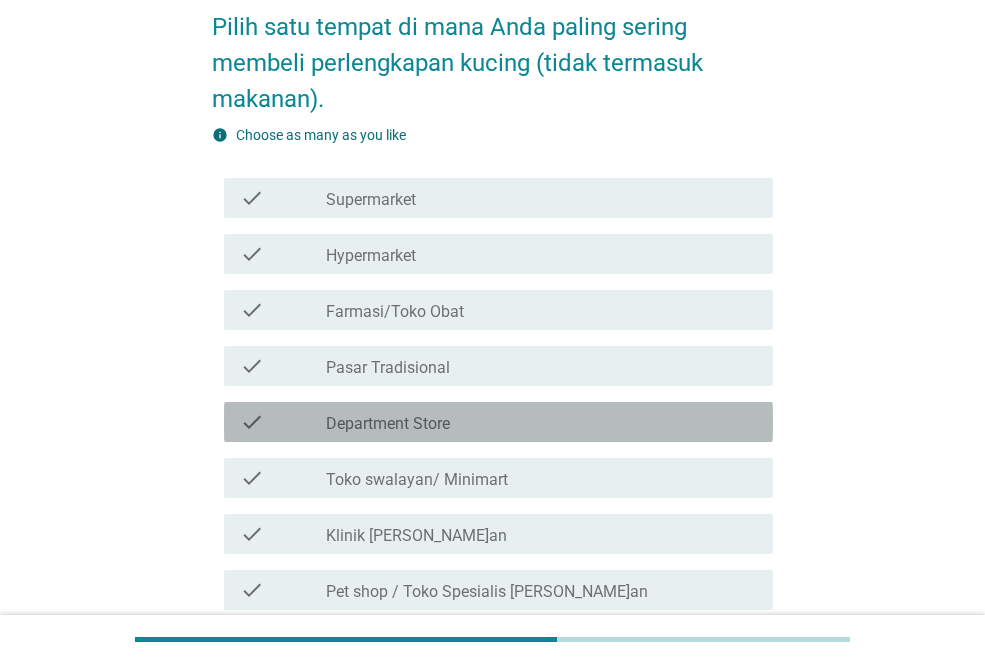 click on "check_box_outline_blank Department Store" at bounding box center (541, 422) 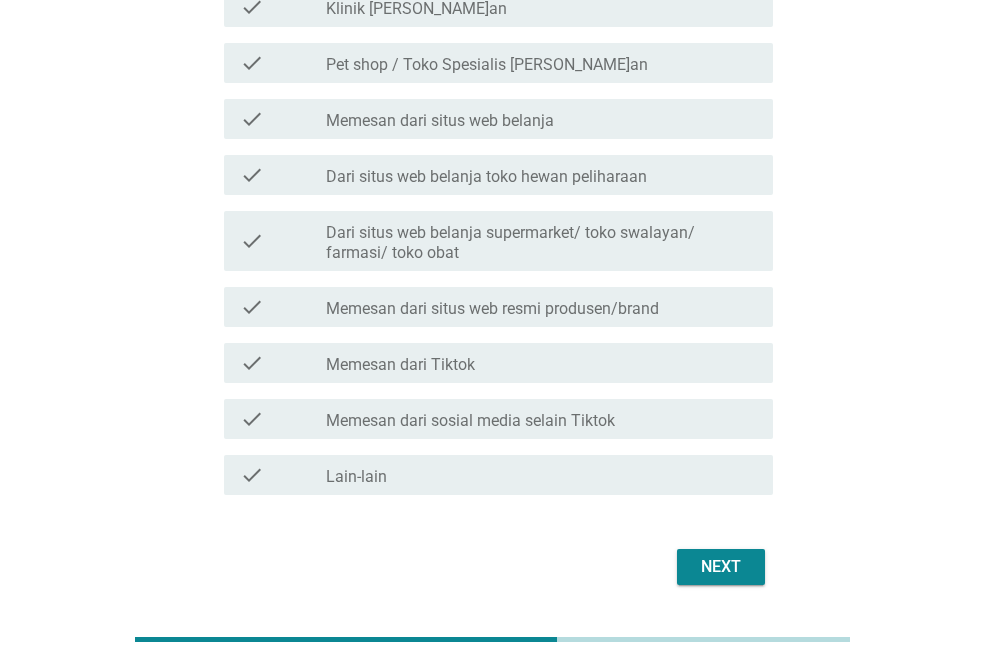 scroll, scrollTop: 591, scrollLeft: 0, axis: vertical 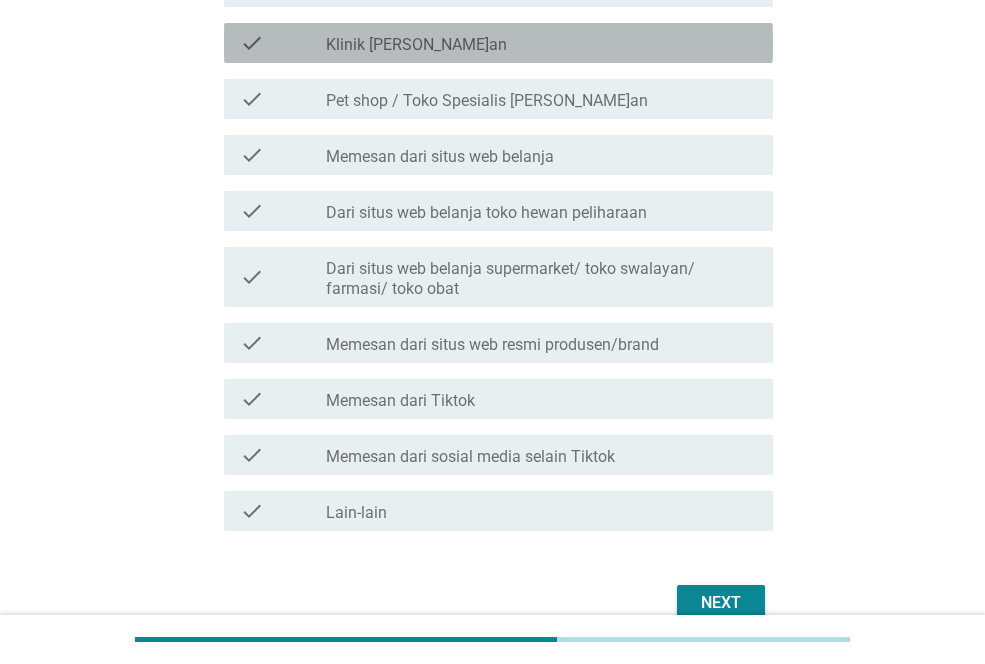 click on "check_box_outline_blank Klinik [PERSON_NAME]an" at bounding box center (541, 43) 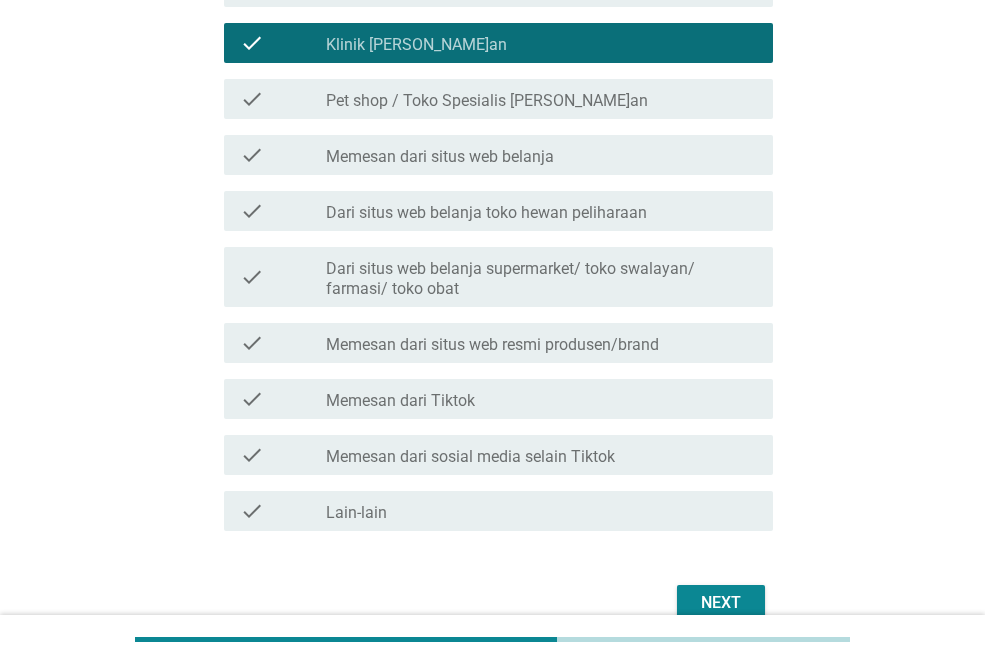click on "Pet shop / Toko Spesialis [PERSON_NAME]an" at bounding box center [487, 101] 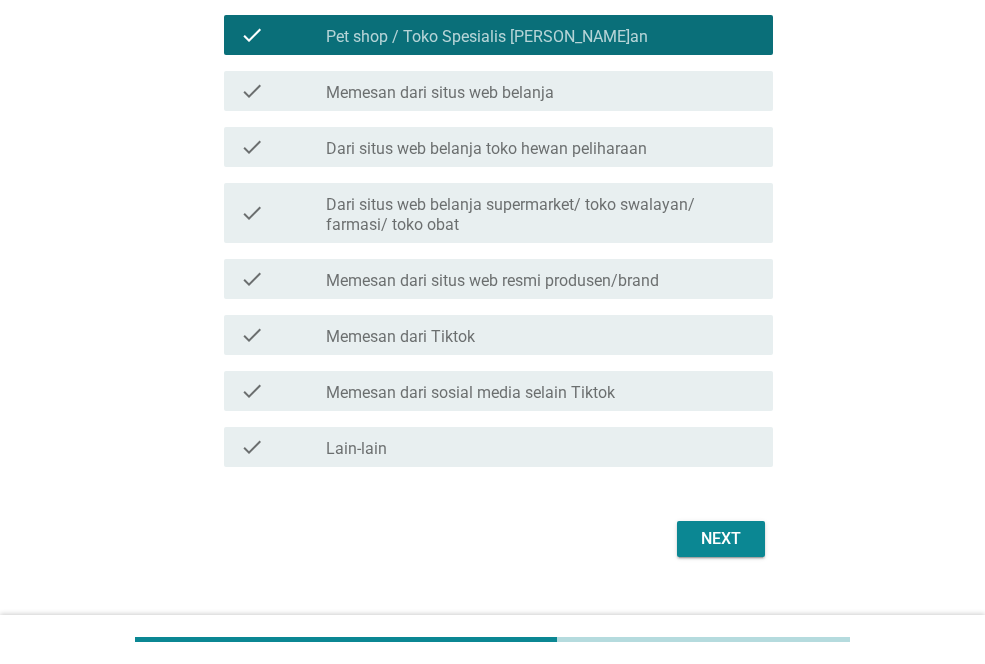 scroll, scrollTop: 691, scrollLeft: 0, axis: vertical 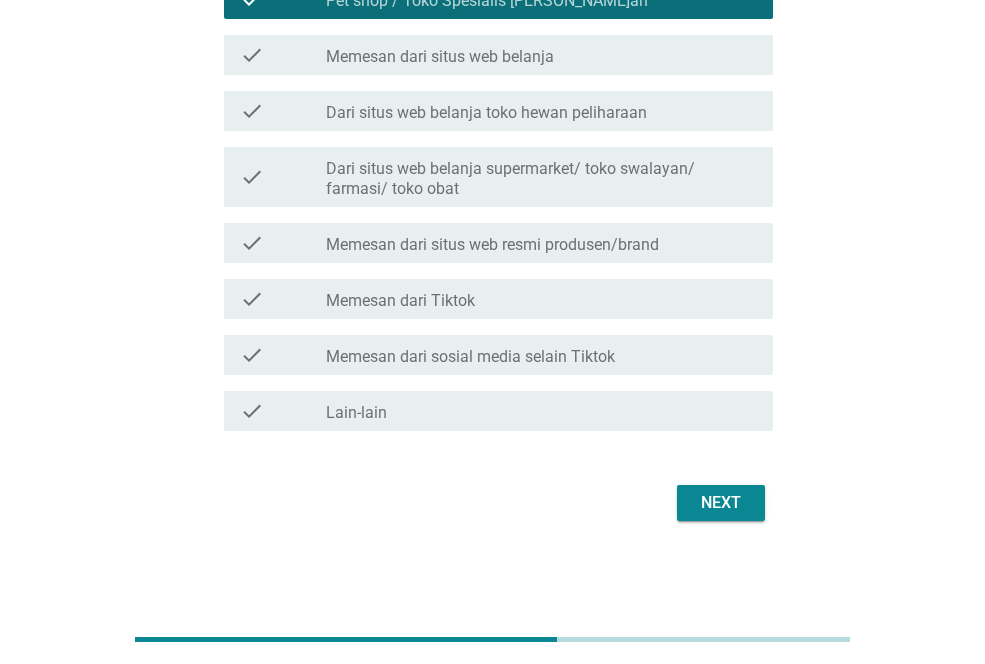 click on "Next" at bounding box center [721, 503] 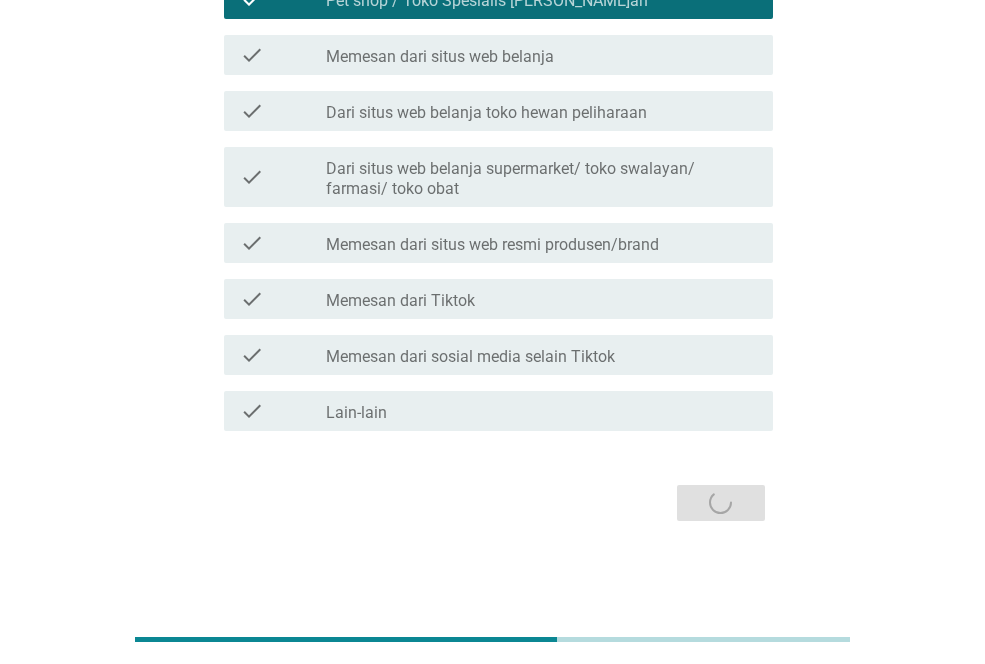 scroll, scrollTop: 0, scrollLeft: 0, axis: both 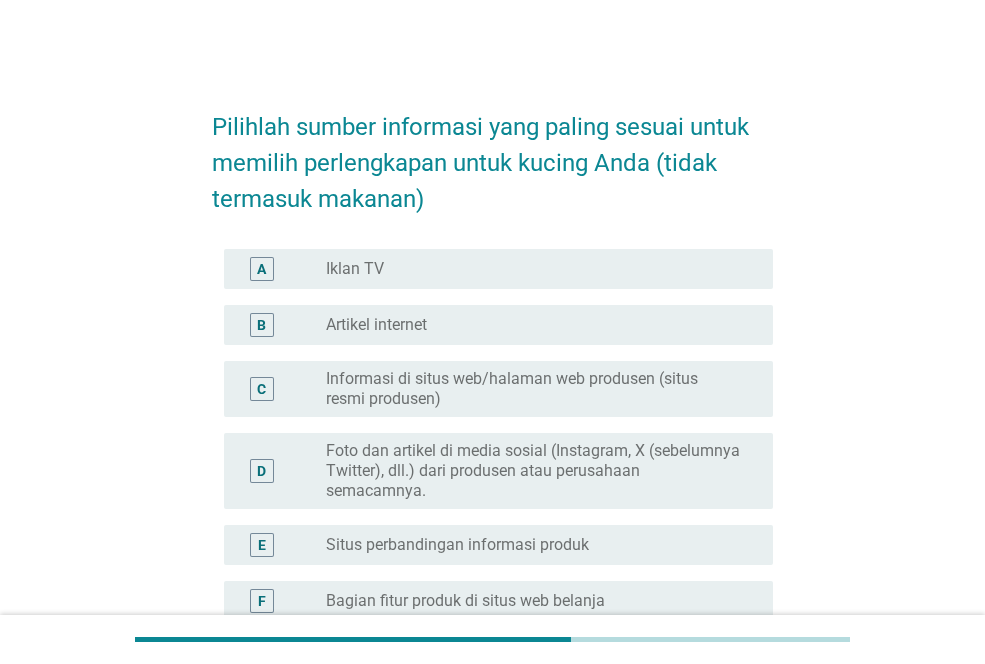 click on "Informasi di situs web/halaman web produsen (situs resmi produsen)" at bounding box center [533, 389] 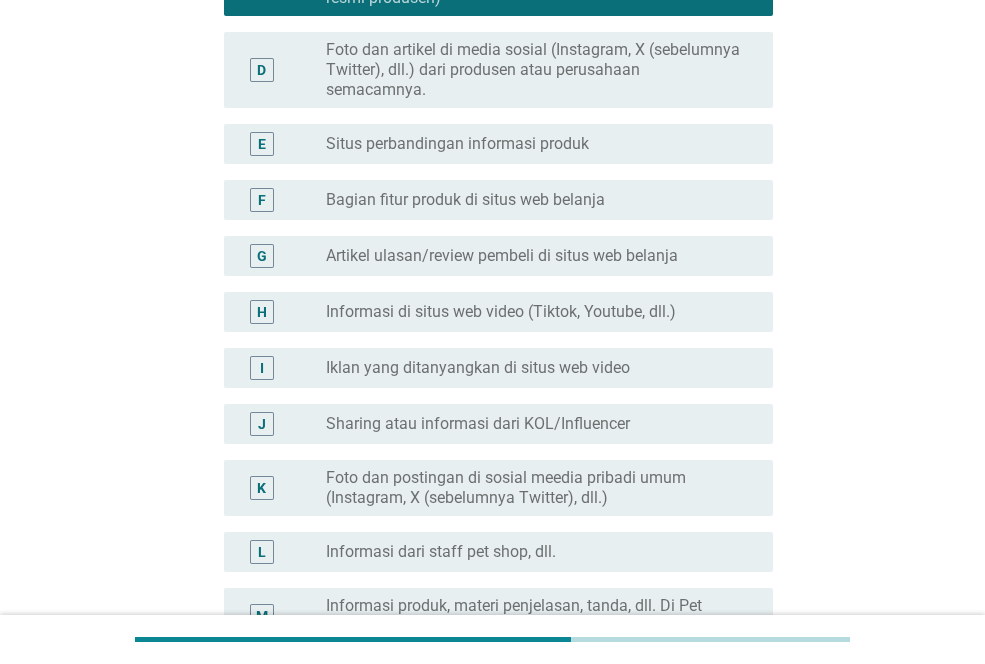 scroll, scrollTop: 400, scrollLeft: 0, axis: vertical 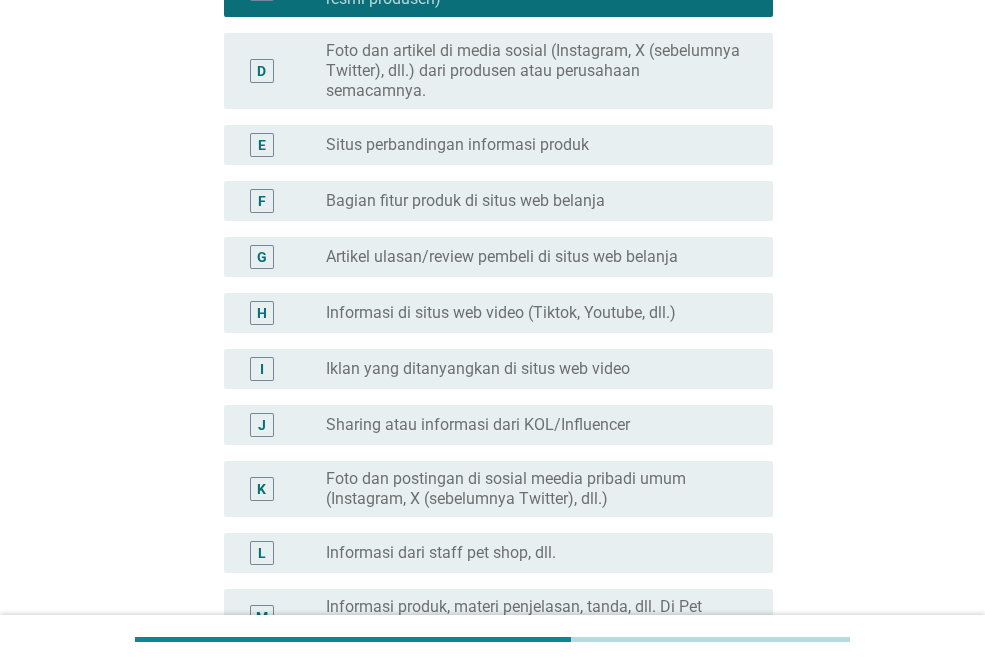 click on "Foto dan artikel di media sosial (Instagram, X (sebelumnya Twitter), dll.) dari produsen atau perusahaan semacamnya." at bounding box center (533, 71) 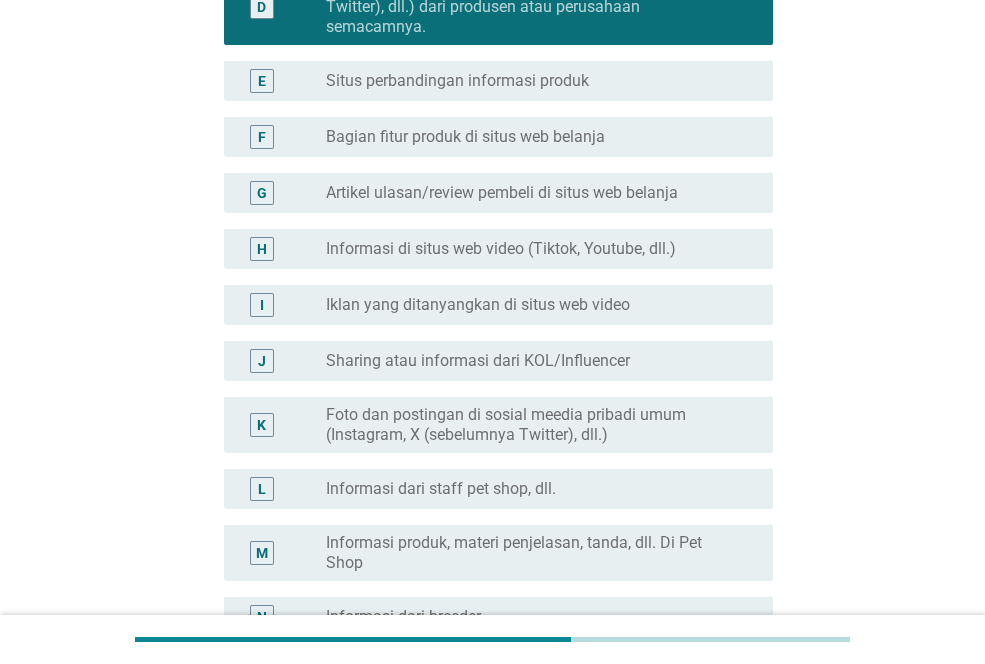 scroll, scrollTop: 500, scrollLeft: 0, axis: vertical 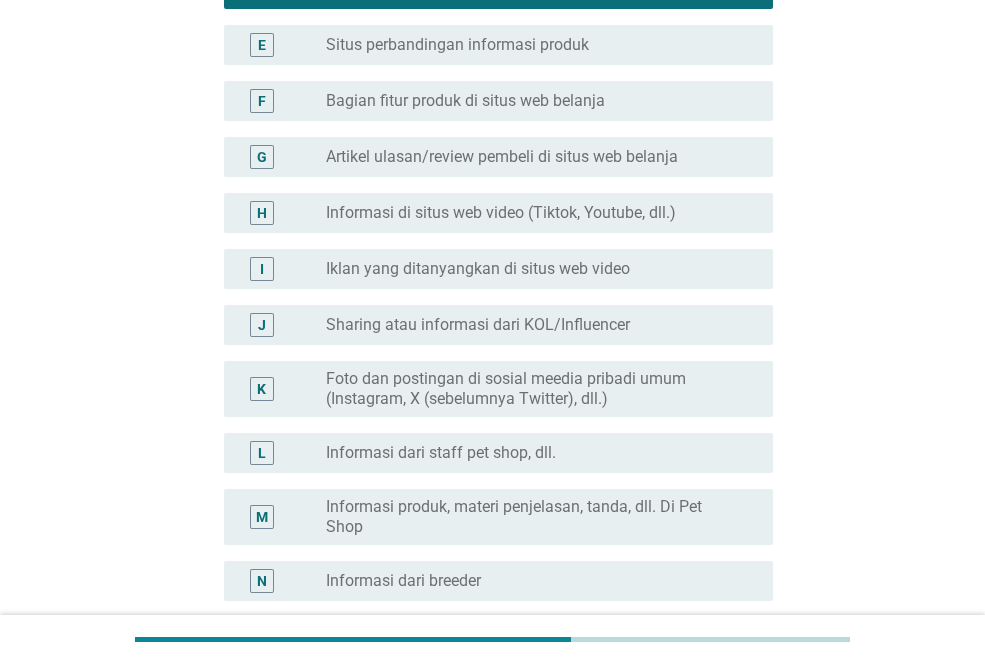 click on "Foto dan postingan di sosial meedia pribadi umum (Instagram, X (sebelumnya Twitter), dll.)" at bounding box center (533, 389) 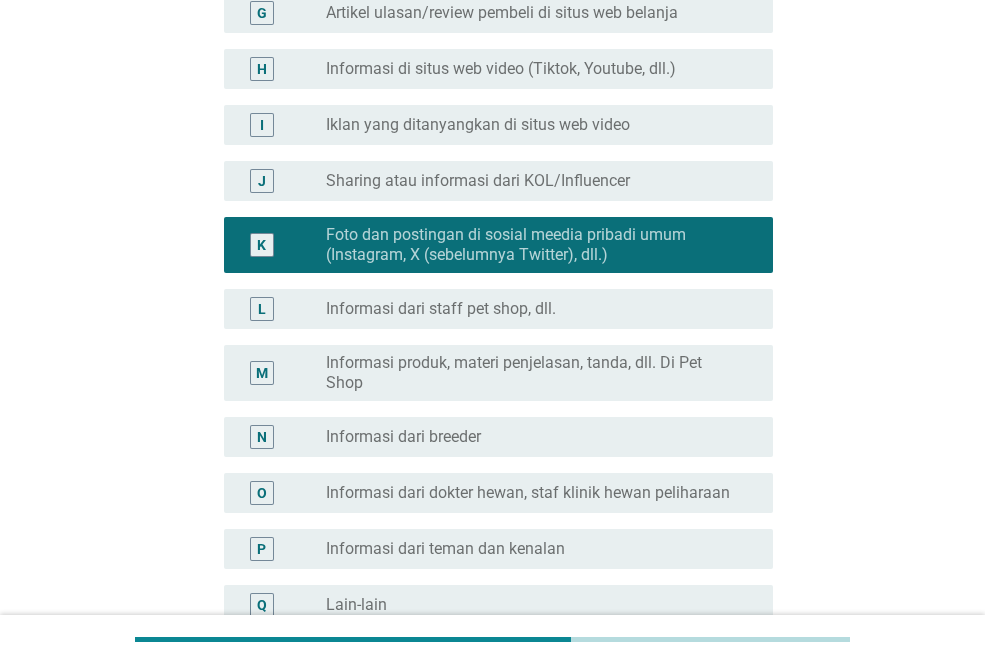 scroll, scrollTop: 800, scrollLeft: 0, axis: vertical 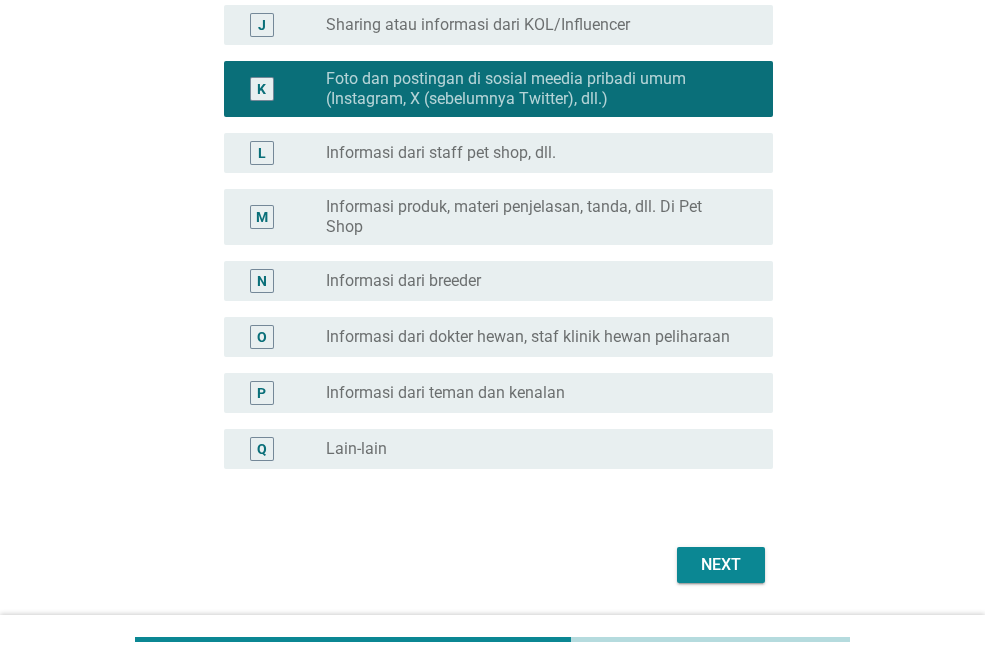 click on "Informasi dari staff pet shop, dll." at bounding box center (441, 153) 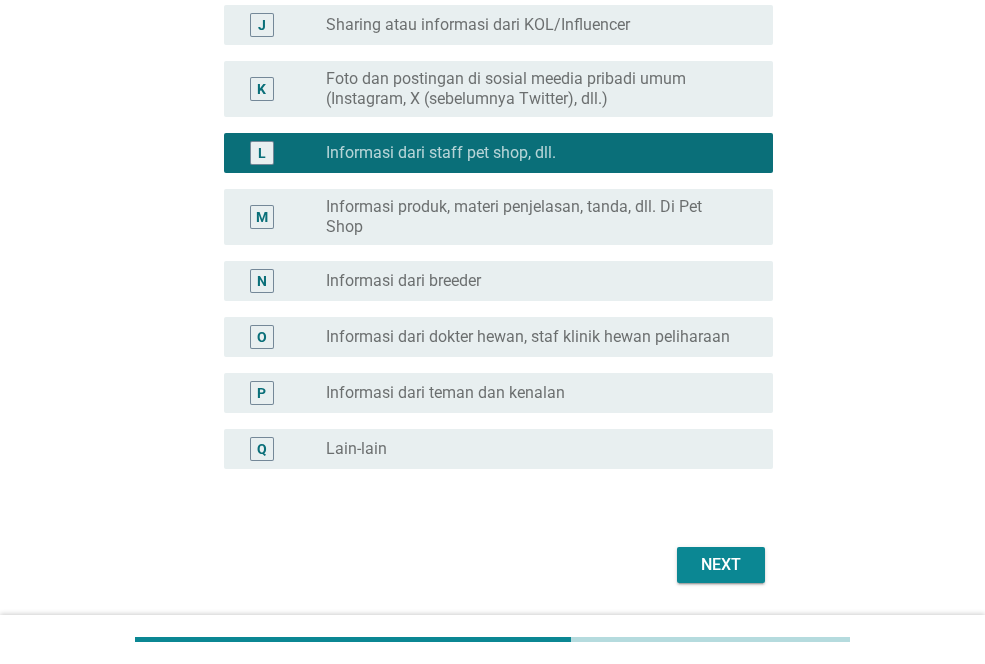 click on "Next" at bounding box center [492, 565] 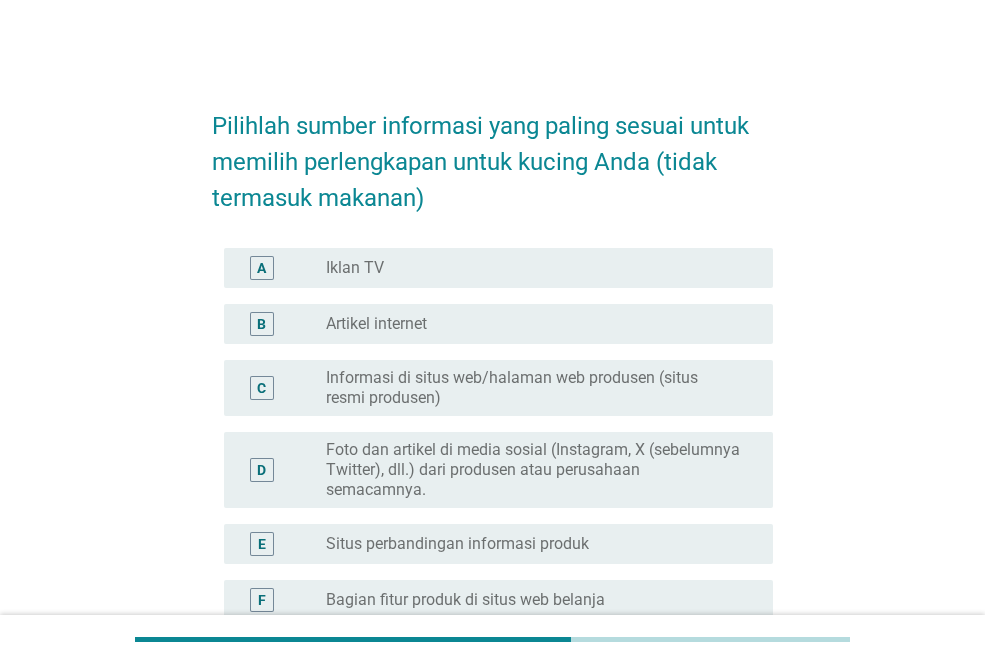 scroll, scrollTop: 0, scrollLeft: 0, axis: both 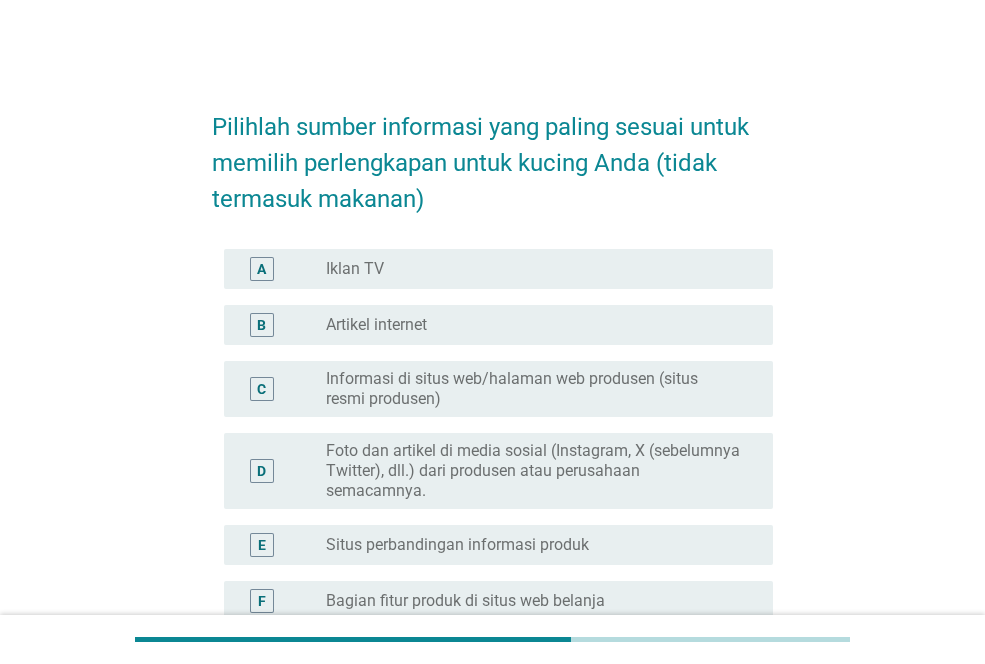 click on "C     radio_button_unchecked Informasi di situs web/halaman web produsen (situs resmi produsen)" at bounding box center (492, 389) 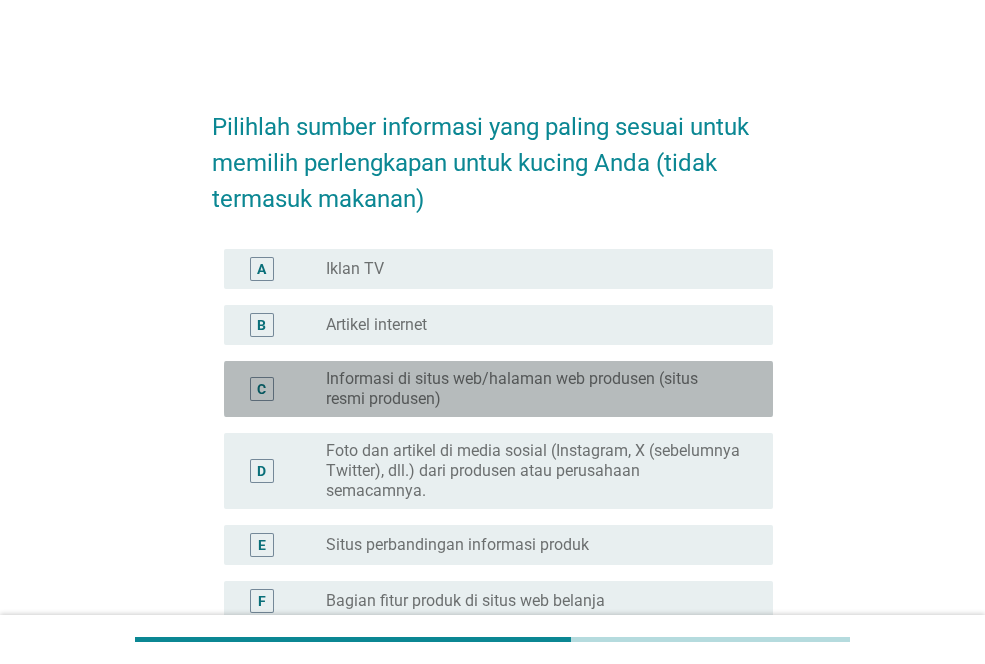 click on "Informasi di situs web/halaman web produsen (situs resmi produsen)" at bounding box center [533, 389] 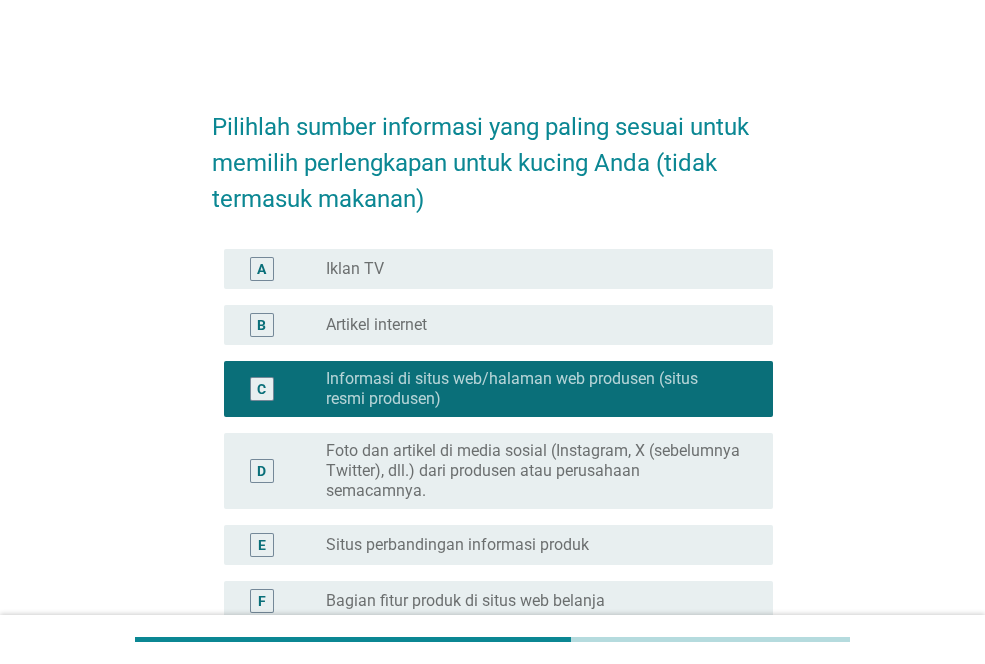 click on "Foto dan artikel di media sosial (Instagram, X (sebelumnya Twitter), dll.) dari produsen atau perusahaan semacamnya." at bounding box center (533, 471) 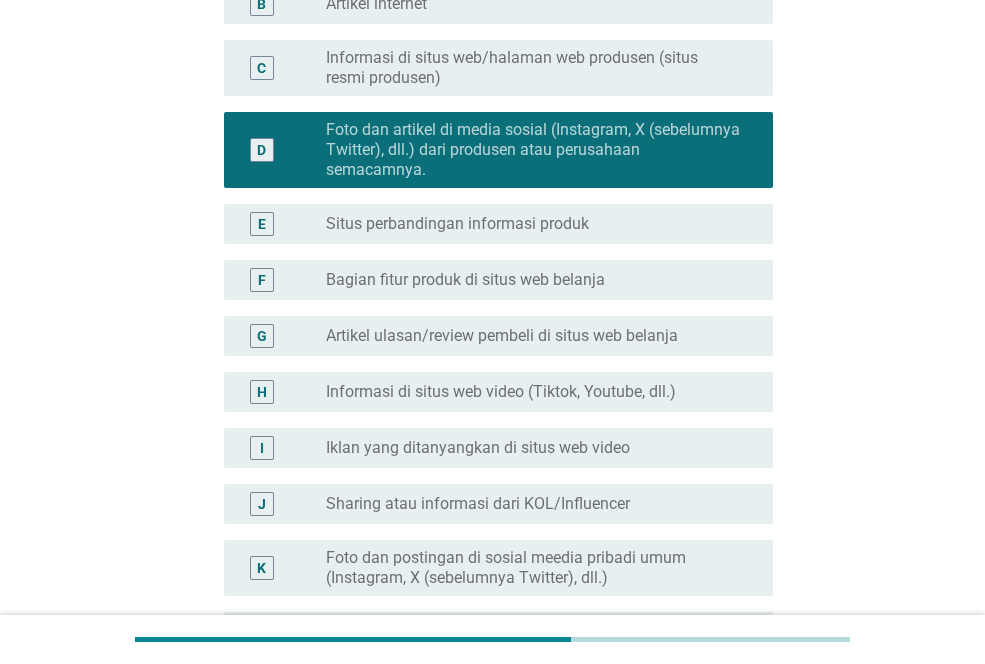 scroll, scrollTop: 100, scrollLeft: 0, axis: vertical 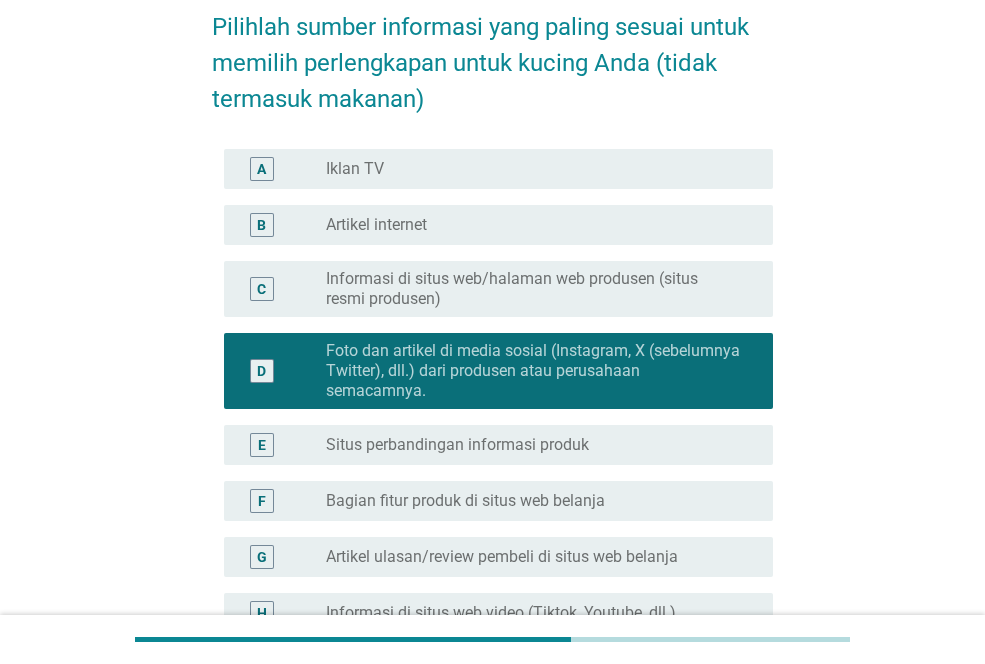 click on "Informasi di situs web/halaman web produsen (situs resmi produsen)" at bounding box center [533, 289] 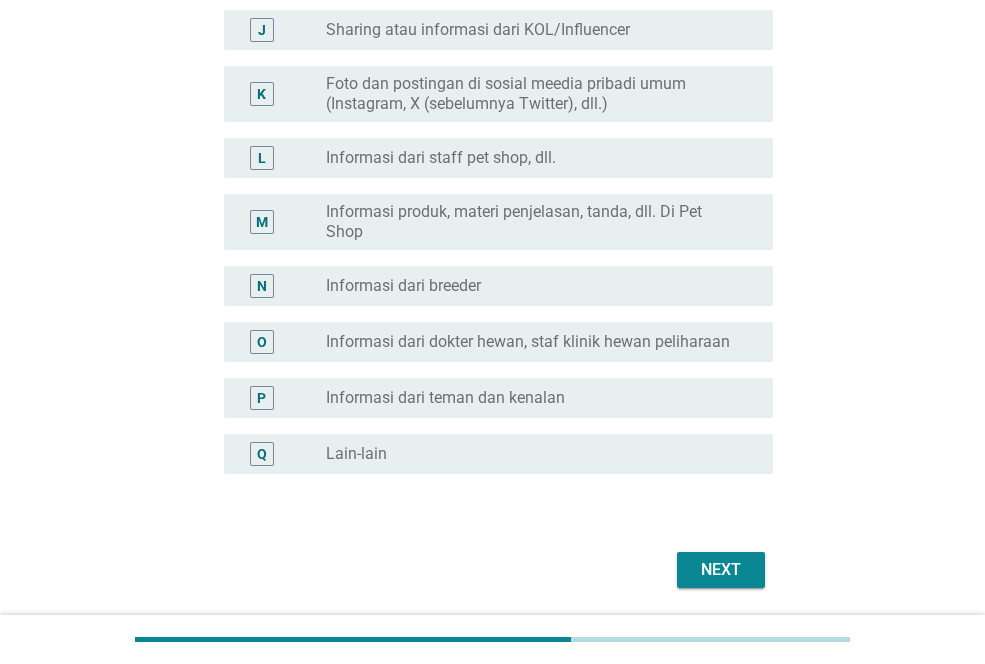 scroll, scrollTop: 862, scrollLeft: 0, axis: vertical 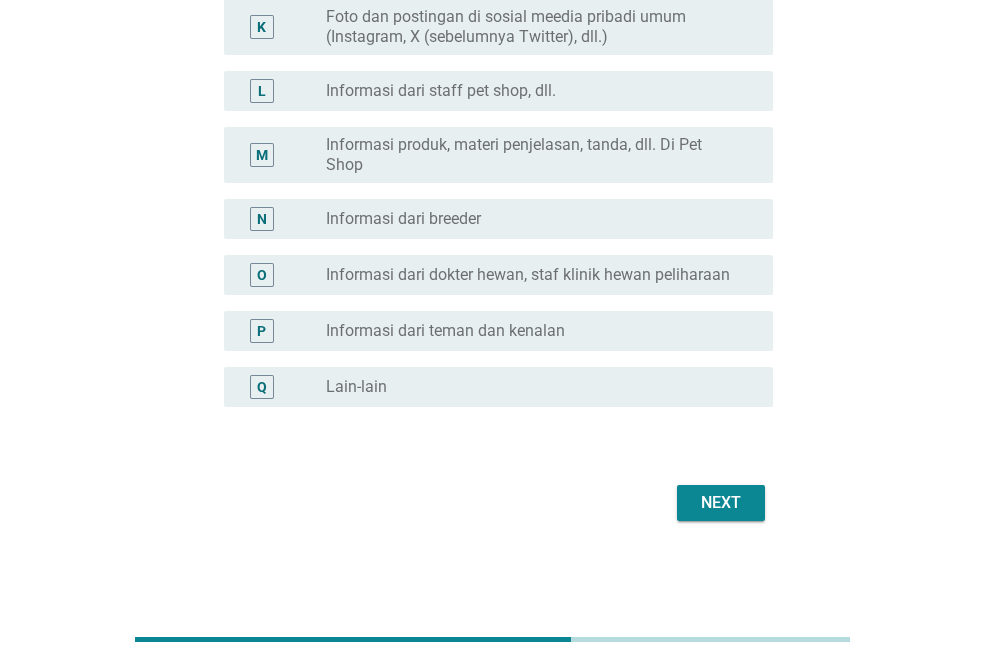 click on "Next" at bounding box center [721, 503] 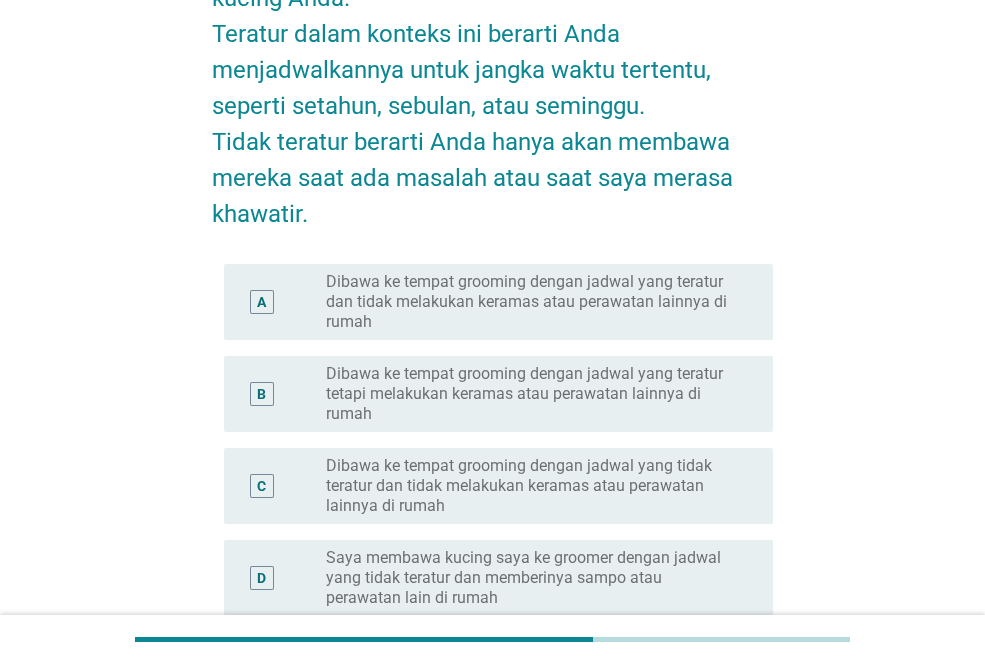 scroll, scrollTop: 200, scrollLeft: 0, axis: vertical 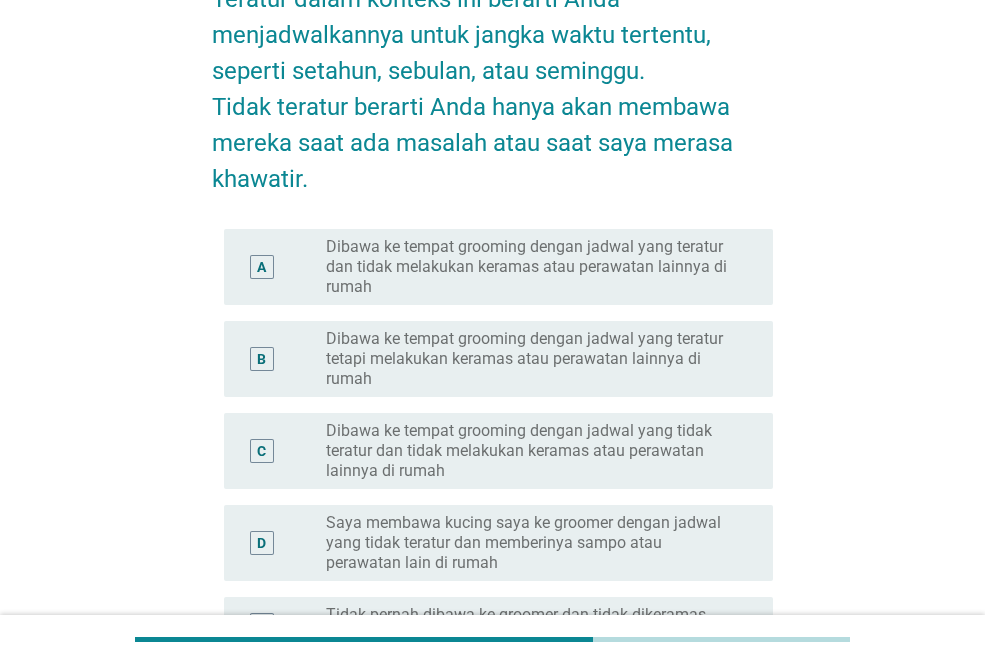click on "Dibawa ke tempat grooming dengan jadwal yang tidak teratur dan tidak melakukan keramas atau perawatan lainnya di rumah" at bounding box center [533, 451] 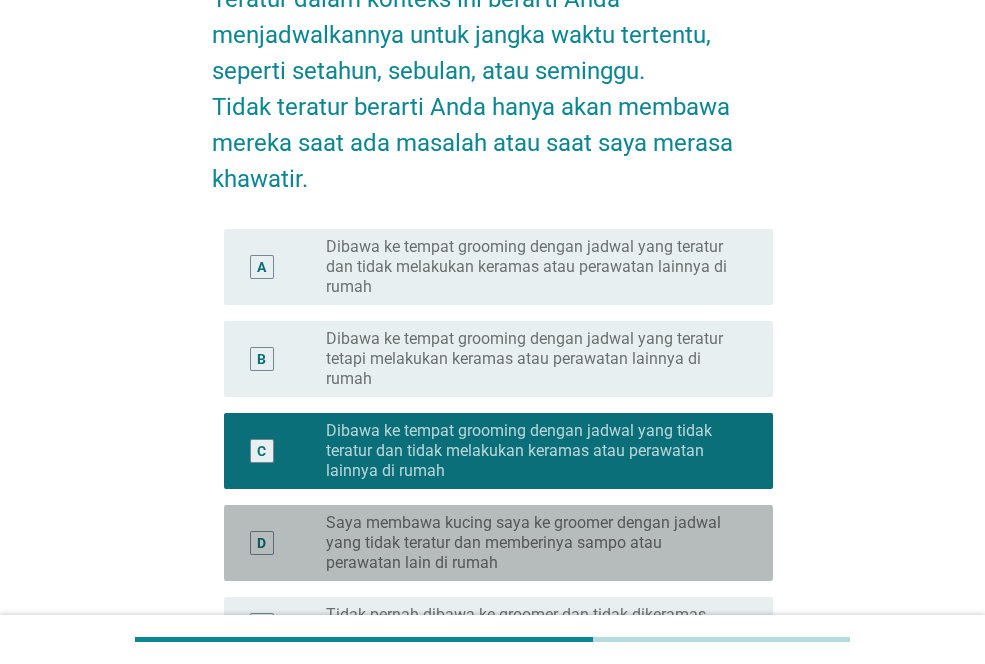 click on "Saya membawa kucing saya ke groomer dengan jadwal yang tidak teratur dan memberinya sampo atau perawatan lain di rumah" at bounding box center [533, 543] 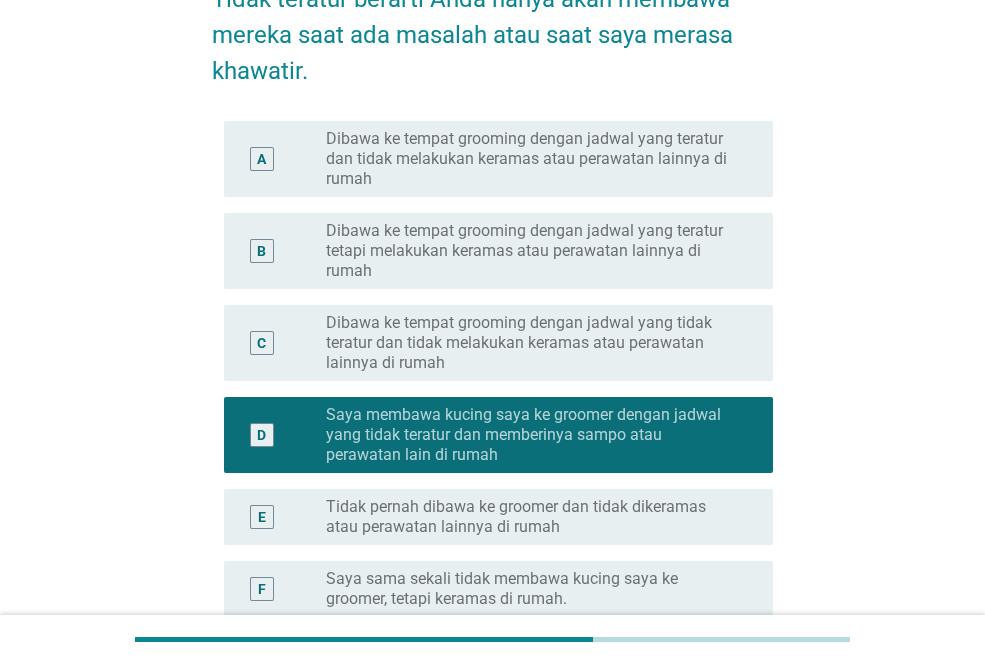 scroll, scrollTop: 500, scrollLeft: 0, axis: vertical 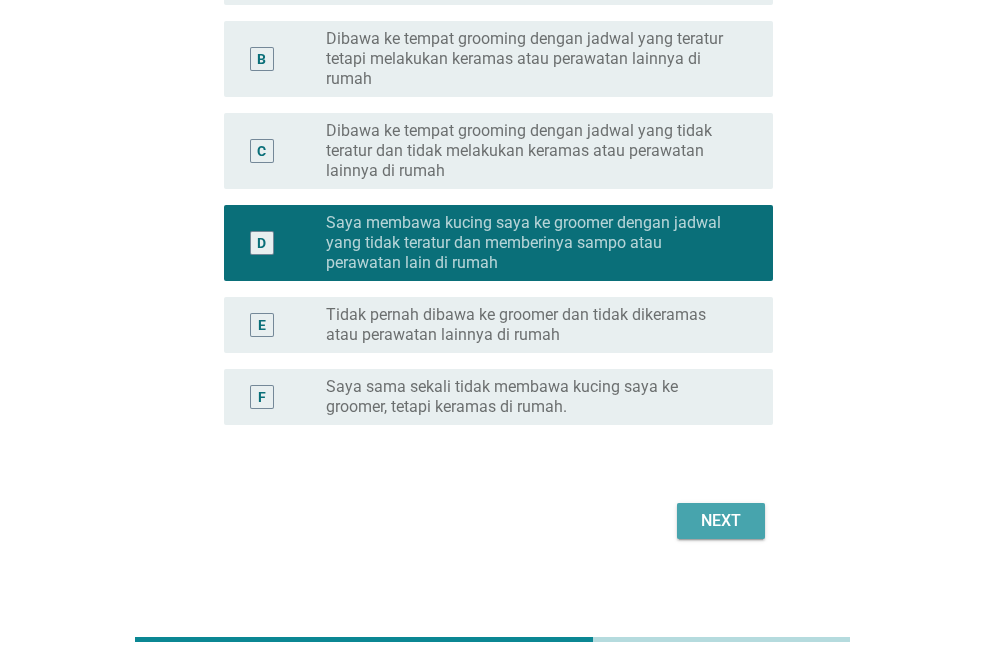 click on "Next" at bounding box center (721, 521) 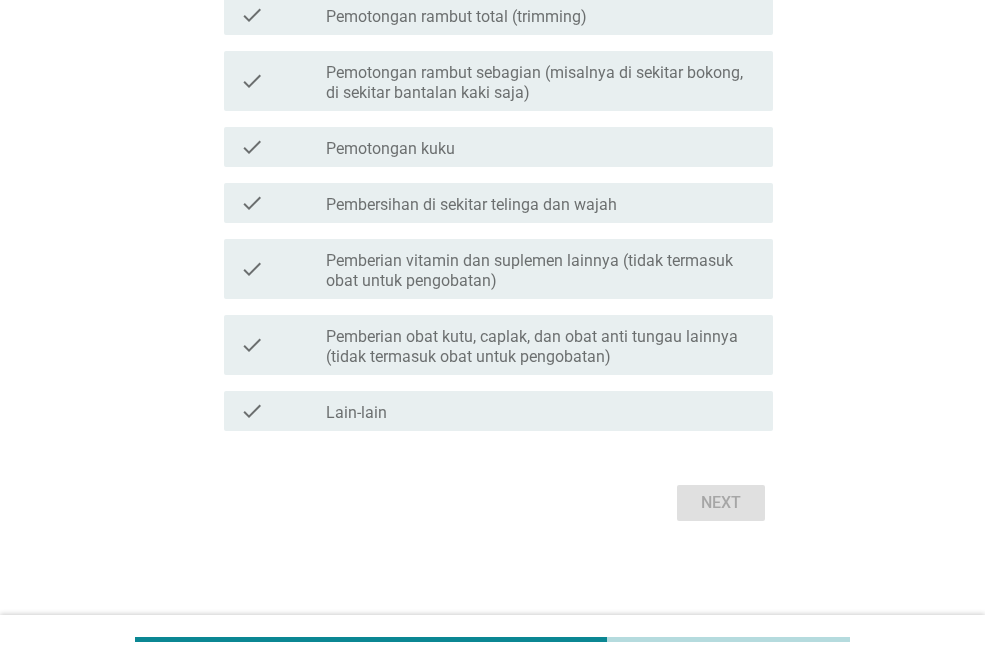 scroll, scrollTop: 0, scrollLeft: 0, axis: both 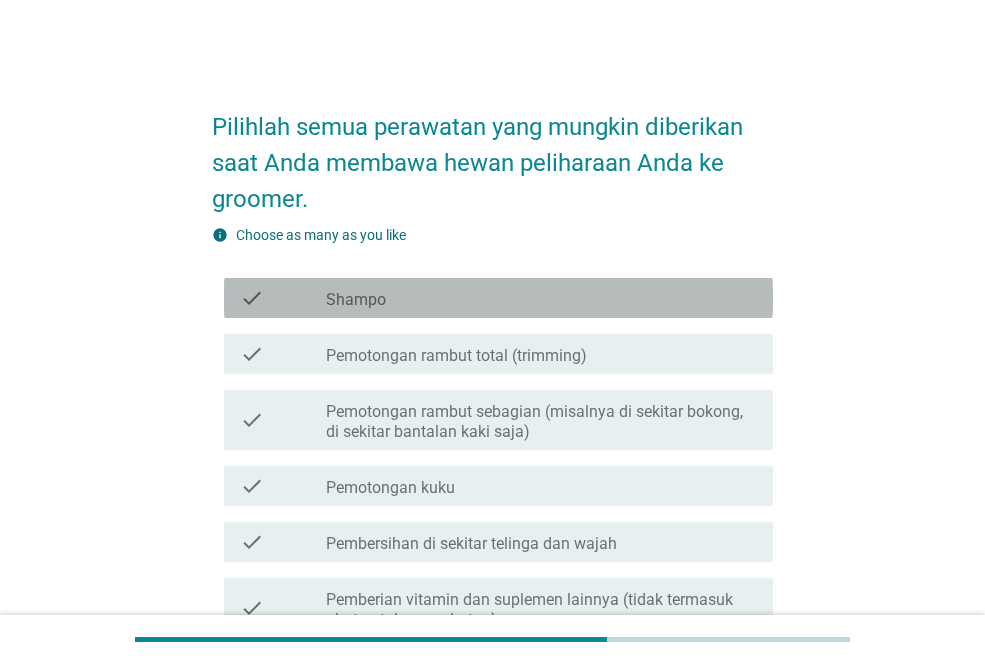 click on "check_box_outline_blank Shampo" at bounding box center (541, 298) 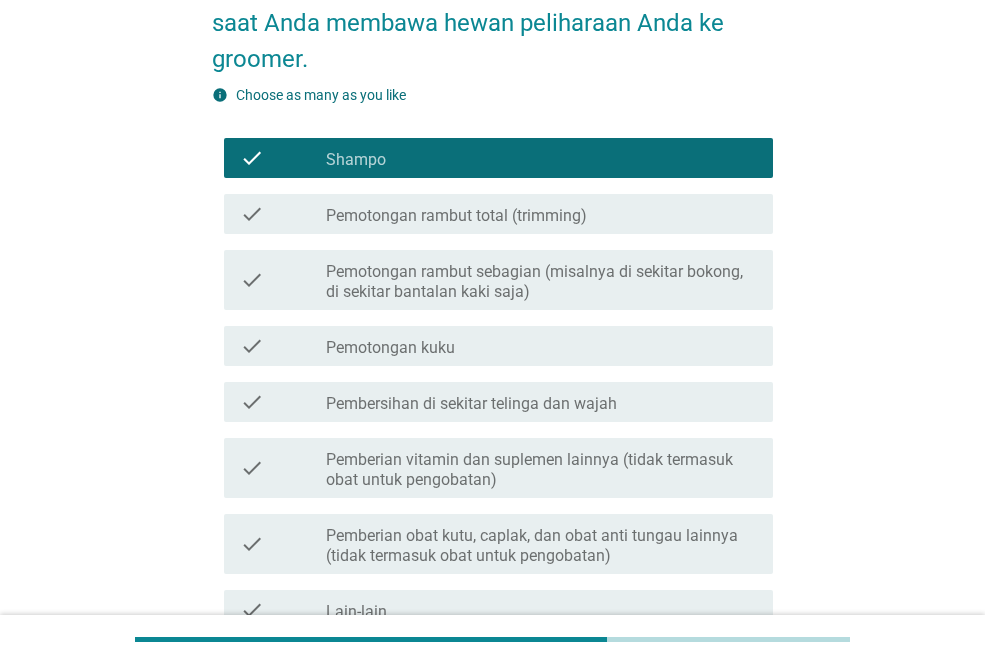 scroll, scrollTop: 339, scrollLeft: 0, axis: vertical 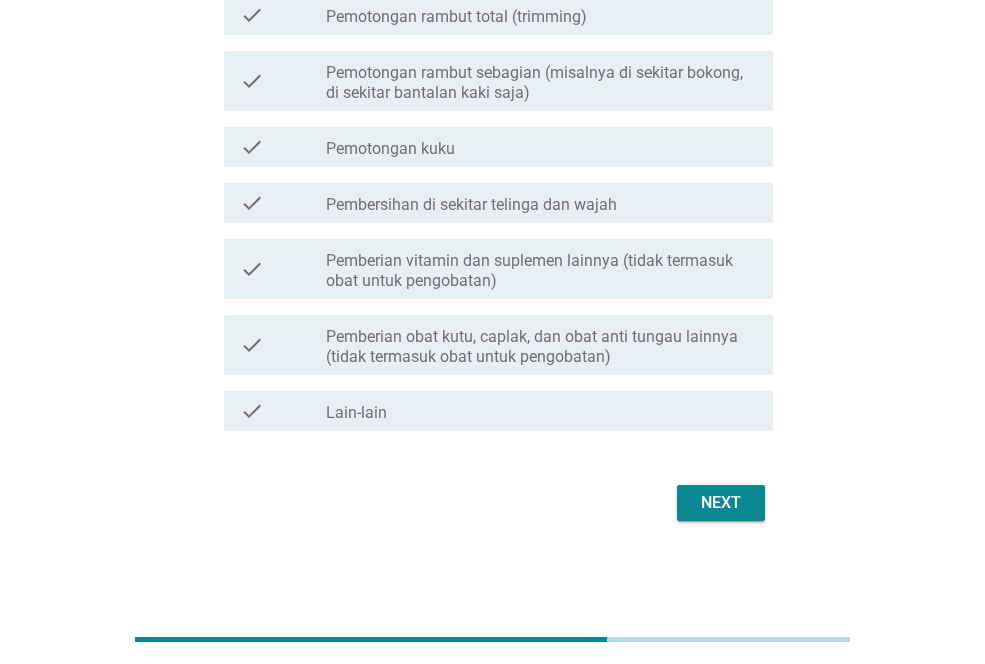 drag, startPoint x: 459, startPoint y: 352, endPoint x: 438, endPoint y: 309, distance: 47.853943 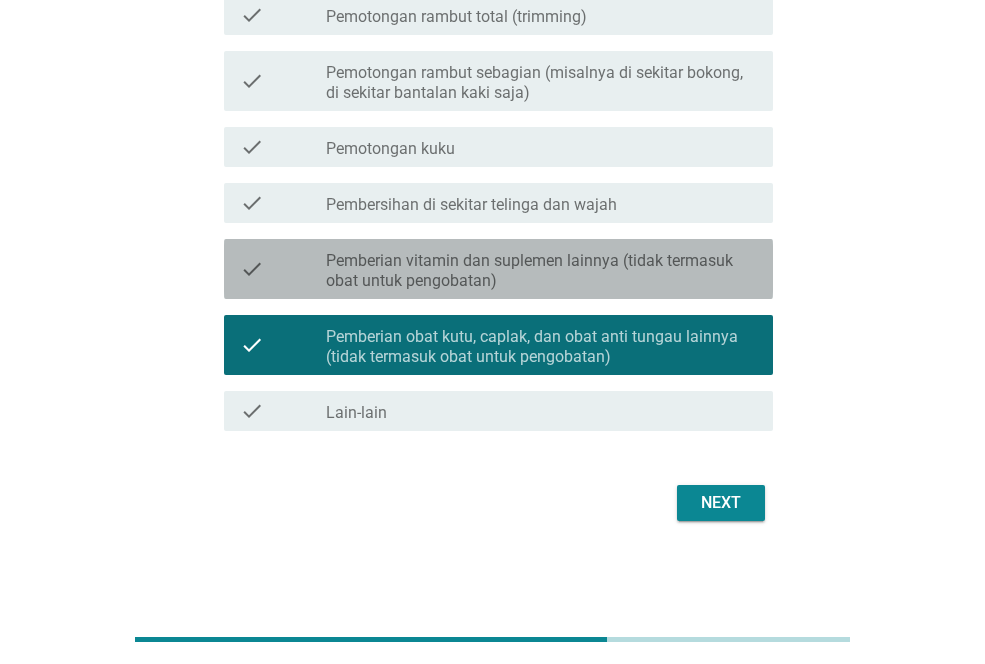 click on "Pemberian vitamin dan suplemen lainnya (tidak termasuk obat untuk pengobatan)" at bounding box center [541, 271] 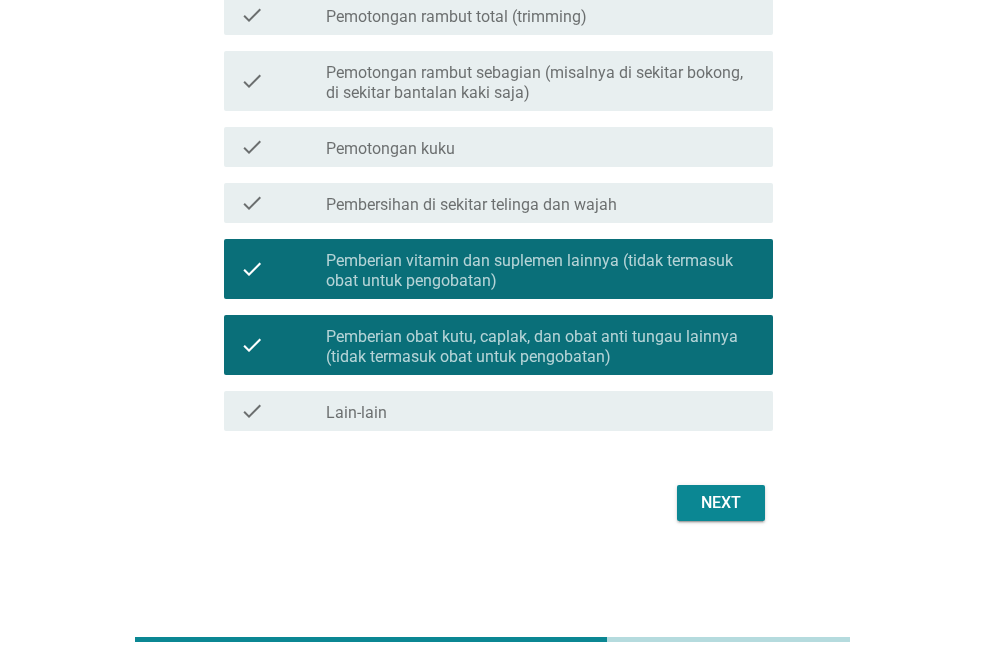 click on "Next" at bounding box center [721, 503] 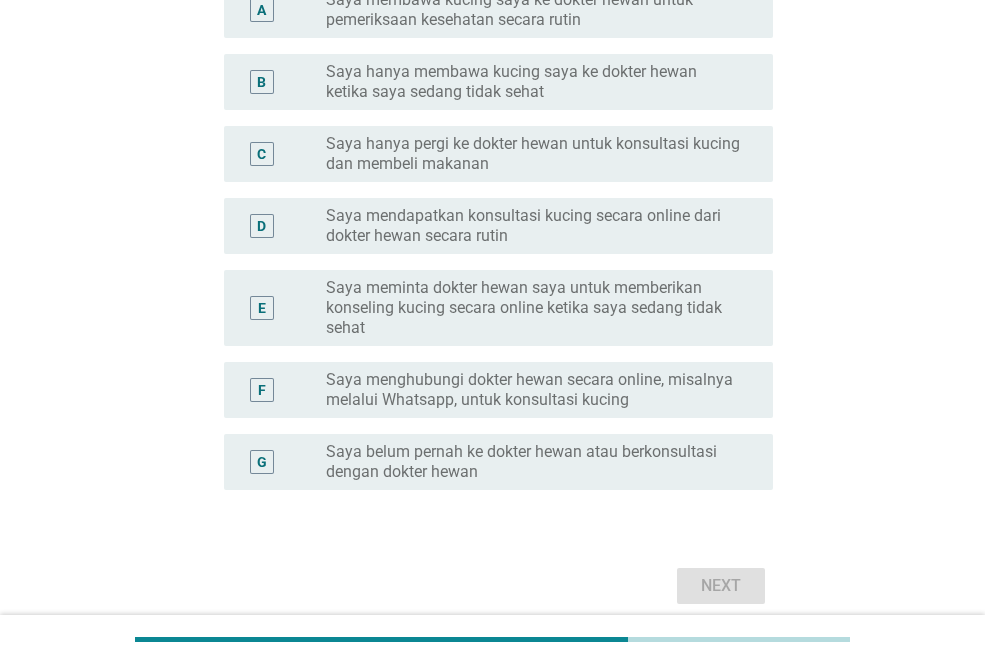 scroll, scrollTop: 0, scrollLeft: 0, axis: both 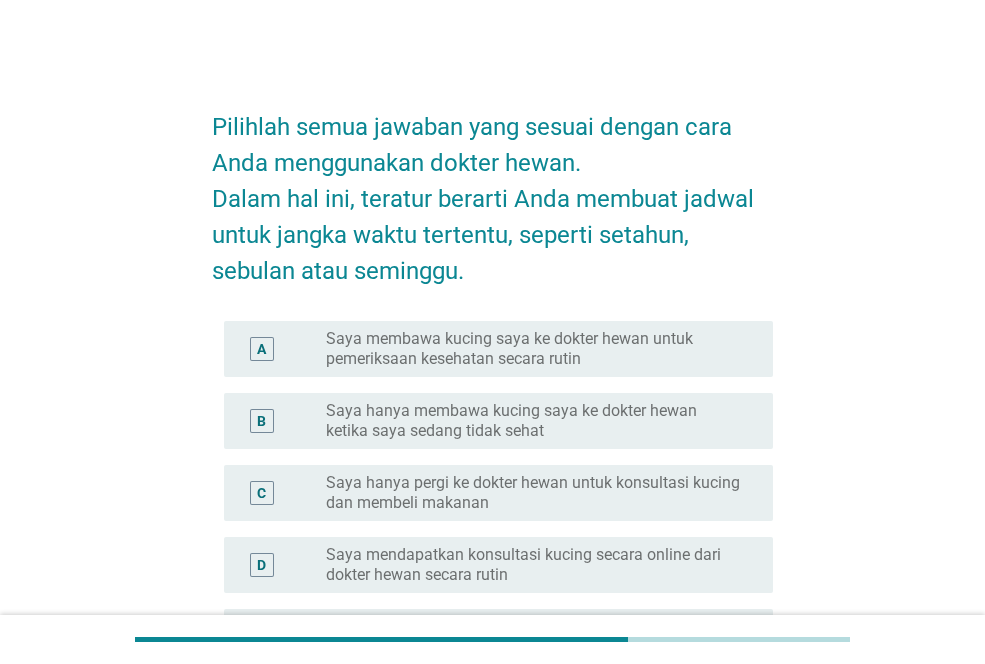 click on "Saya hanya pergi ke dokter hewan untuk konsultasi kucing dan membeli makanan" at bounding box center (533, 493) 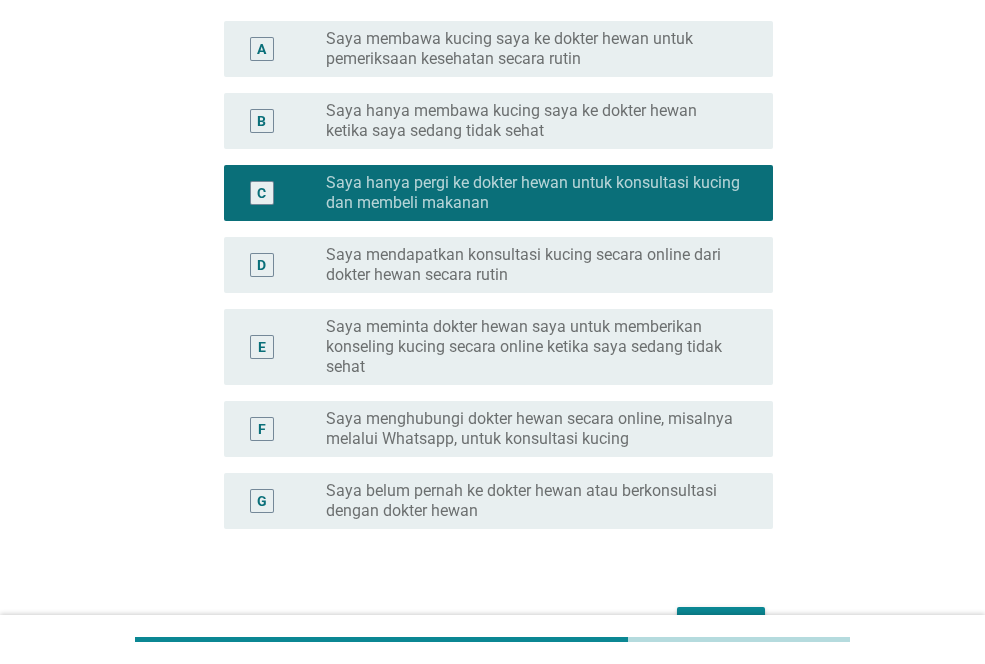 scroll, scrollTop: 422, scrollLeft: 0, axis: vertical 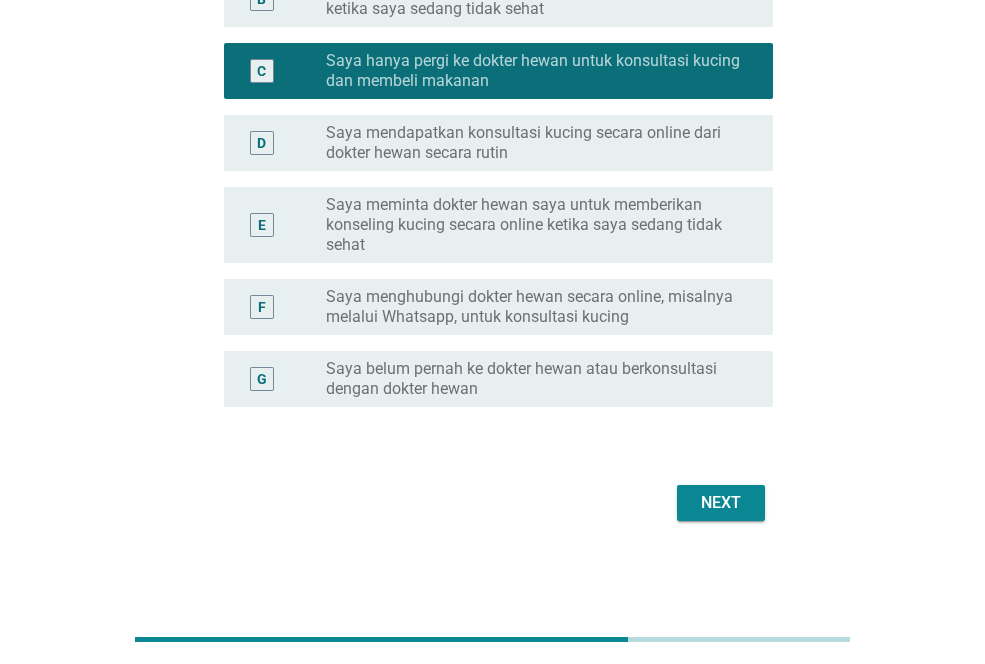 click on "Saya menghubungi dokter hewan secara online, misalnya melalui Whatsapp, untuk konsultasi kucing" at bounding box center (533, 307) 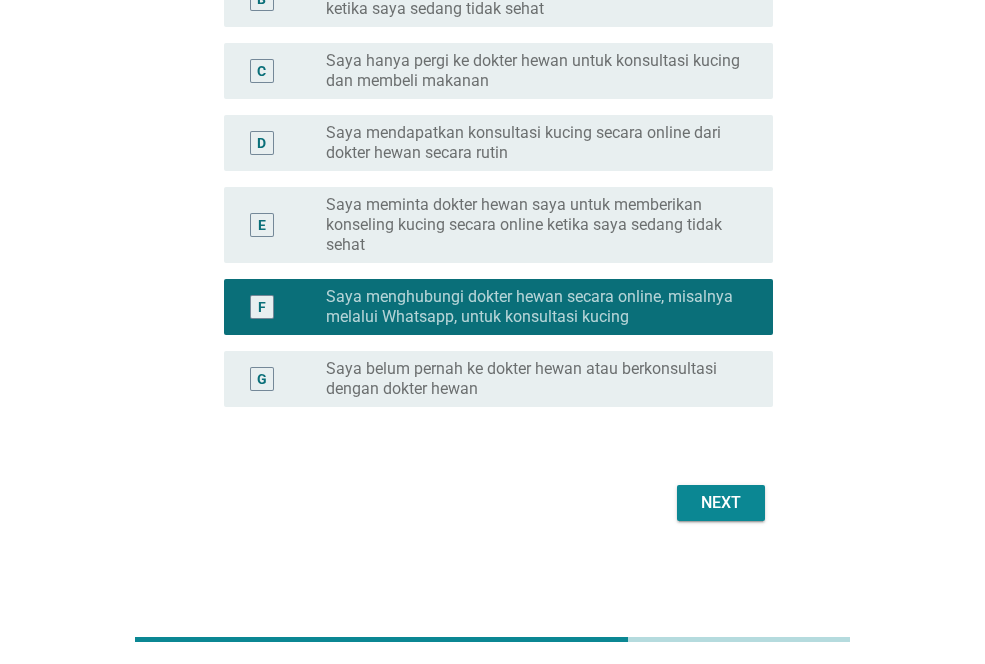 click on "Next" at bounding box center (721, 503) 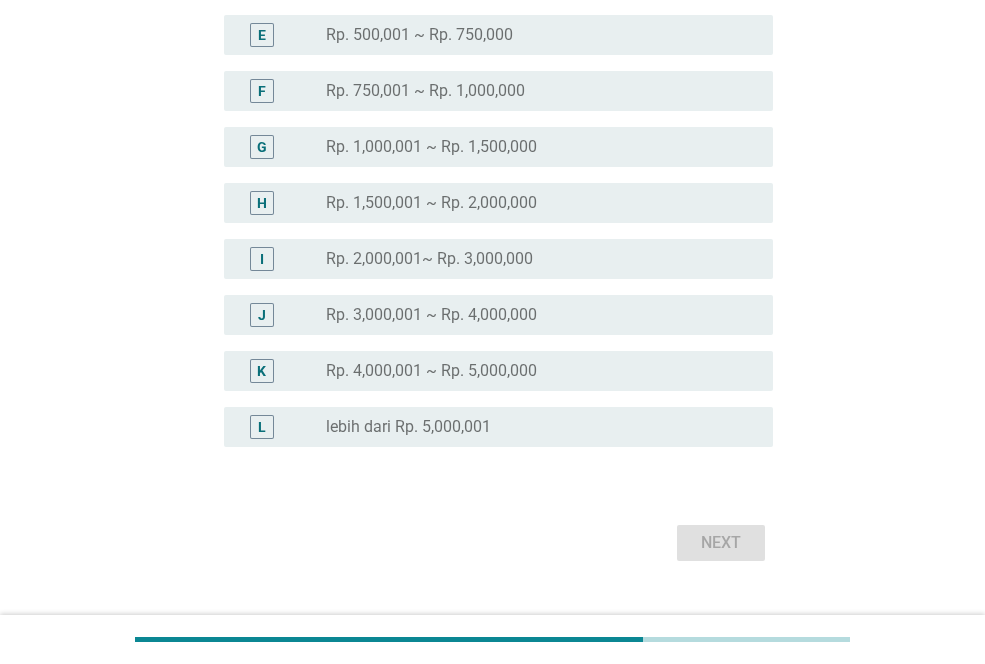 scroll, scrollTop: 0, scrollLeft: 0, axis: both 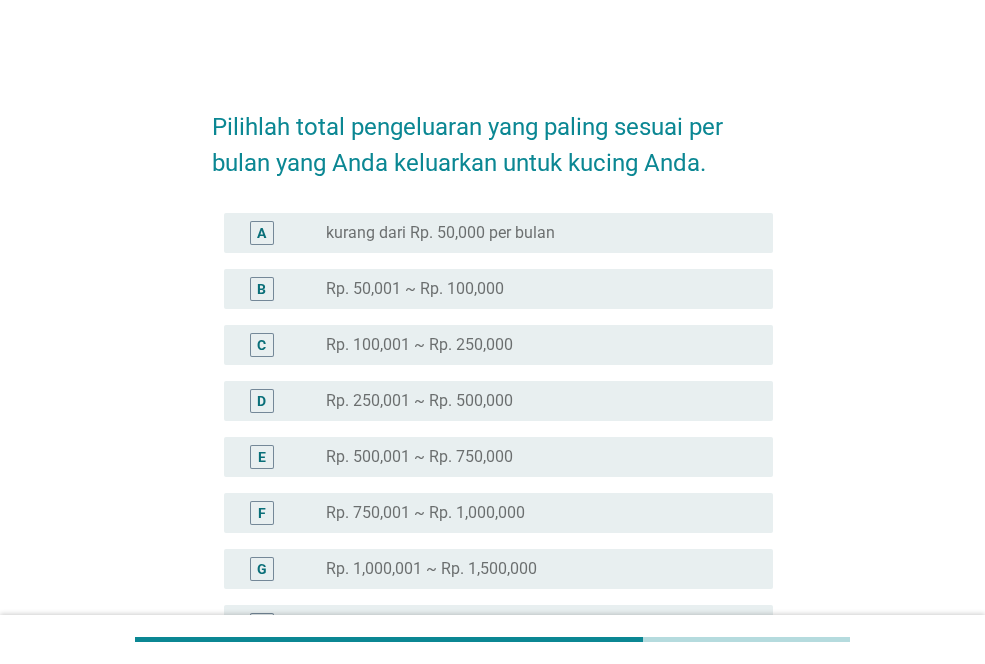 click on "radio_button_unchecked Rp. 100,001 ~ Rp. 250,000" at bounding box center (533, 345) 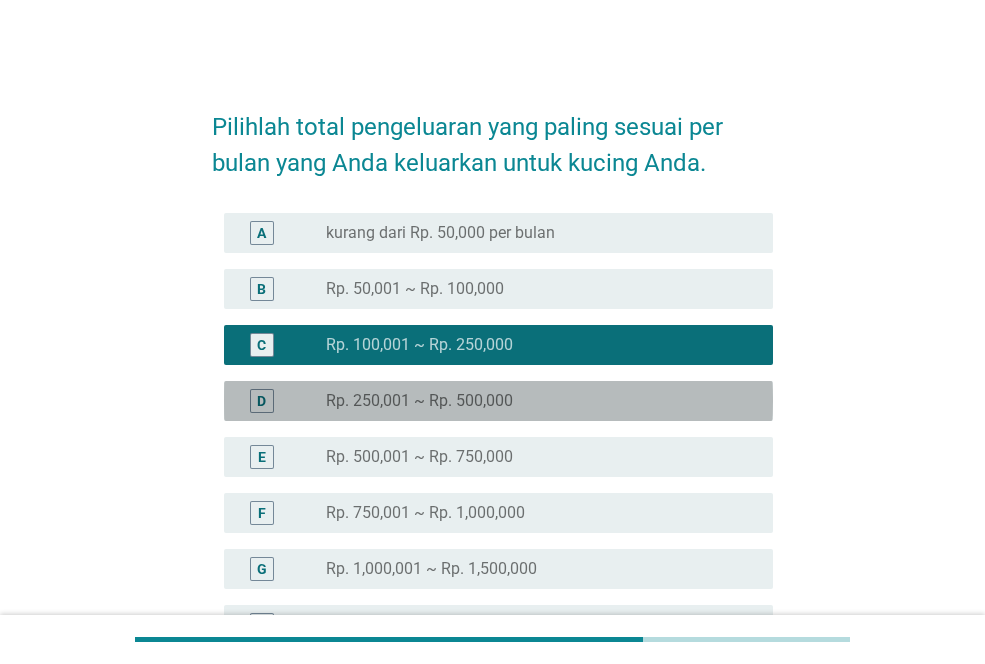 click on "radio_button_unchecked Rp. 250,001 ~ Rp. 500,000" at bounding box center [533, 401] 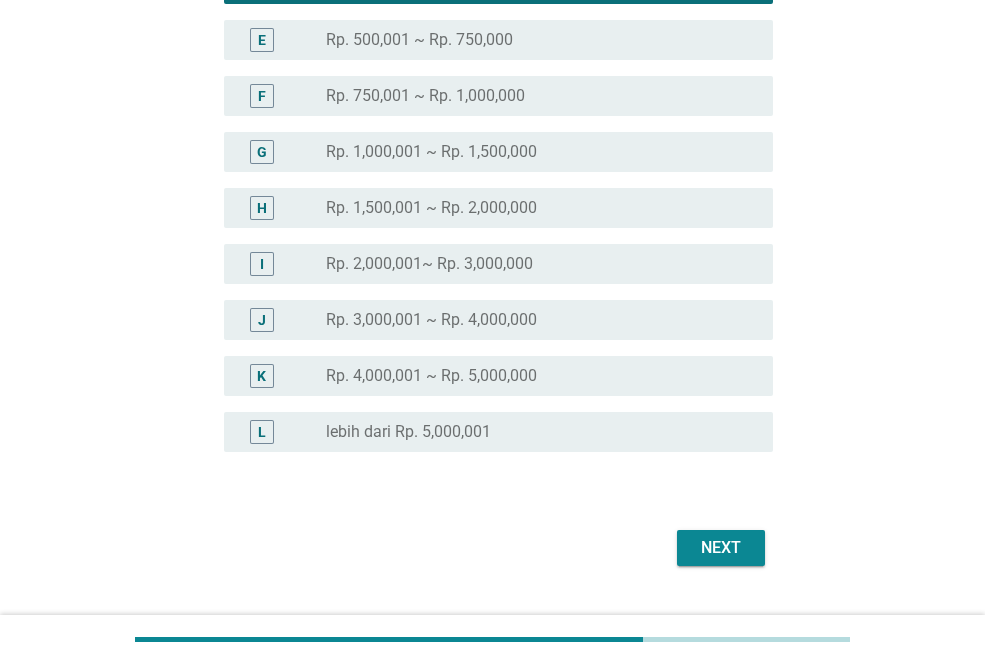 scroll, scrollTop: 462, scrollLeft: 0, axis: vertical 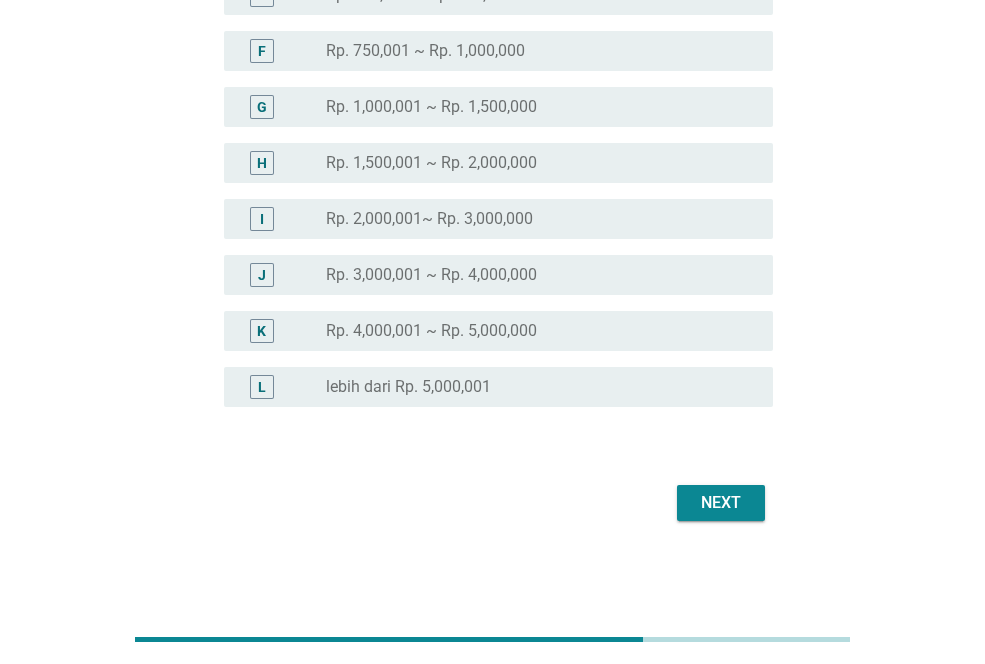 click on "Next" at bounding box center (721, 503) 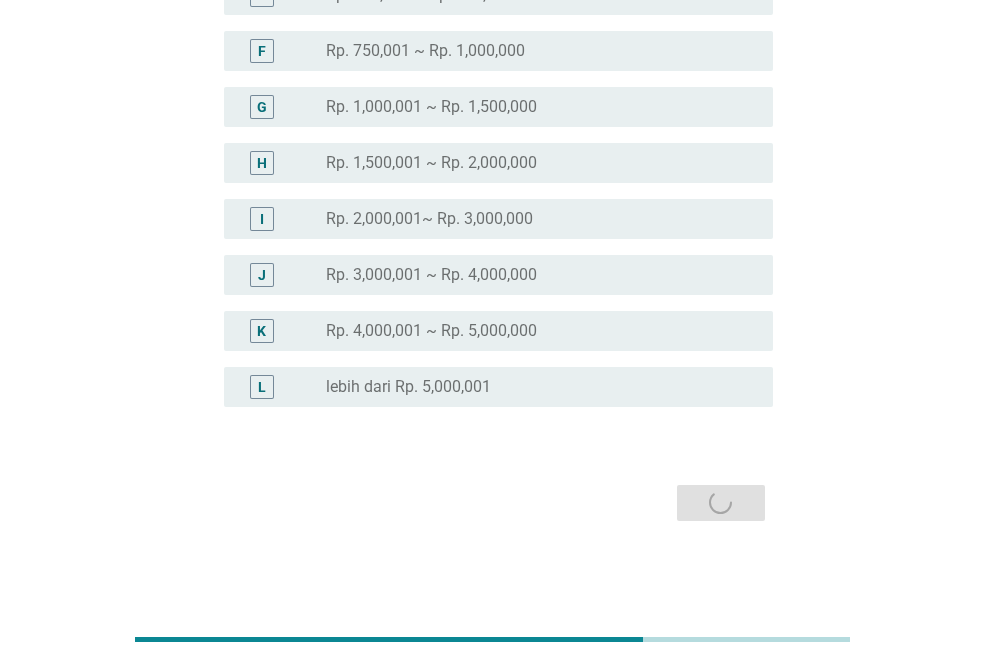 scroll, scrollTop: 0, scrollLeft: 0, axis: both 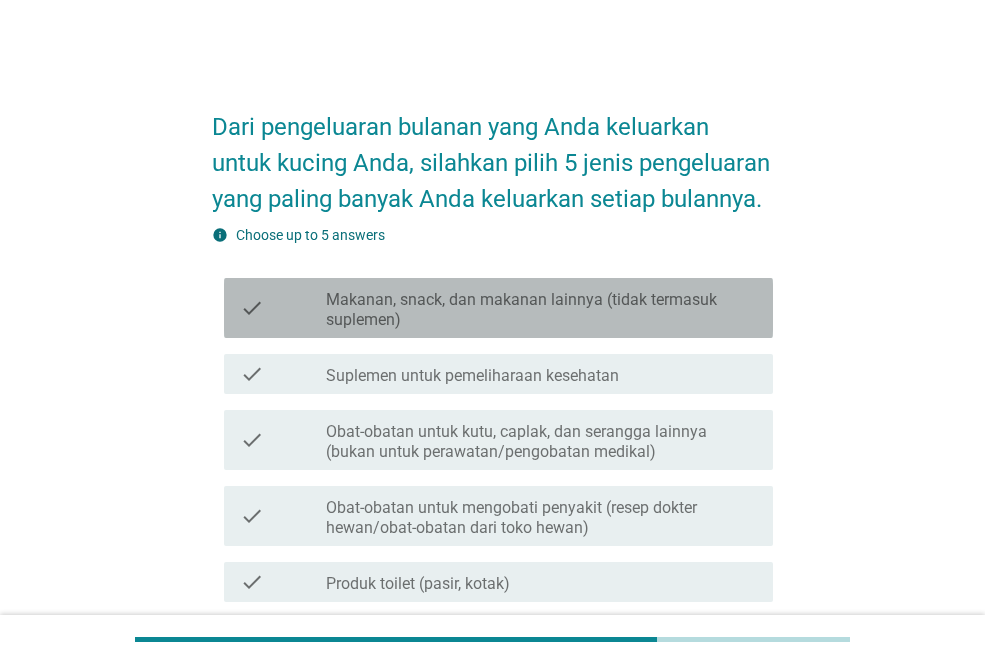 click on "Makanan, snack, dan makanan lainnya (tidak termasuk suplemen)" at bounding box center [541, 310] 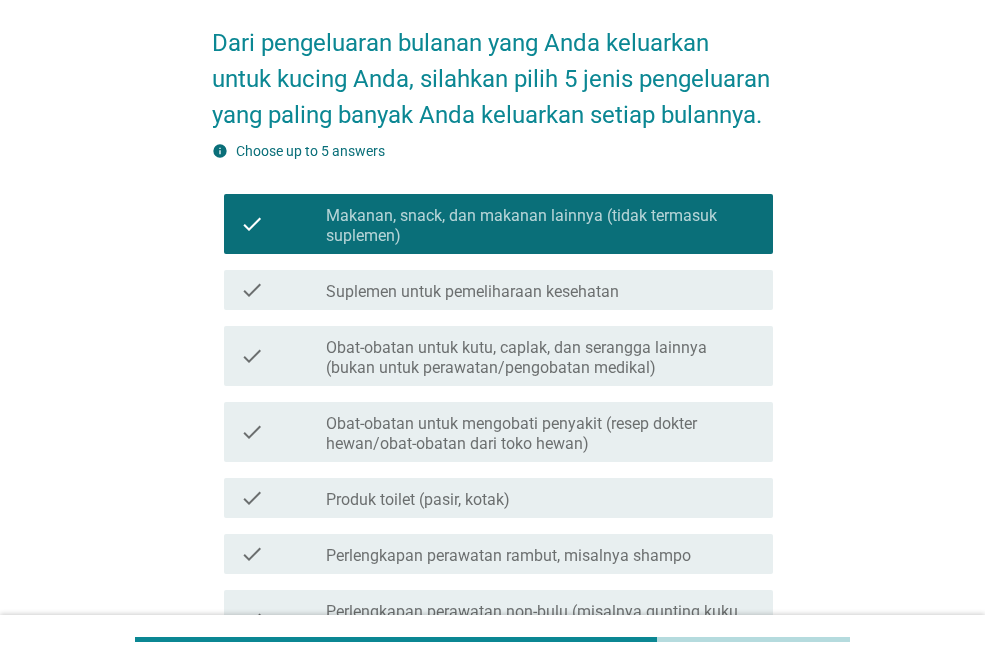 scroll, scrollTop: 200, scrollLeft: 0, axis: vertical 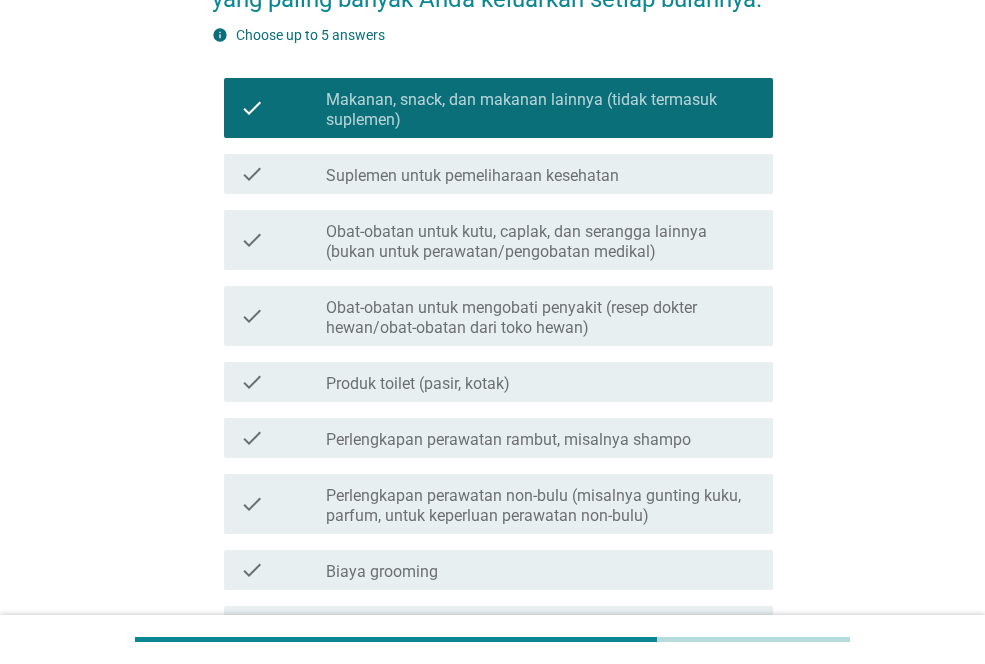 click on "Suplemen untuk pemeliharaan kesehatan" at bounding box center [472, 176] 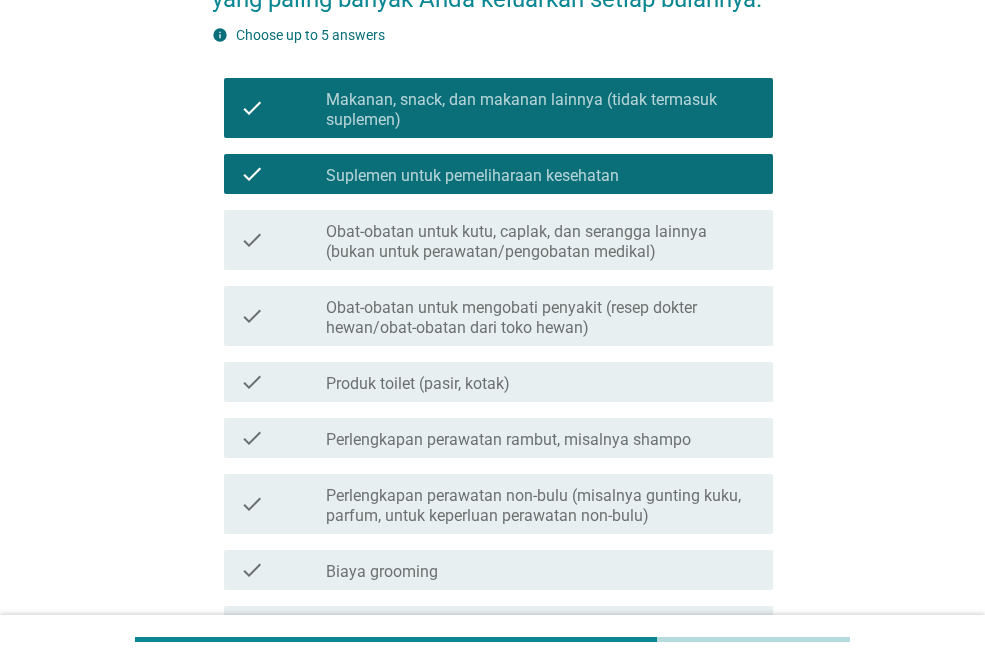 click on "check_box_outline_blank Produk toilet (pasir, kotak)" at bounding box center (541, 382) 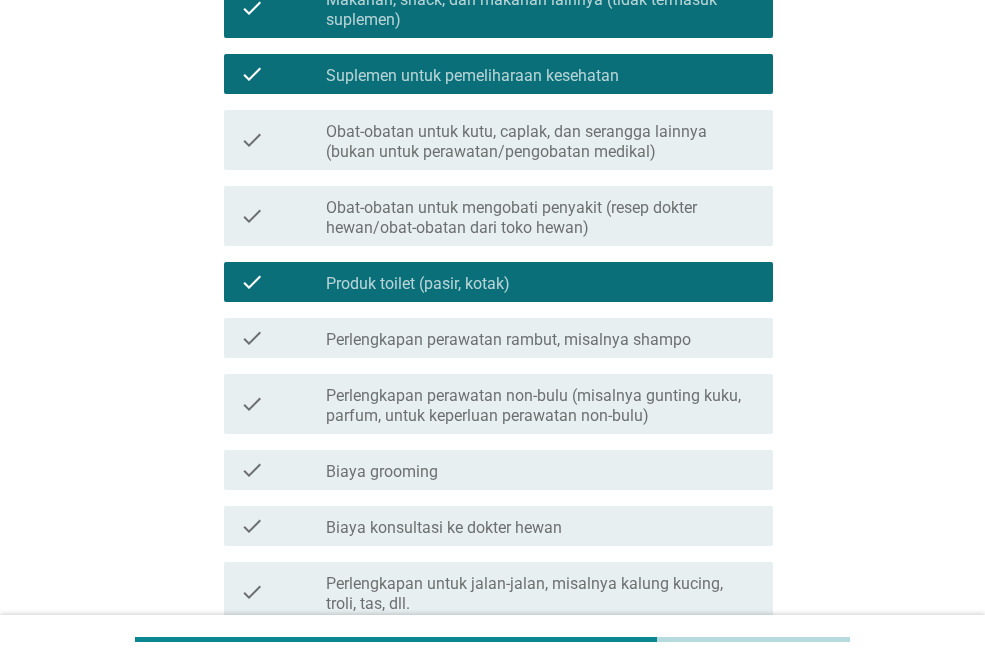 click on "Perlengkapan perawatan rambut, misalnya shampo" at bounding box center (508, 340) 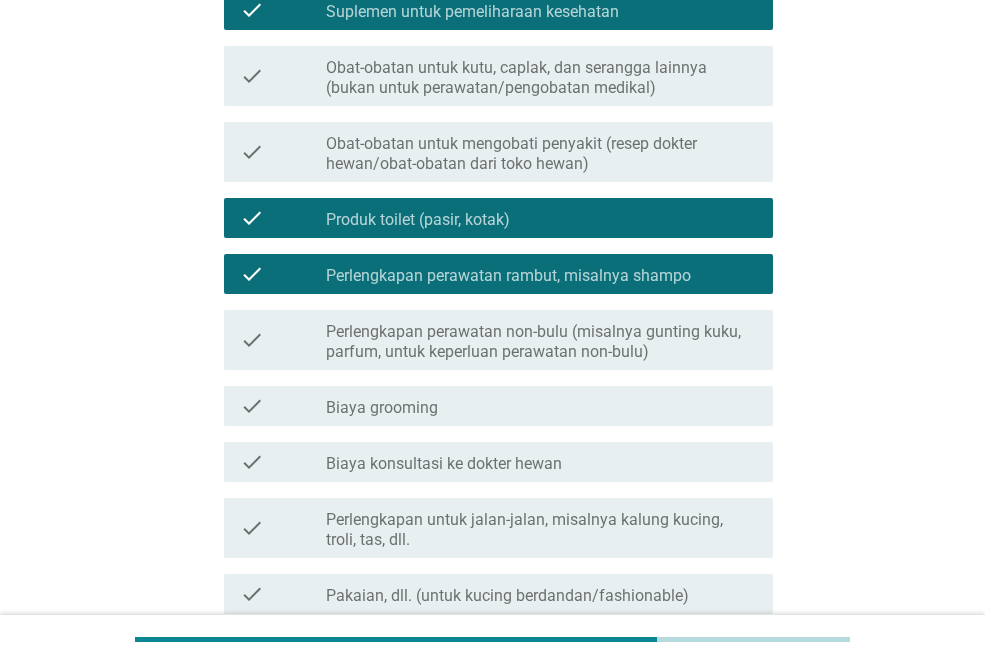 scroll, scrollTop: 400, scrollLeft: 0, axis: vertical 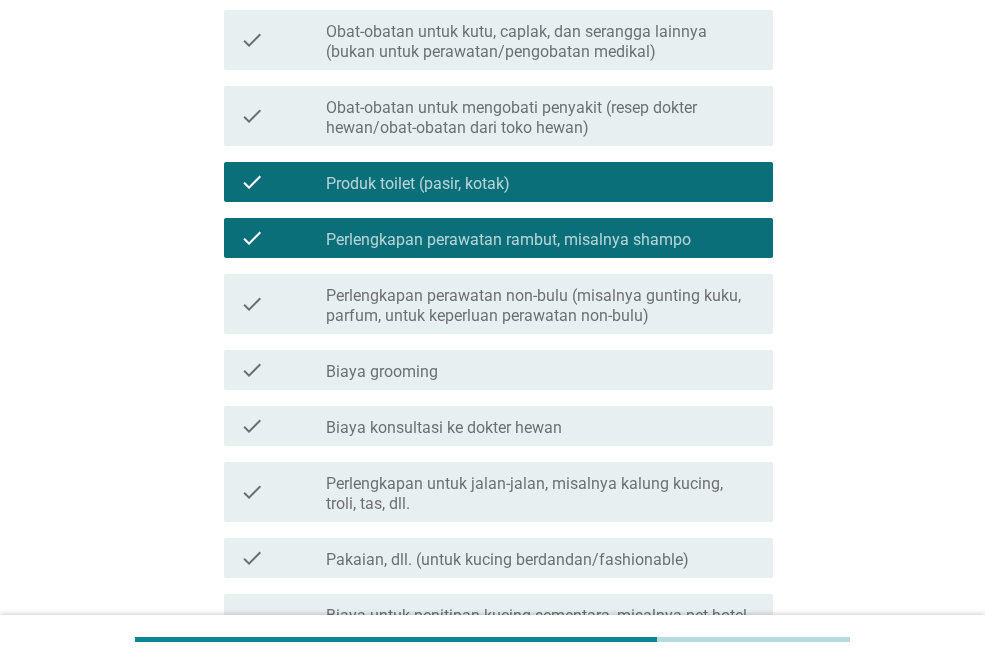 click on "check_box_outline_blank Biaya grooming" at bounding box center [541, 370] 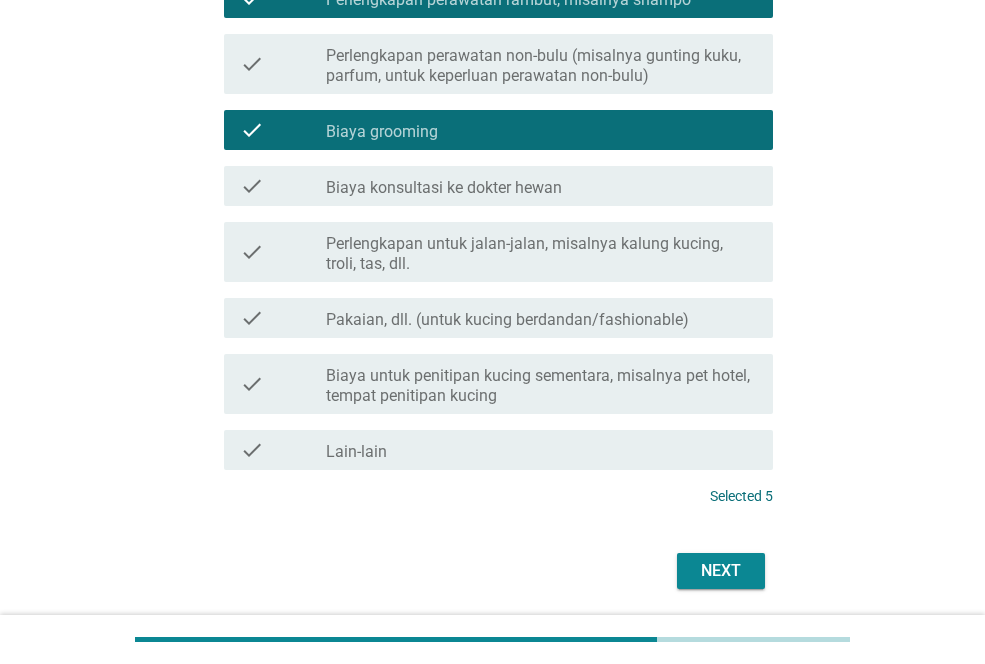 scroll, scrollTop: 708, scrollLeft: 0, axis: vertical 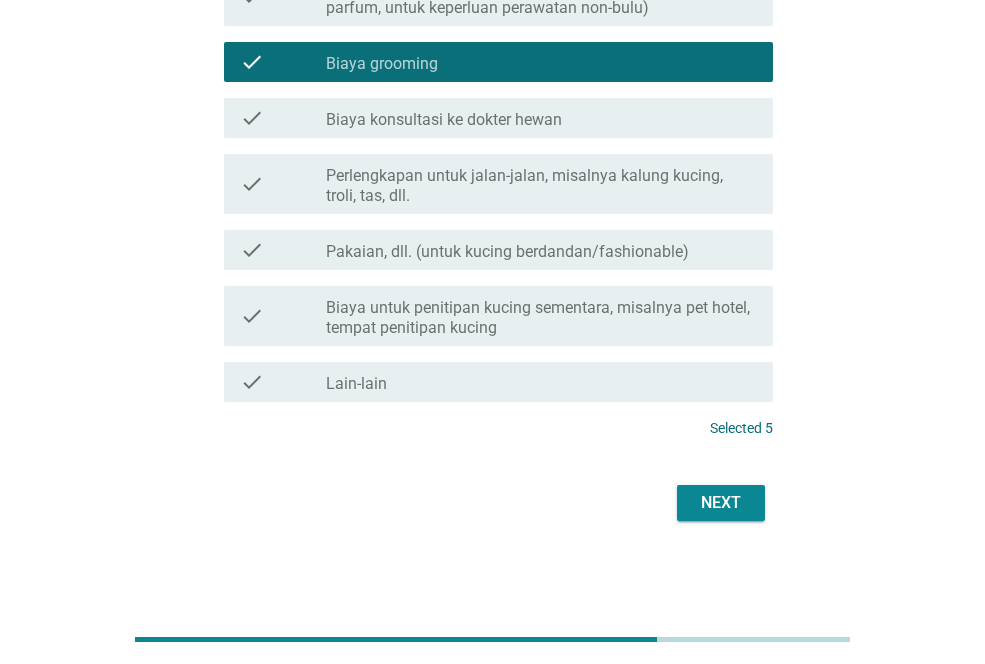 click on "Next" at bounding box center (721, 503) 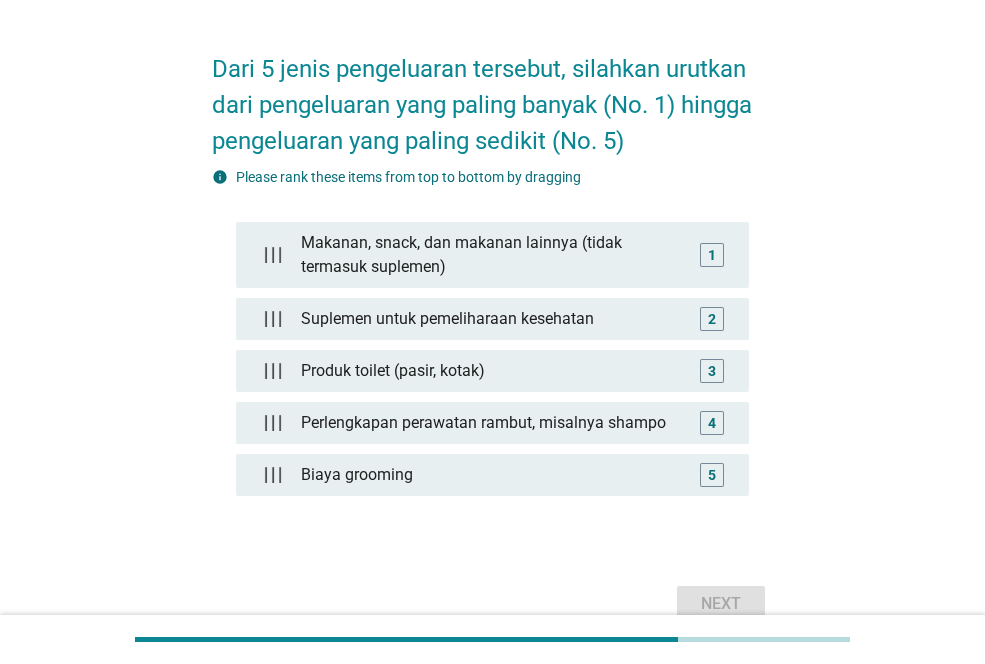 scroll, scrollTop: 159, scrollLeft: 0, axis: vertical 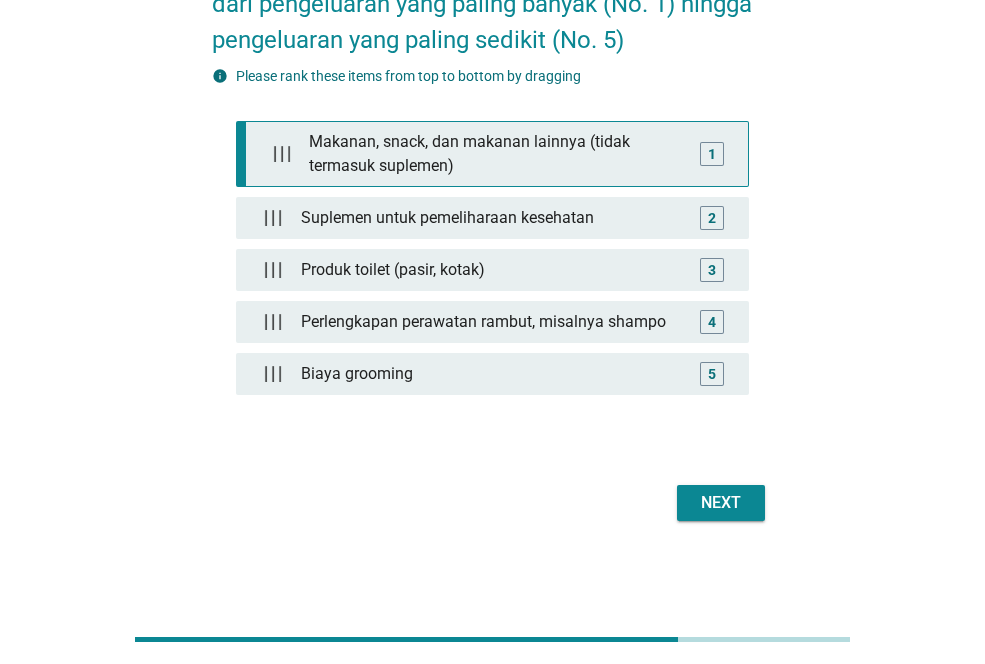 click on "Makanan, snack, dan makanan lainnya (tidak termasuk suplemen)" at bounding box center [496, 154] 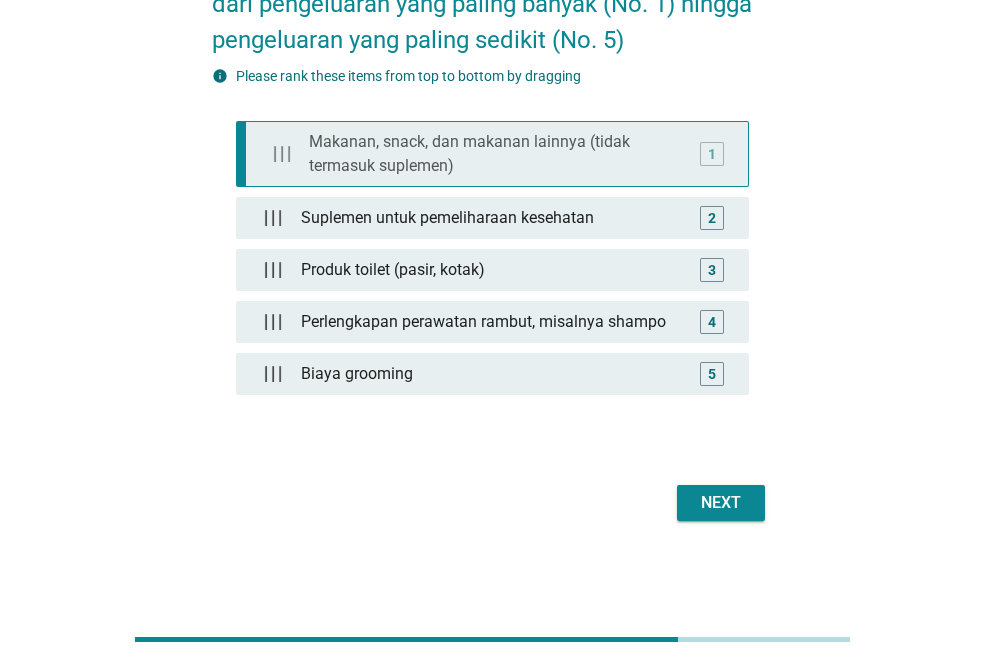 type 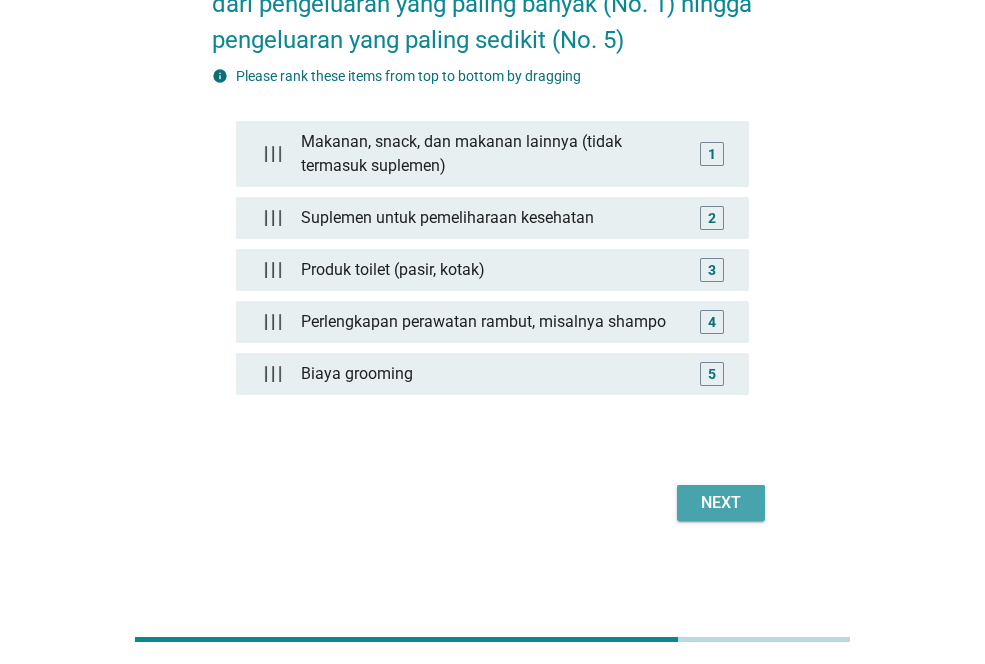 click on "Next" at bounding box center [721, 503] 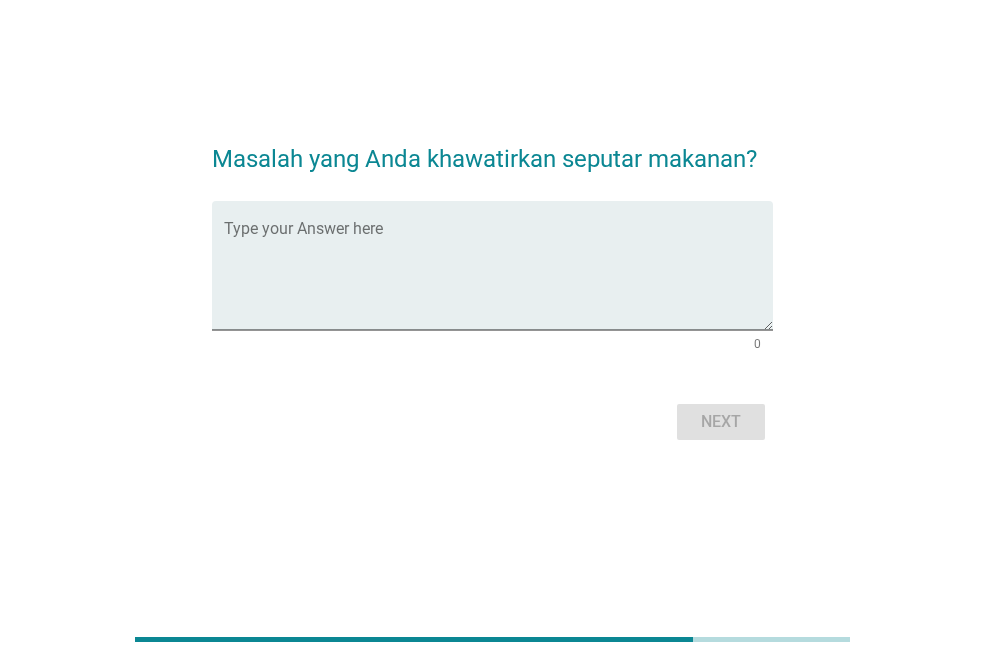 scroll, scrollTop: 0, scrollLeft: 0, axis: both 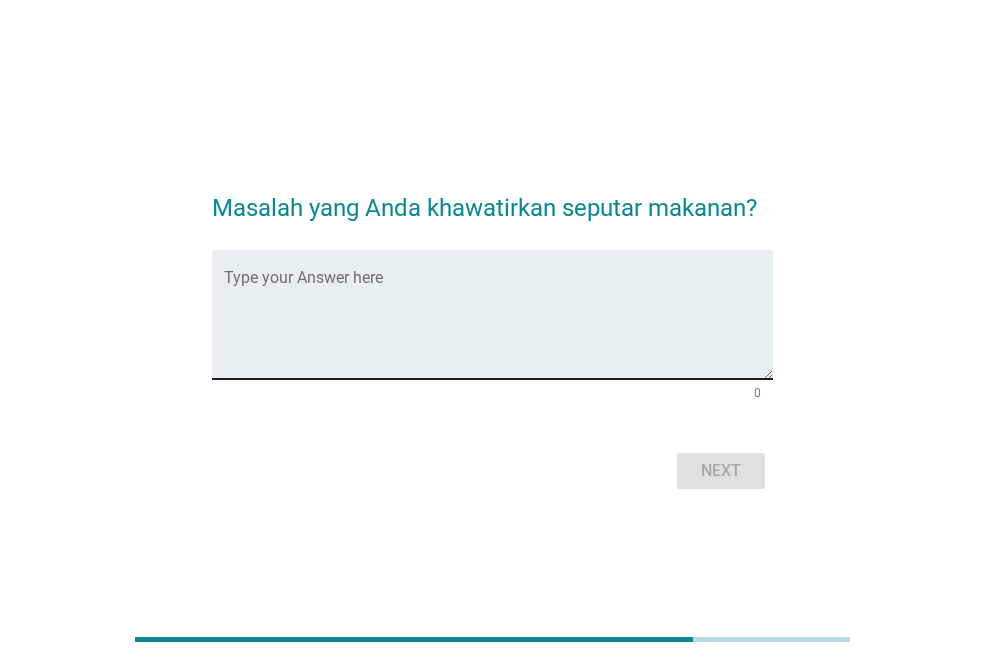 click at bounding box center [498, 326] 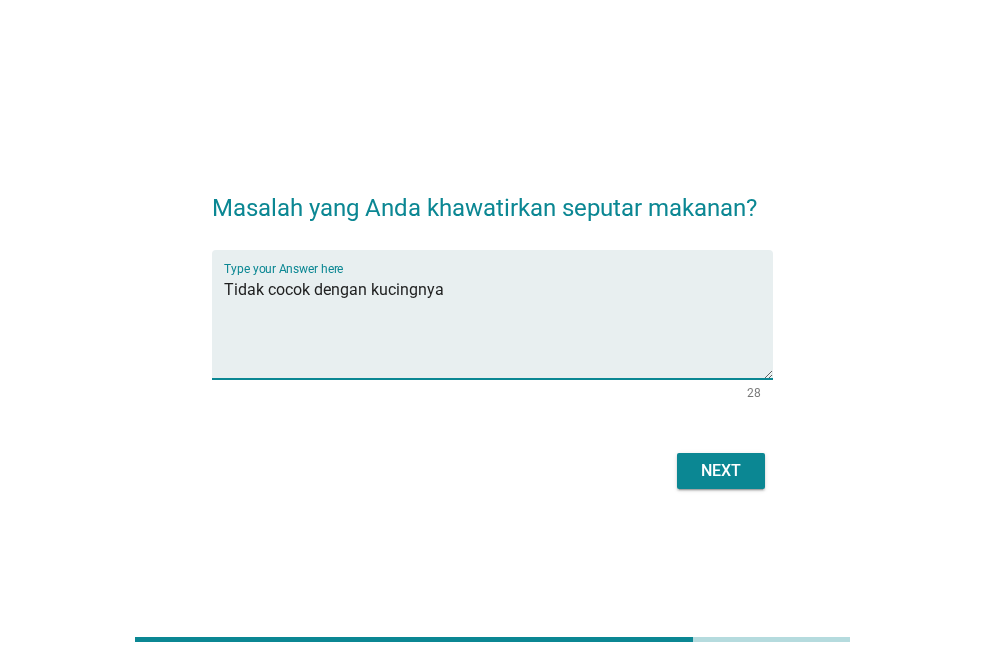 type on "Tidak cocok dengan kucingnya" 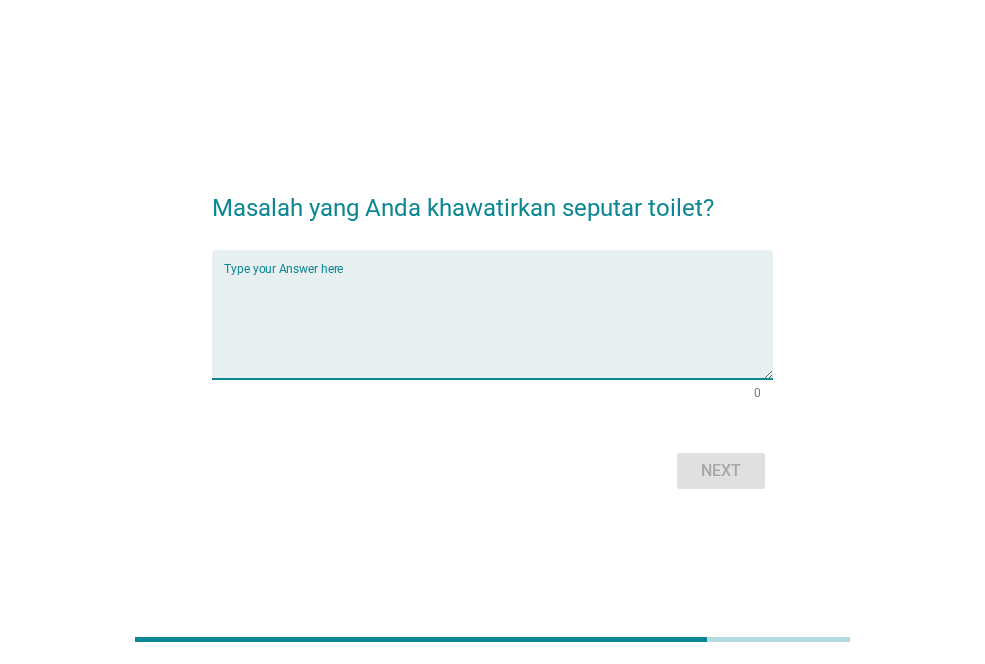 click at bounding box center (498, 326) 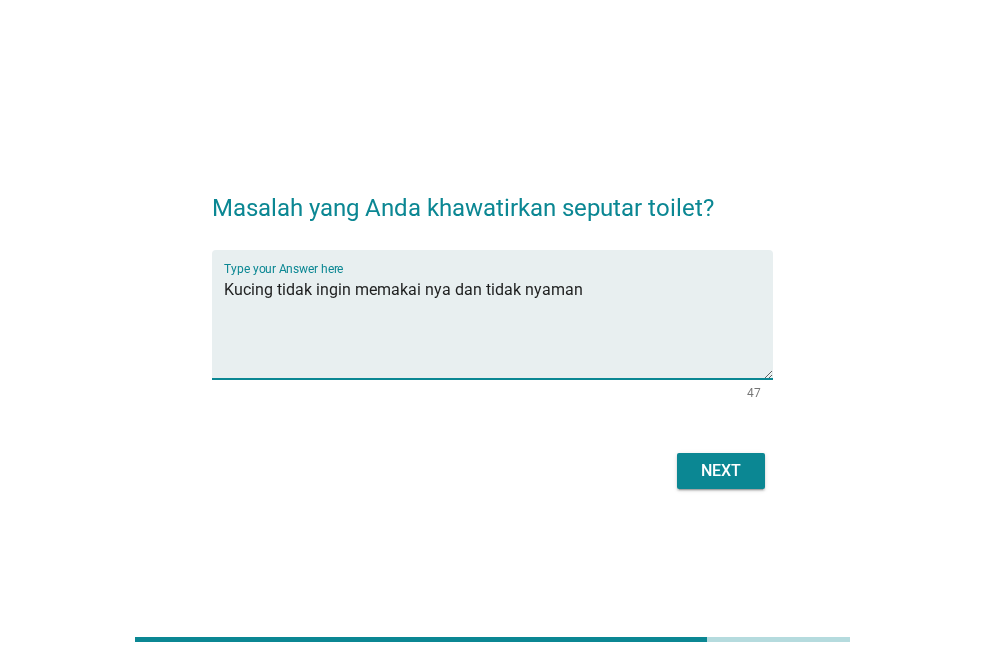 type on "Kucing tidak ingin memakai nya dan tidak nyaman" 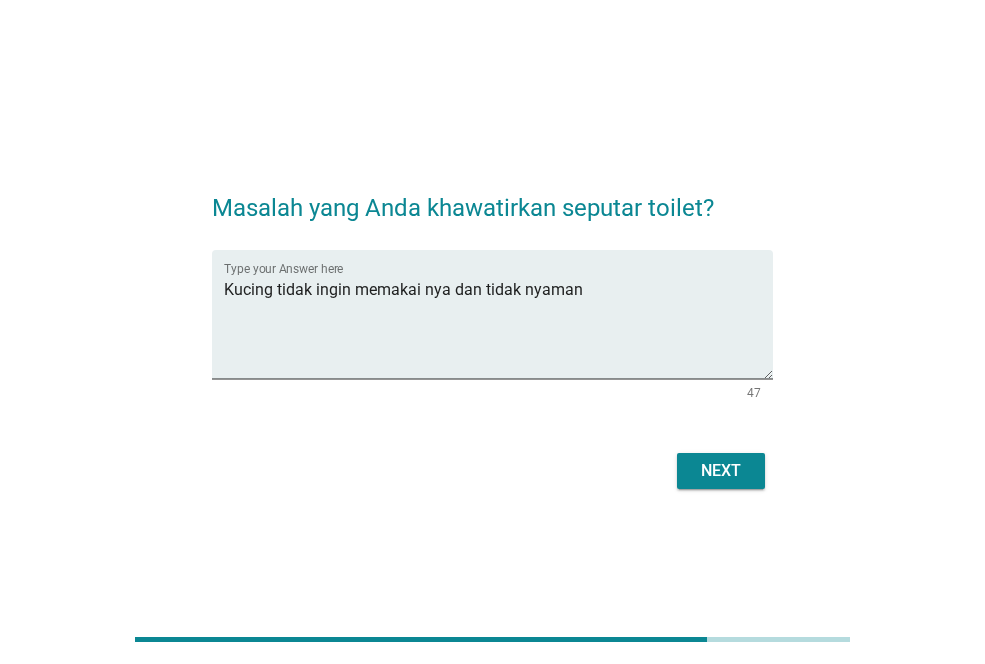 click on "Masalah yang Anda khawatirkan seputar toilet?     Type your Answer here Kucing tidak ingin memakai nya dan tidak nyaman 47   Next" at bounding box center [492, 332] 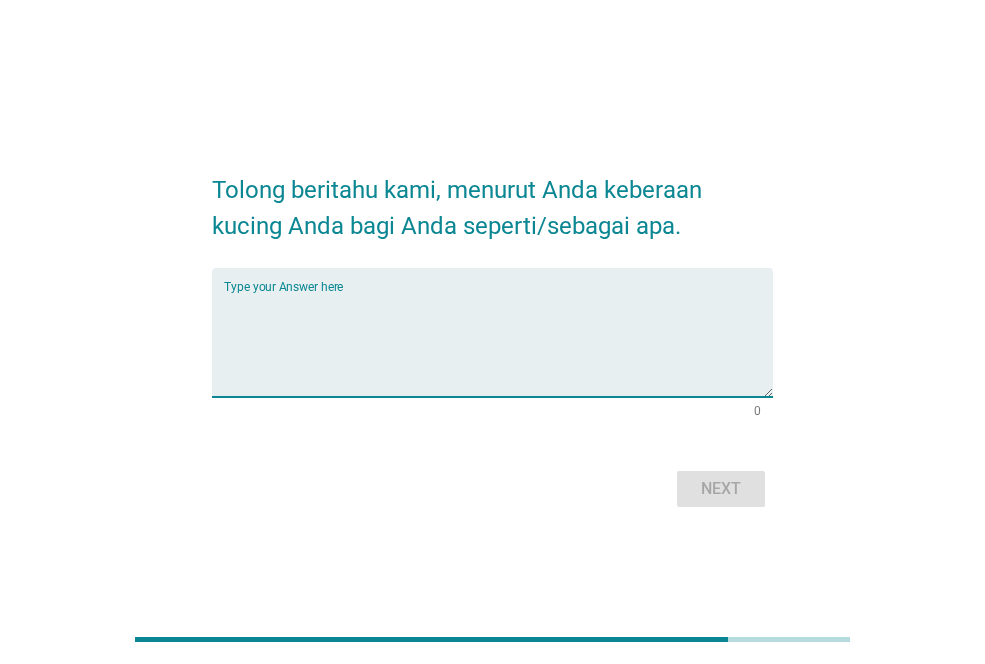 click at bounding box center (498, 344) 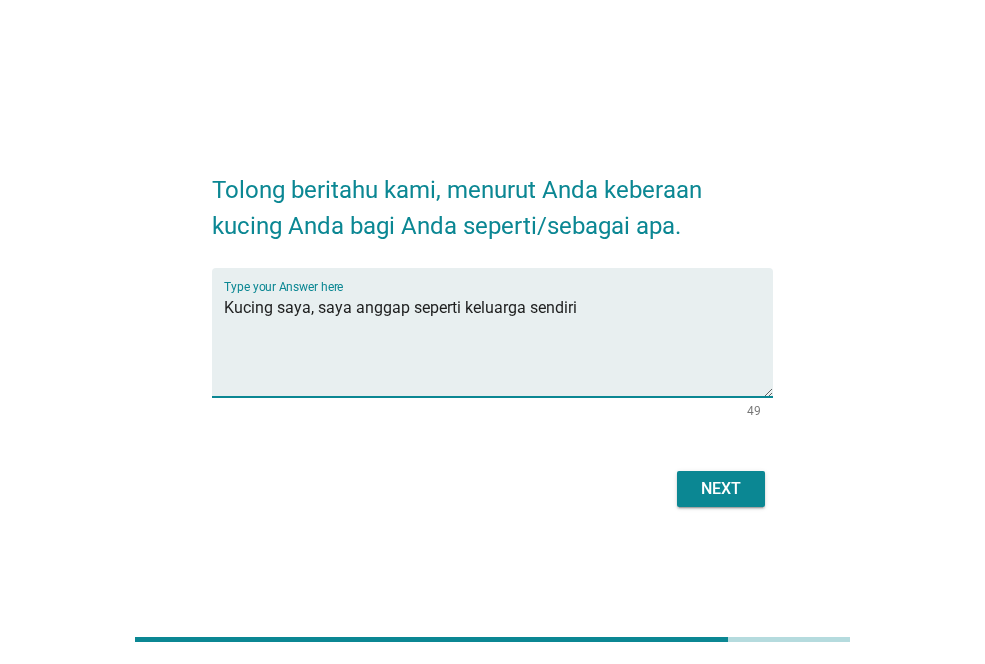 type on "Kucing saya, saya anggap seperti keluarga sendiri" 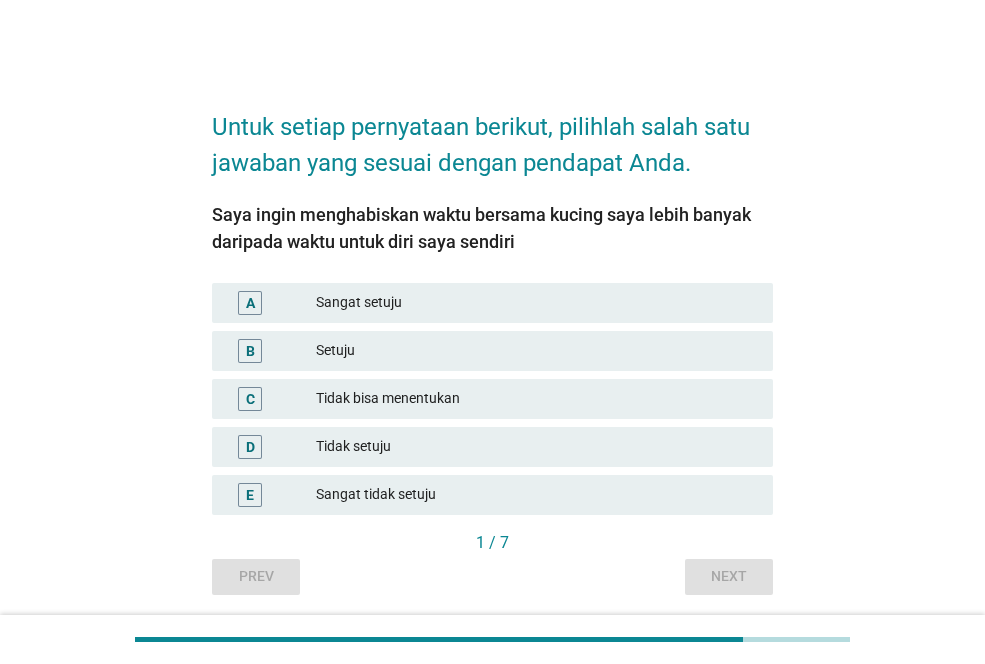 click on "Setuju" at bounding box center [536, 351] 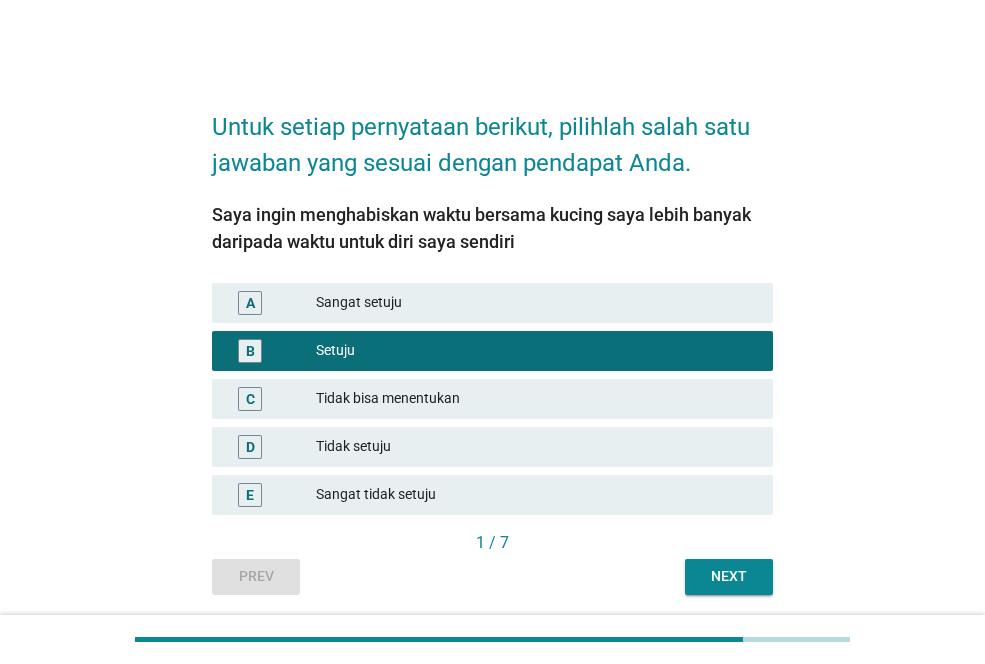 click on "Next" at bounding box center (729, 577) 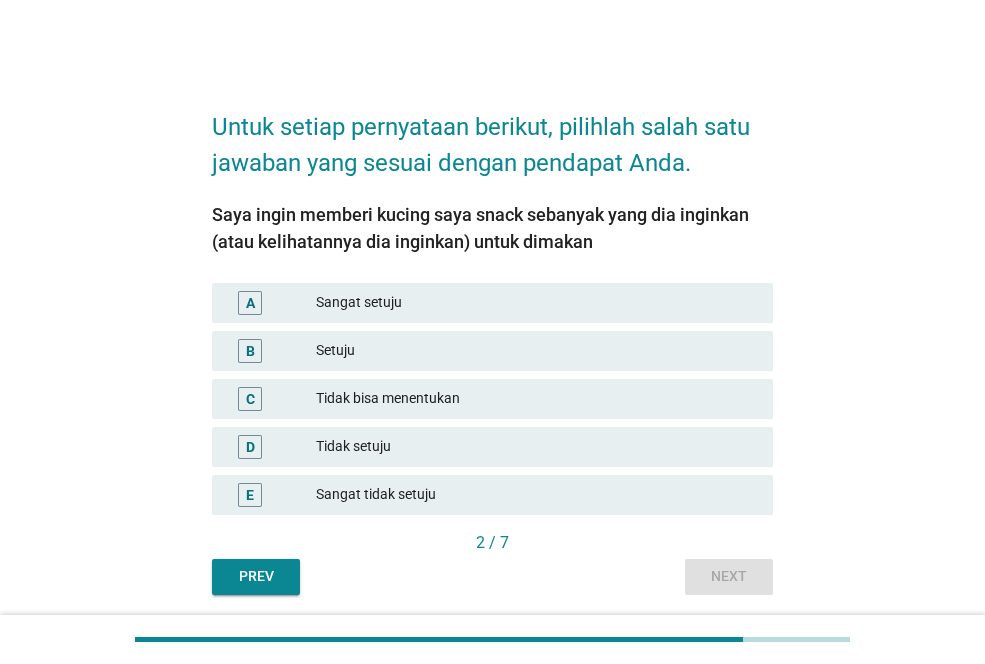 click on "Tidak bisa menentukan" at bounding box center [536, 399] 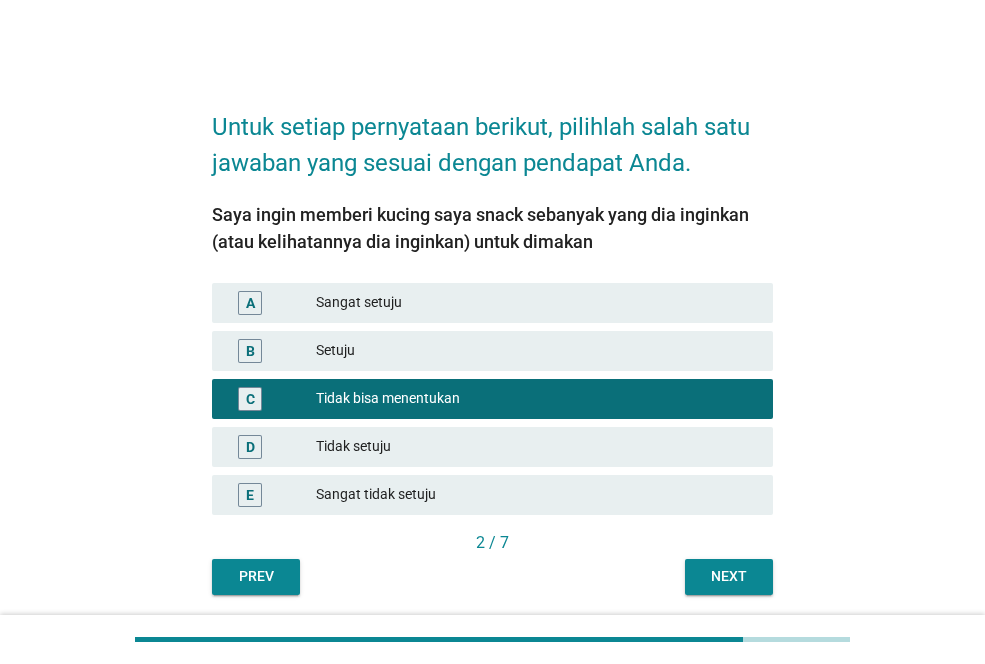 click on "Next" at bounding box center [729, 576] 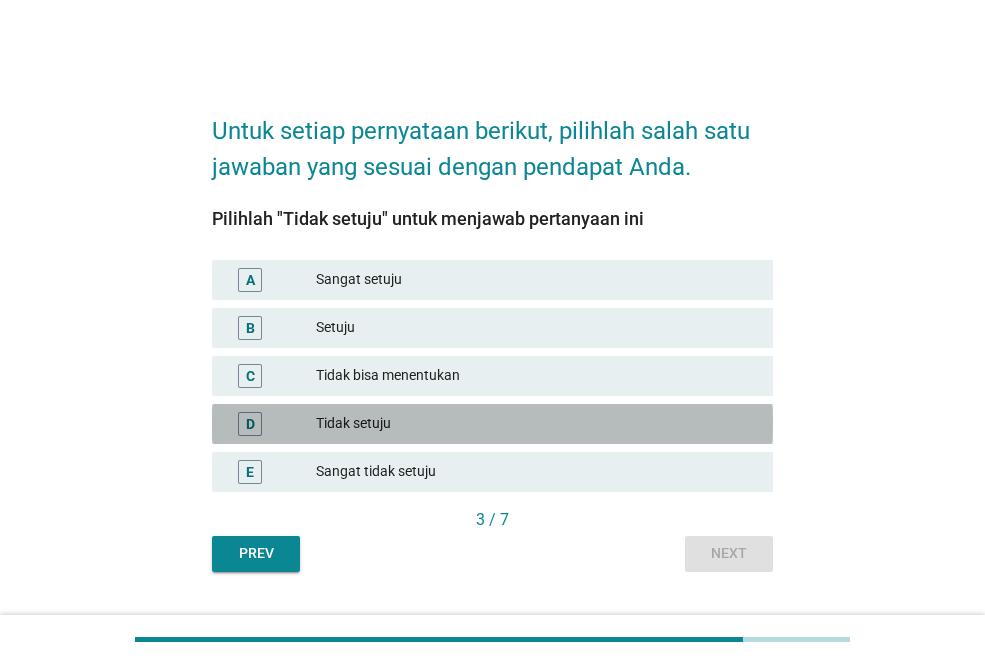 click on "Tidak setuju" at bounding box center [536, 424] 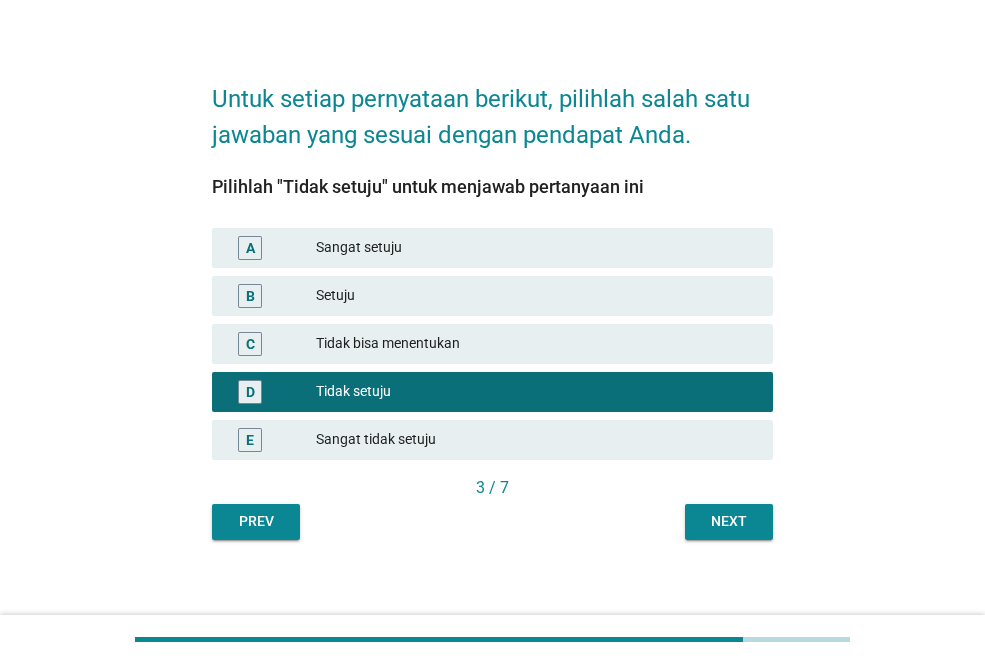 scroll, scrollTop: 49, scrollLeft: 0, axis: vertical 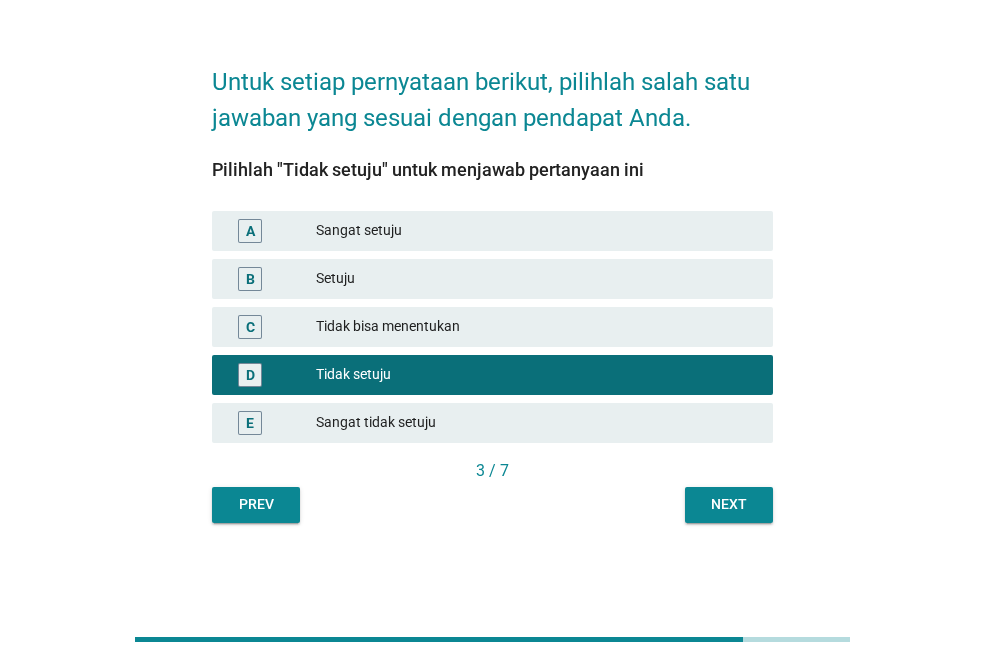 click on "Next" at bounding box center (729, 505) 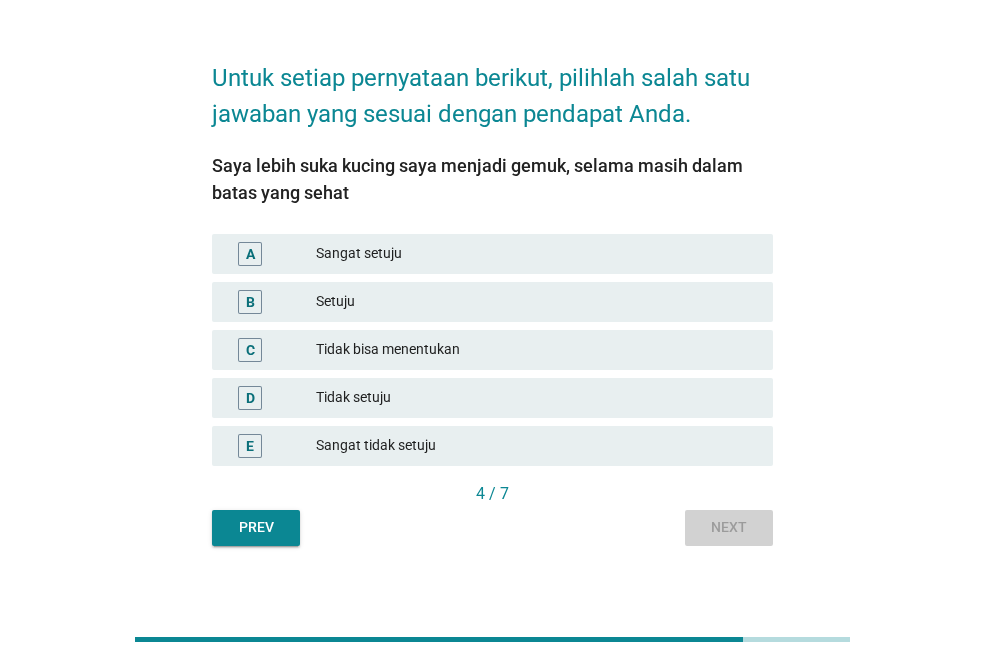 scroll, scrollTop: 0, scrollLeft: 0, axis: both 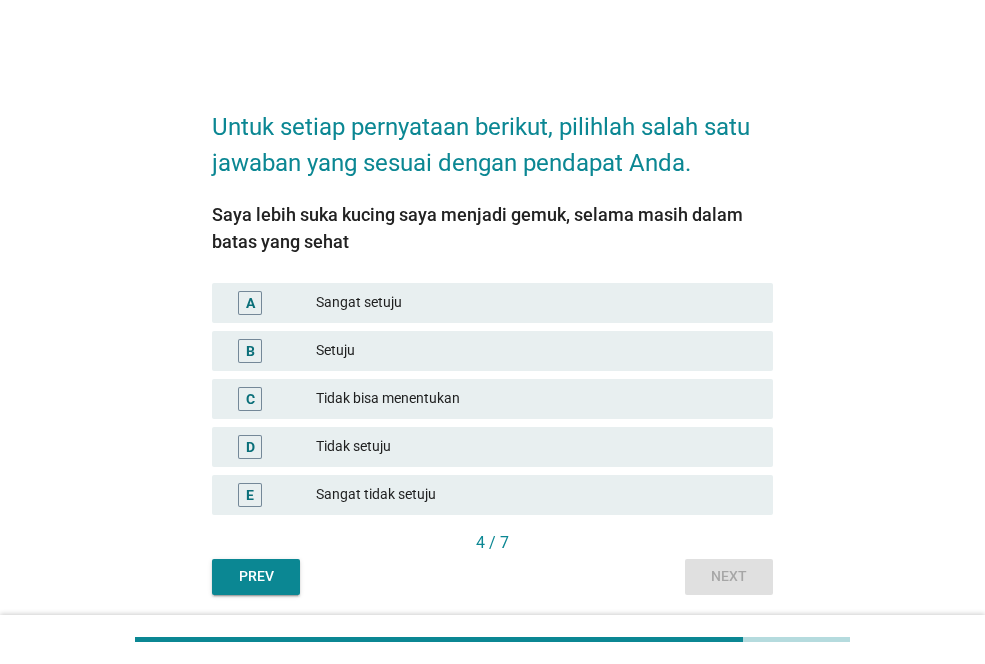 click on "Setuju" at bounding box center [536, 351] 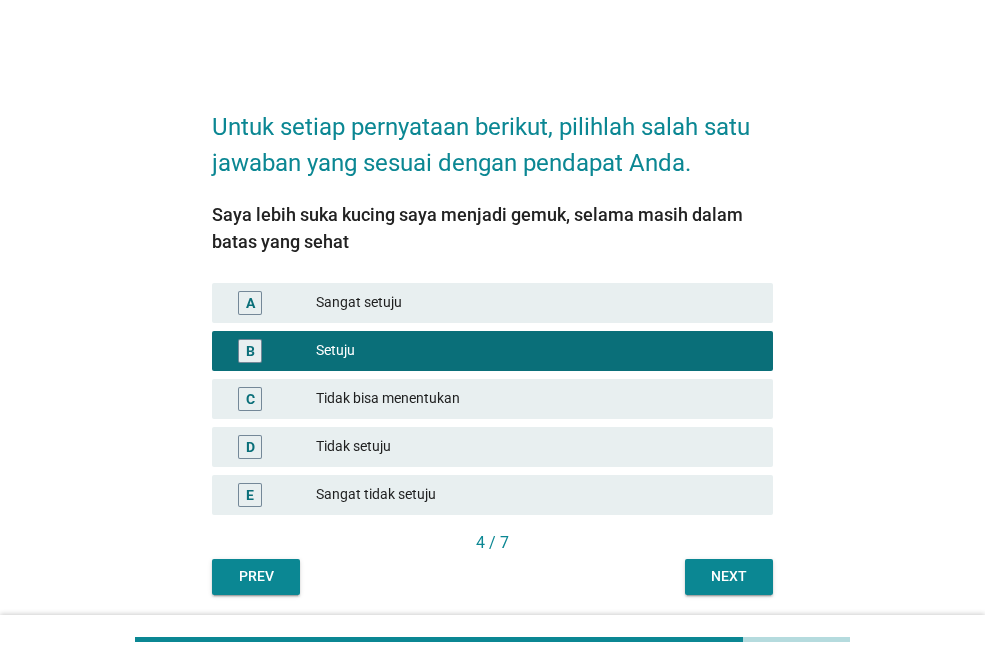 click on "Next" at bounding box center [729, 576] 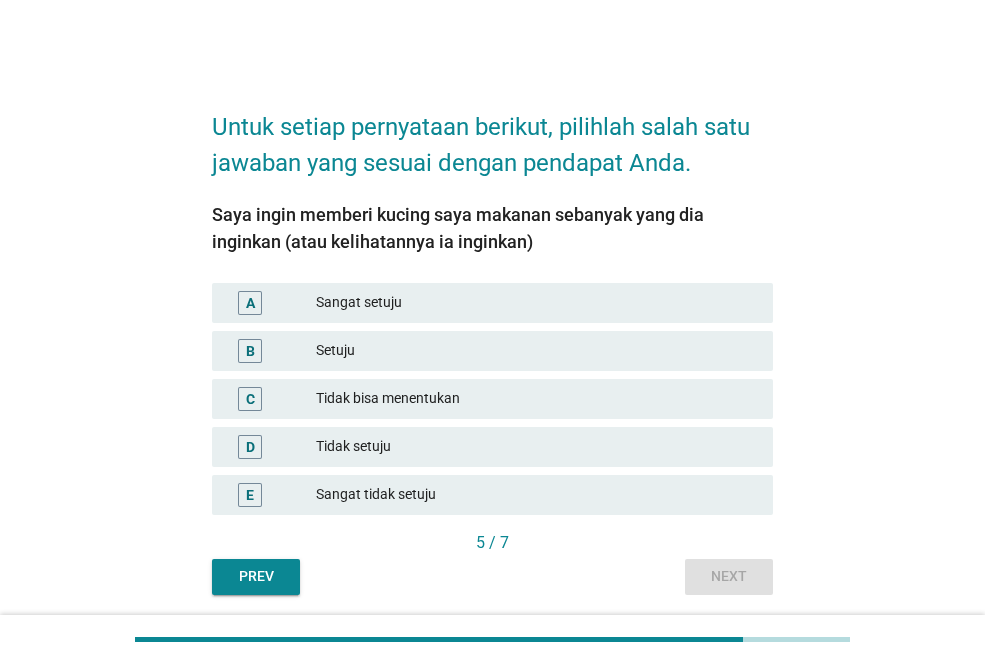 click on "C   Tidak bisa menentukan" at bounding box center [492, 399] 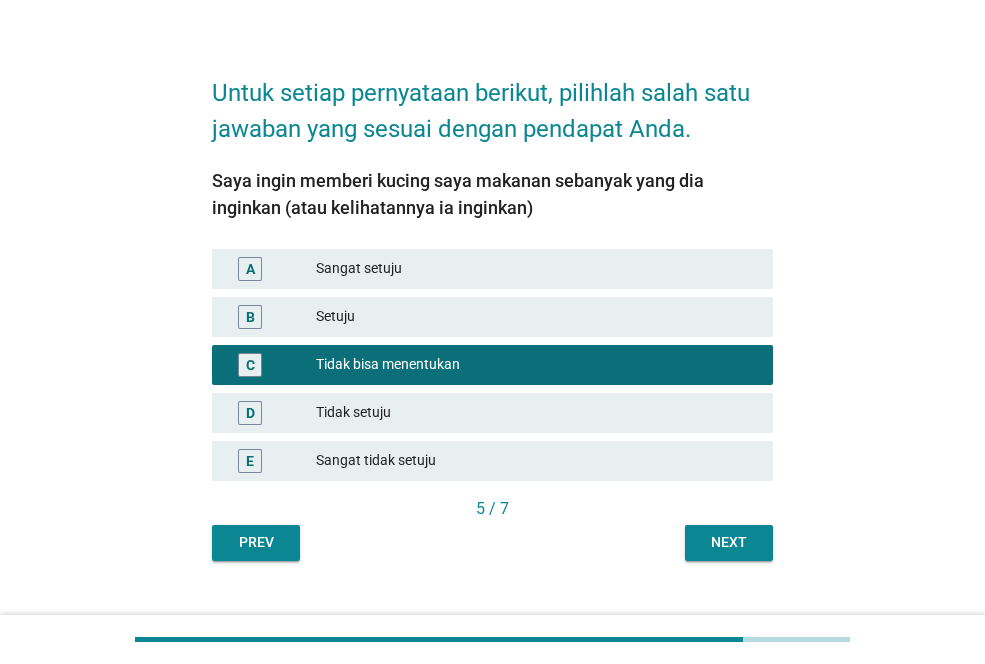scroll, scrollTop: 68, scrollLeft: 0, axis: vertical 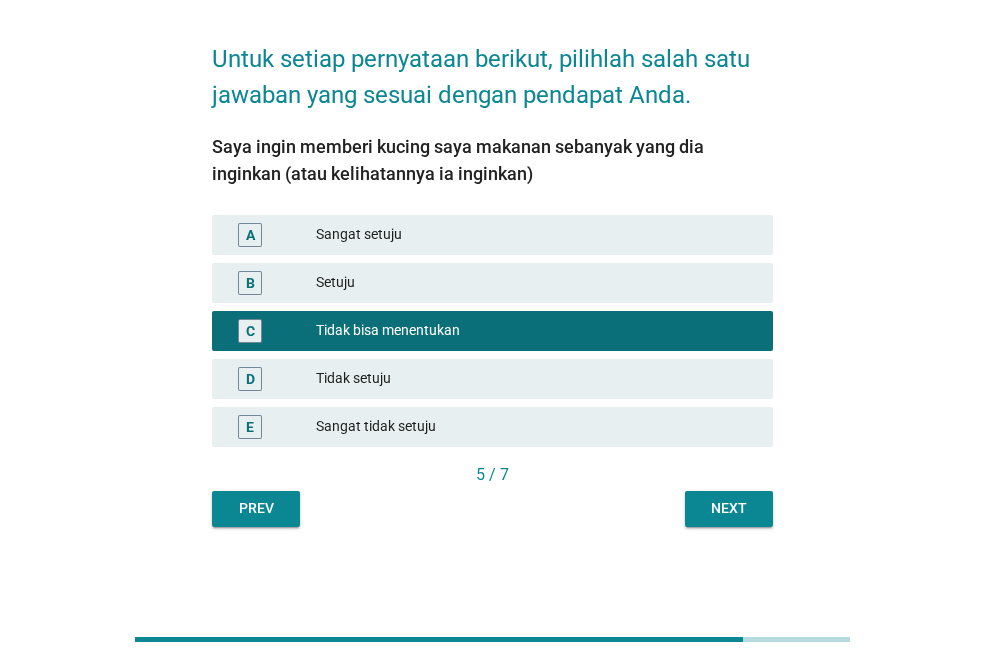 click on "Untuk setiap pernyataan berikut, pilihlah salah satu jawaban yang sesuai dengan pendapat Anda.
Saya ingin memberi kucing saya makanan sebanyak yang dia inginkan (atau kelihatannya ia inginkan)
A   Sangat setuju B   Setuju C   Tidak bisa menentukan D   Tidak setuju E   Sangat tidak setuju
5 / 7
Prev   Next" at bounding box center (492, 274) 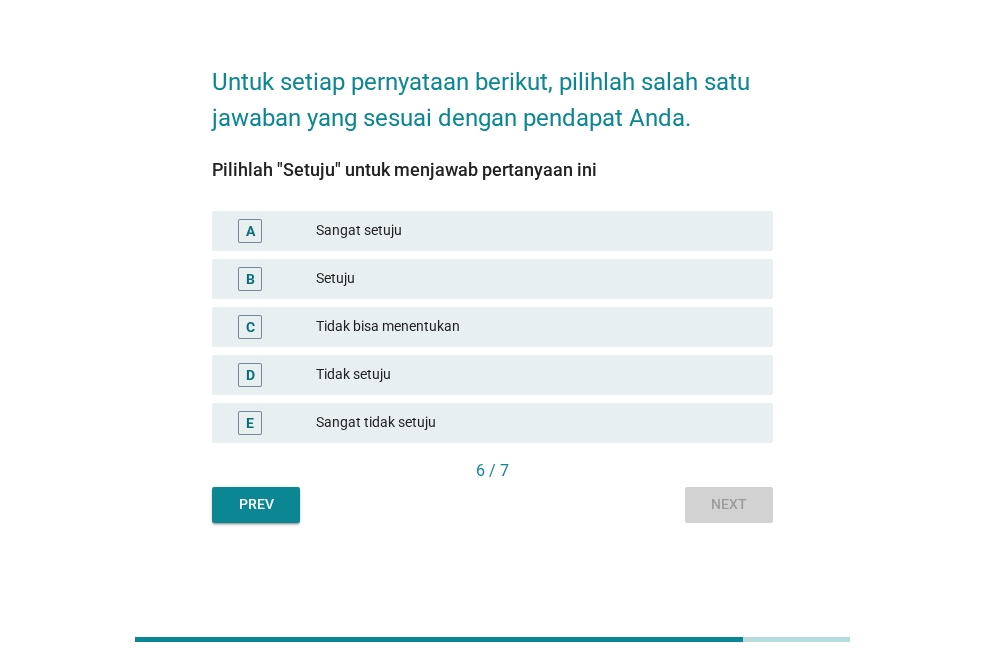 scroll, scrollTop: 0, scrollLeft: 0, axis: both 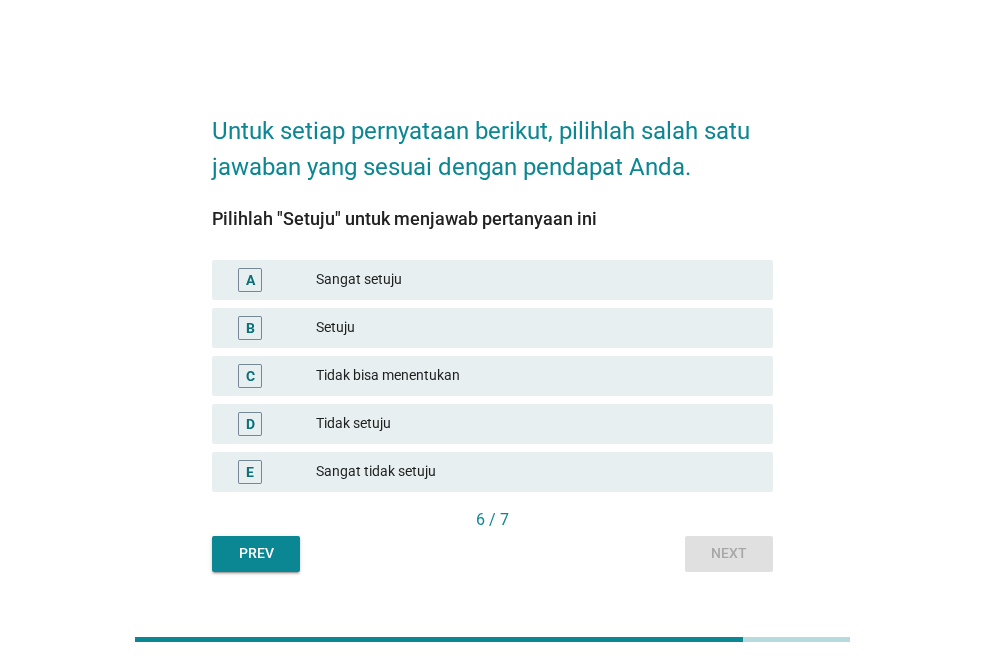 click on "B   Setuju" at bounding box center [492, 328] 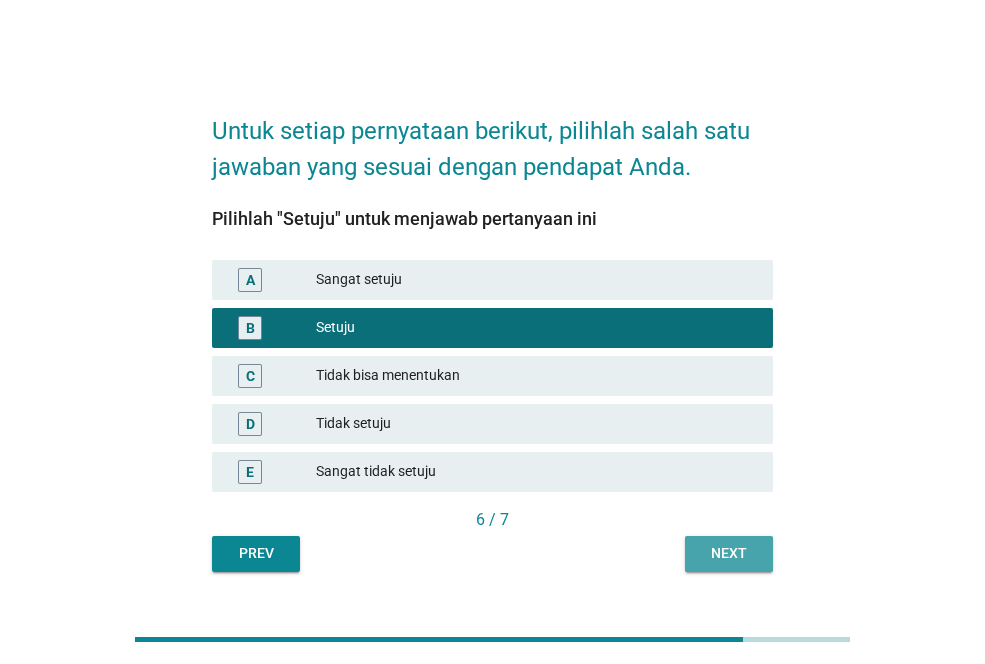 click on "Next" at bounding box center [729, 553] 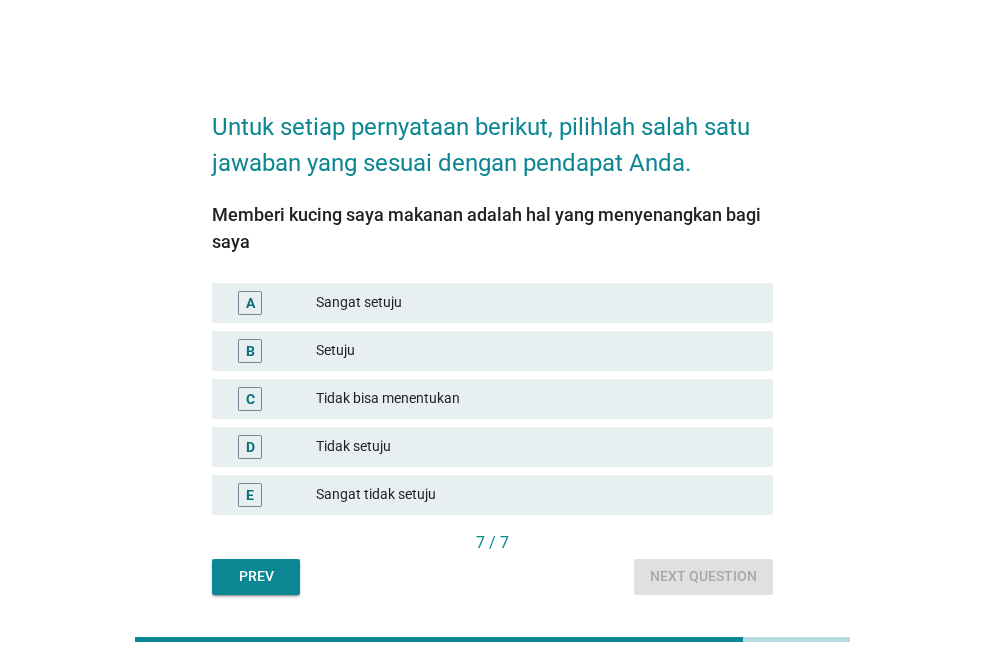 click on "A   Sangat setuju" at bounding box center [492, 303] 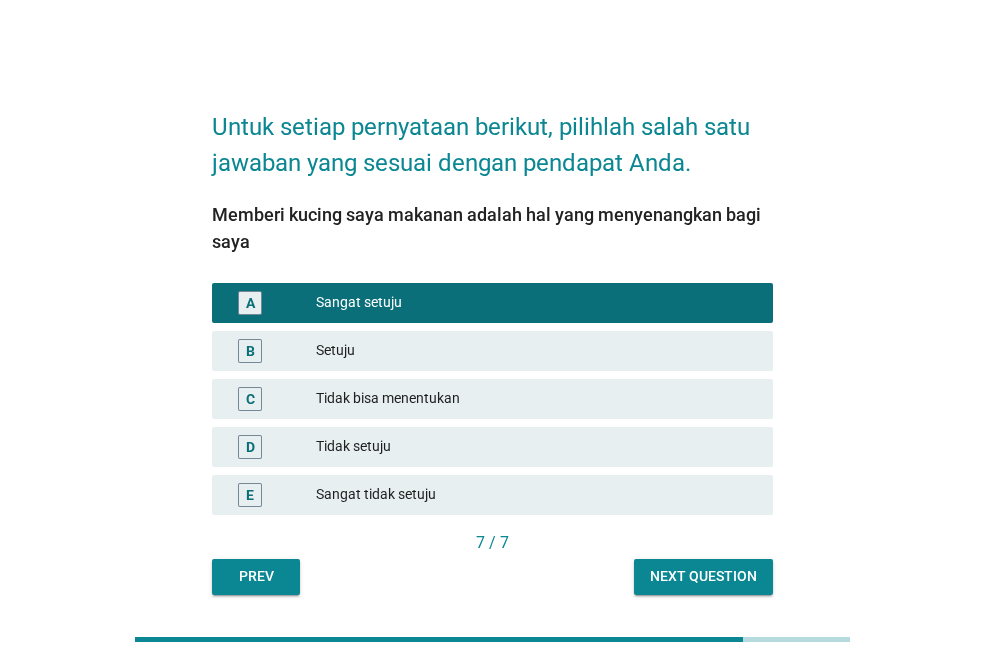 click on "Setuju" at bounding box center (536, 351) 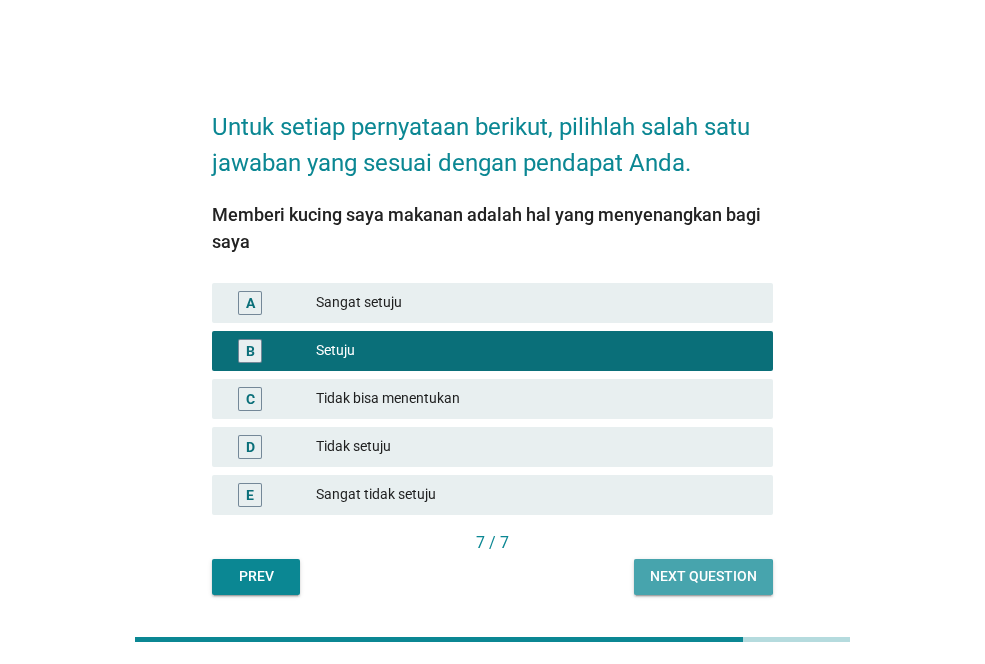 click on "Next question" at bounding box center [703, 576] 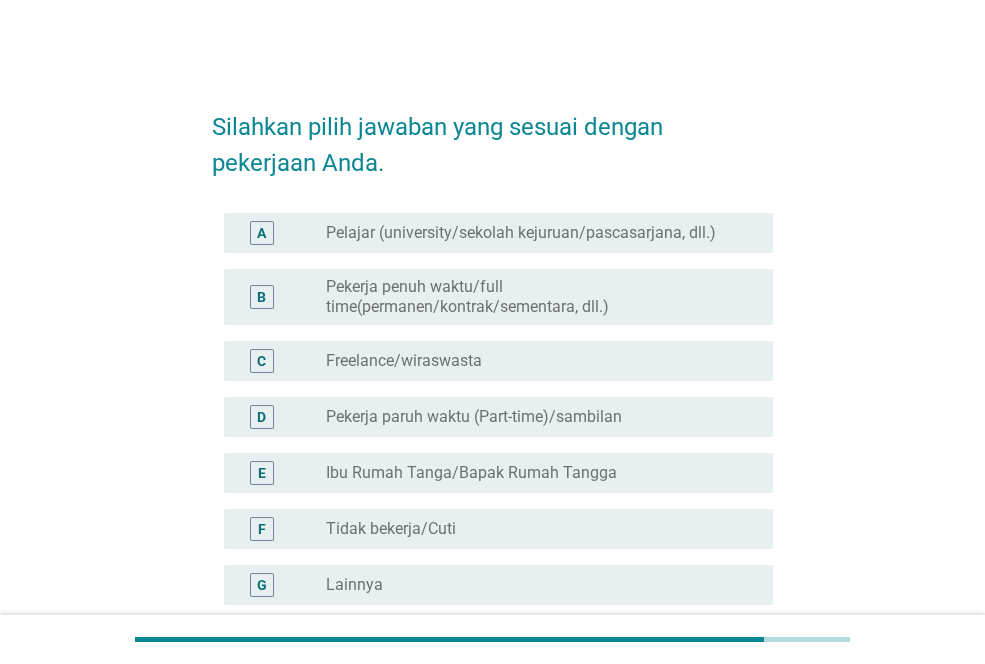 click on "Freelance/wiraswasta" at bounding box center (404, 361) 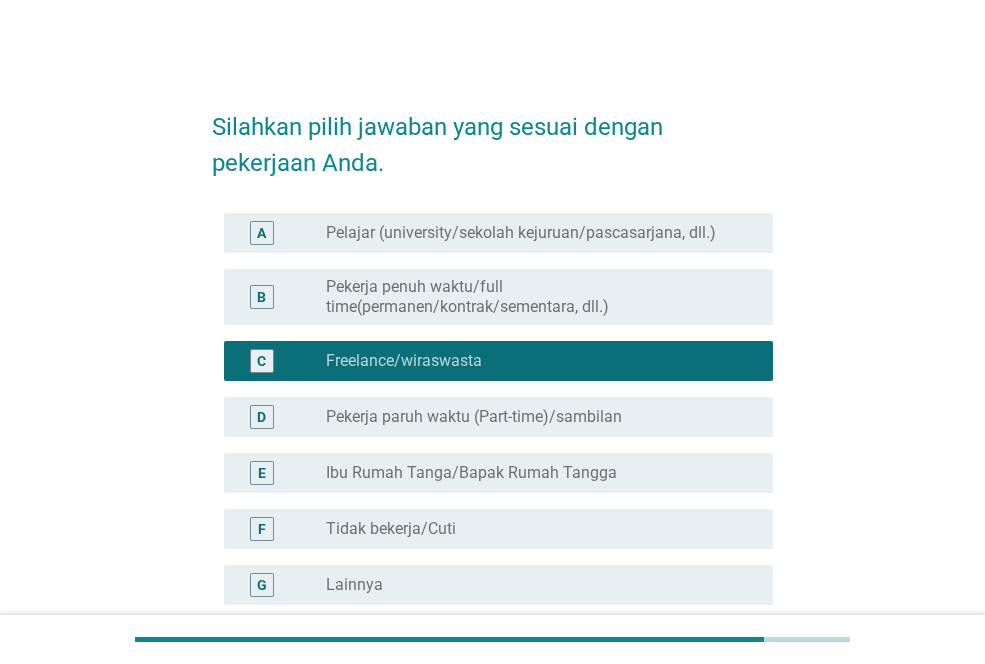 scroll, scrollTop: 198, scrollLeft: 0, axis: vertical 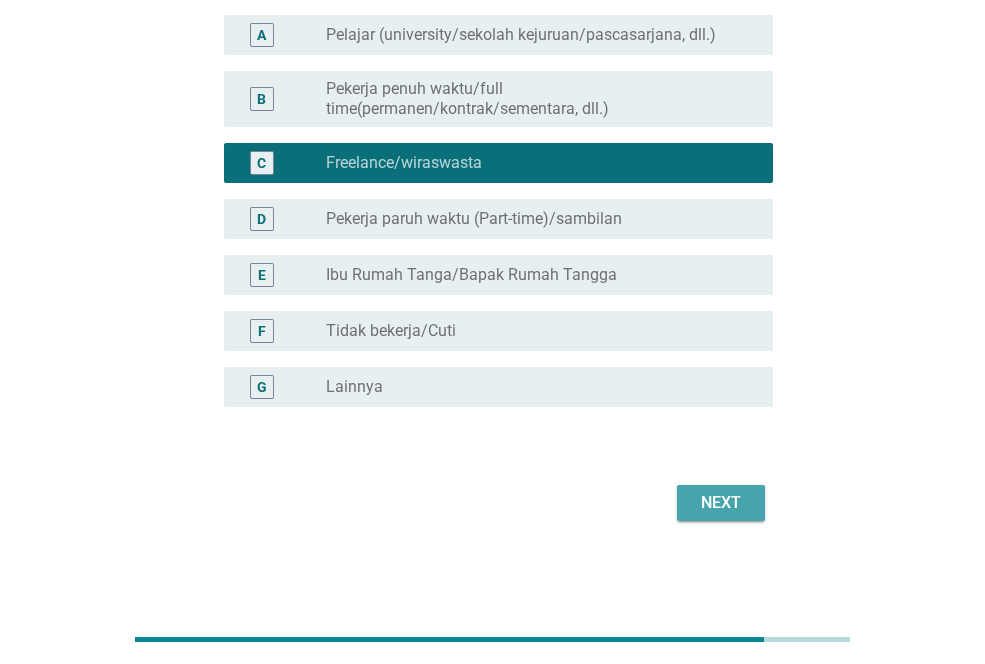 click on "Next" at bounding box center [721, 503] 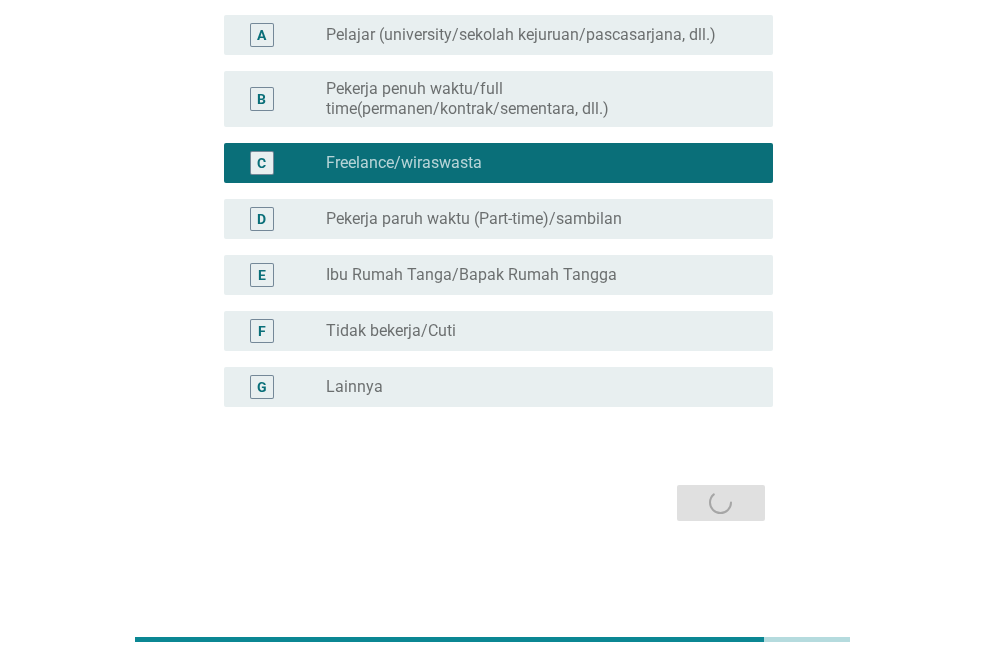 scroll, scrollTop: 0, scrollLeft: 0, axis: both 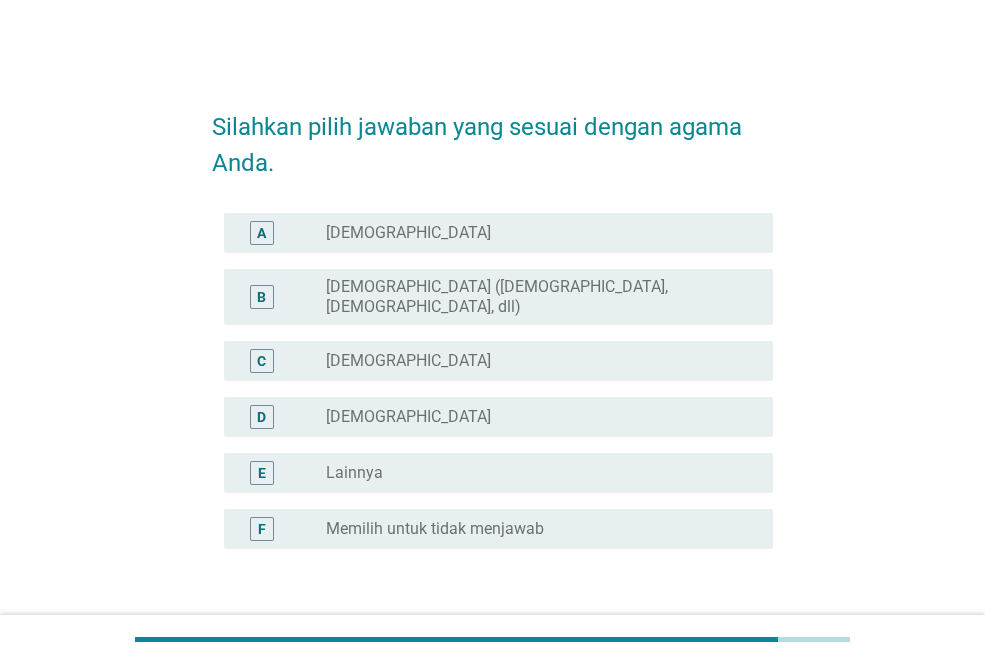 click on "radio_button_unchecked [DEMOGRAPHIC_DATA]" at bounding box center [533, 361] 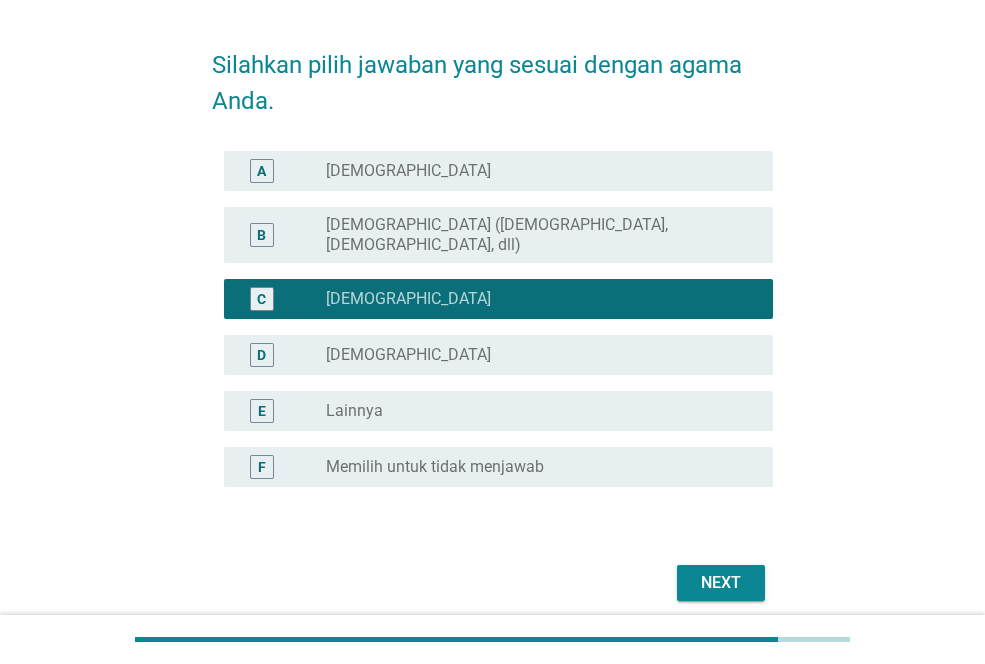 scroll, scrollTop: 126, scrollLeft: 0, axis: vertical 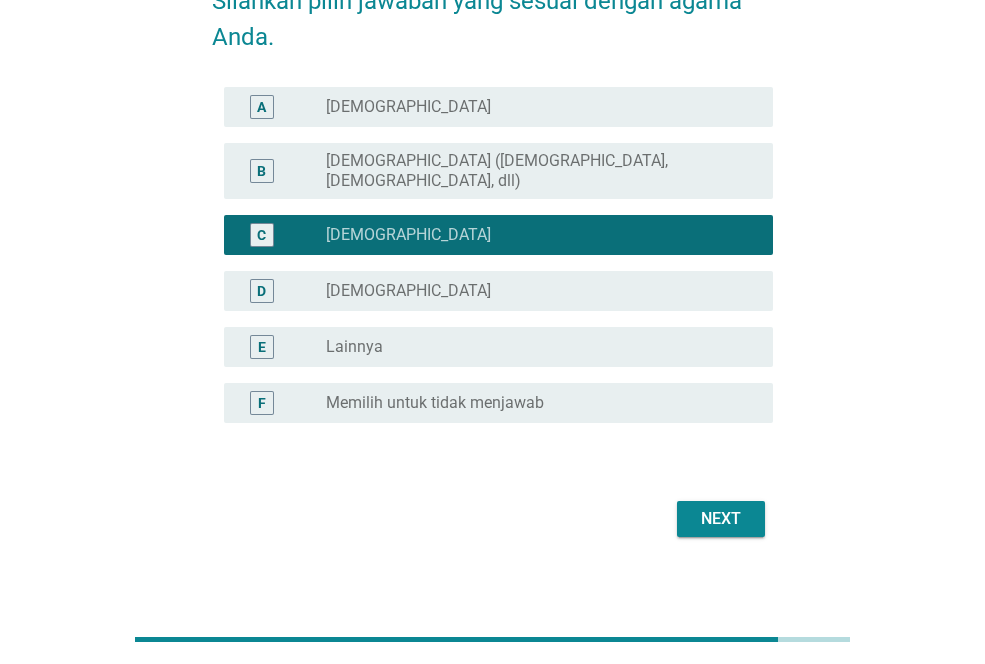 click on "Next" at bounding box center [721, 519] 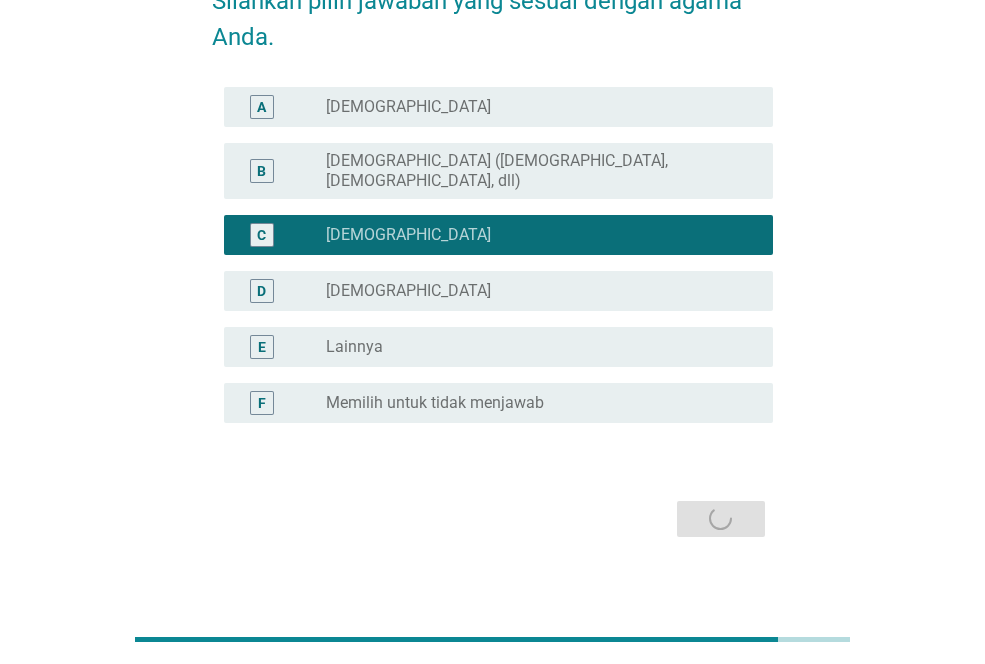 scroll, scrollTop: 0, scrollLeft: 0, axis: both 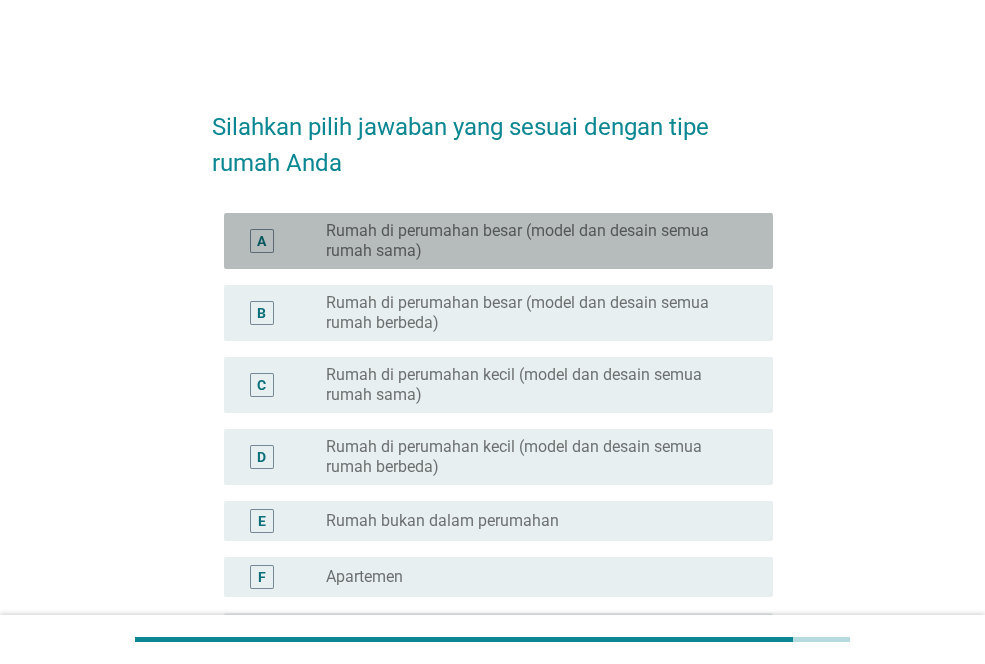 click on "Rumah di perumahan besar (model dan desain semua rumah sama)" at bounding box center [533, 241] 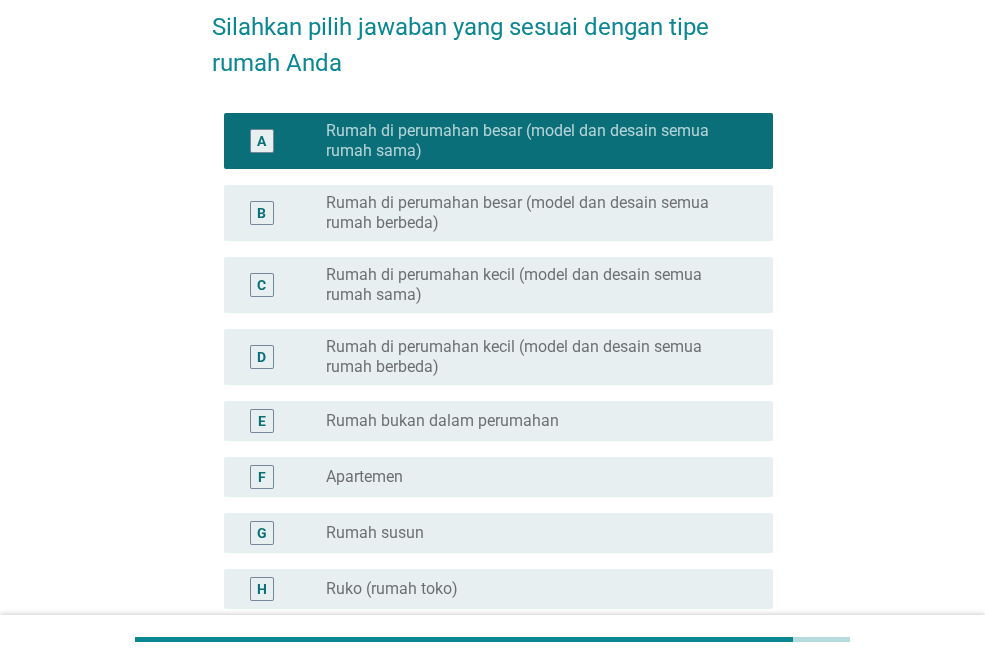scroll, scrollTop: 400, scrollLeft: 0, axis: vertical 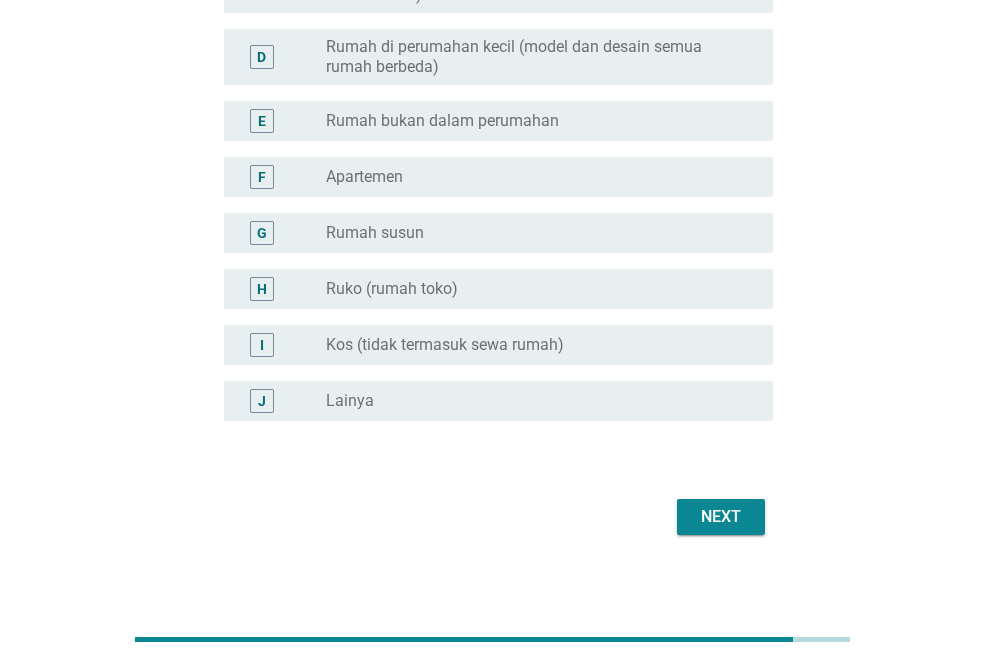 click on "Next" at bounding box center (721, 517) 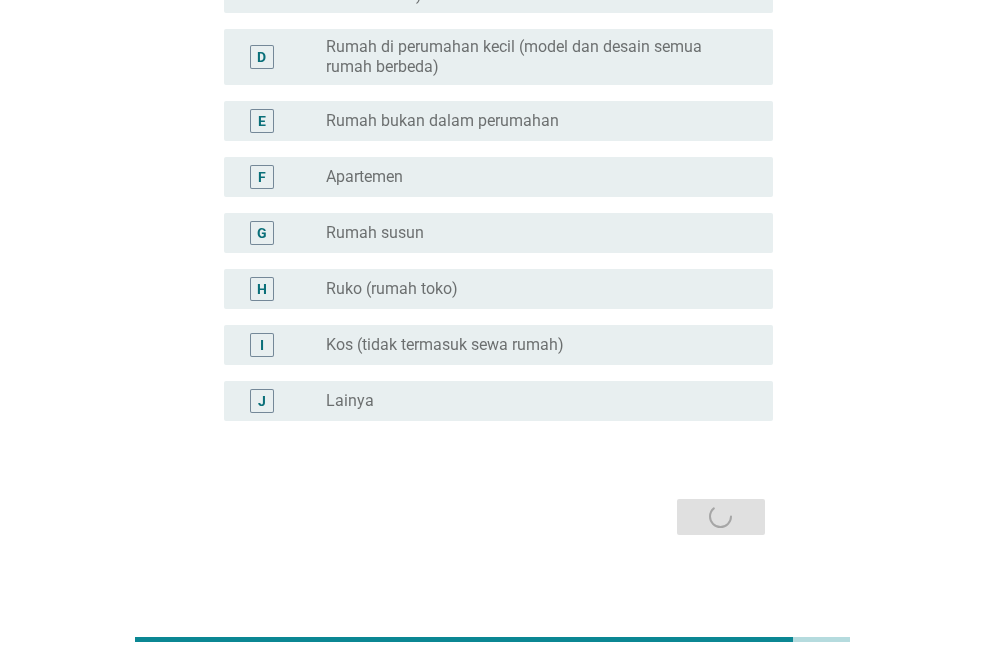 scroll, scrollTop: 0, scrollLeft: 0, axis: both 